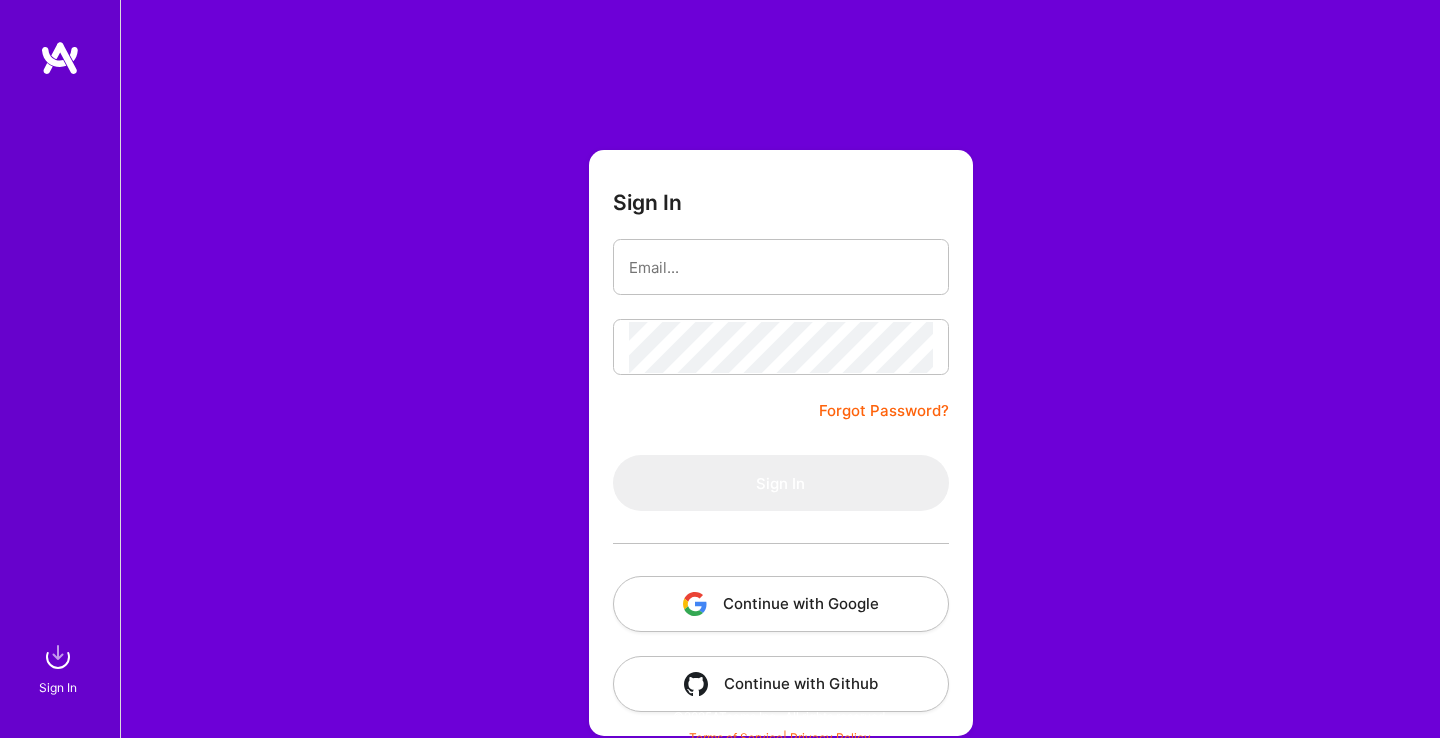 scroll, scrollTop: 0, scrollLeft: 0, axis: both 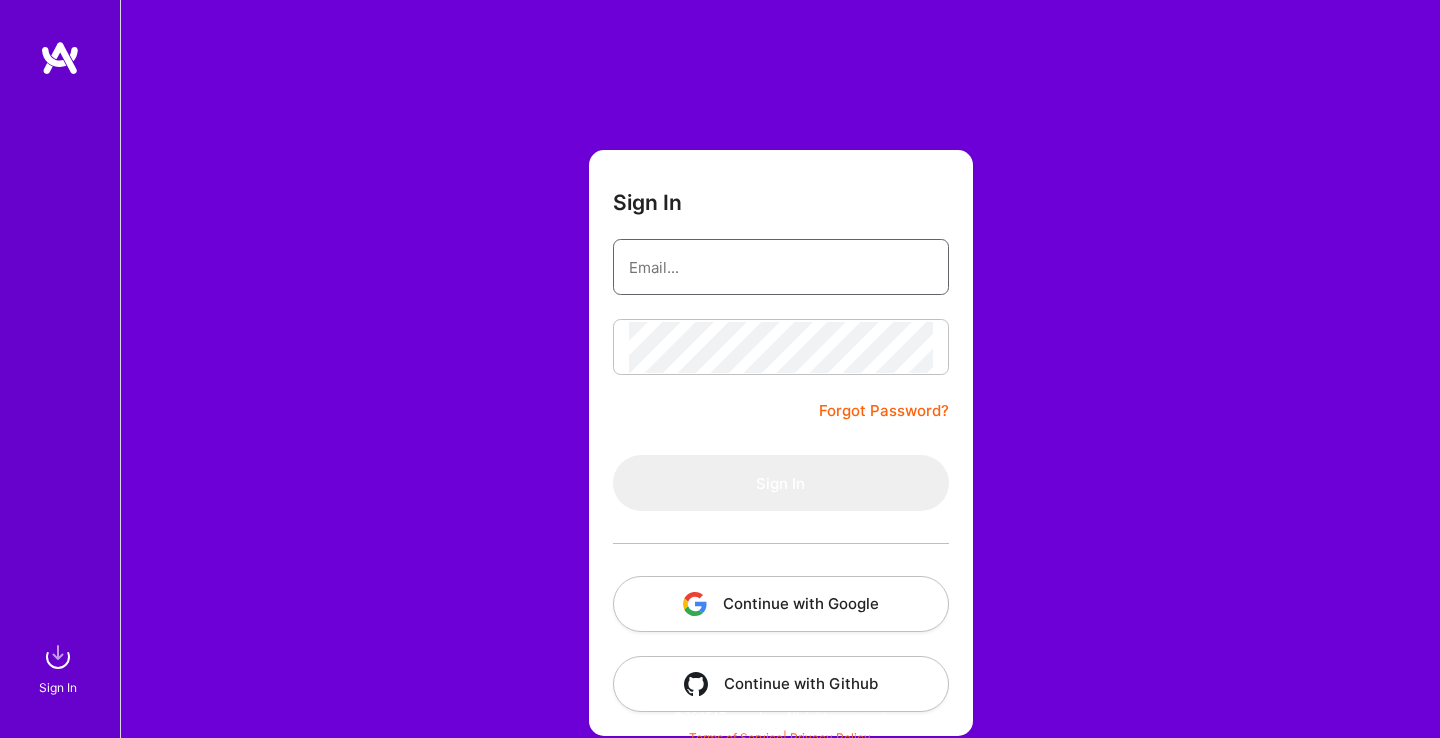 click at bounding box center [781, 267] 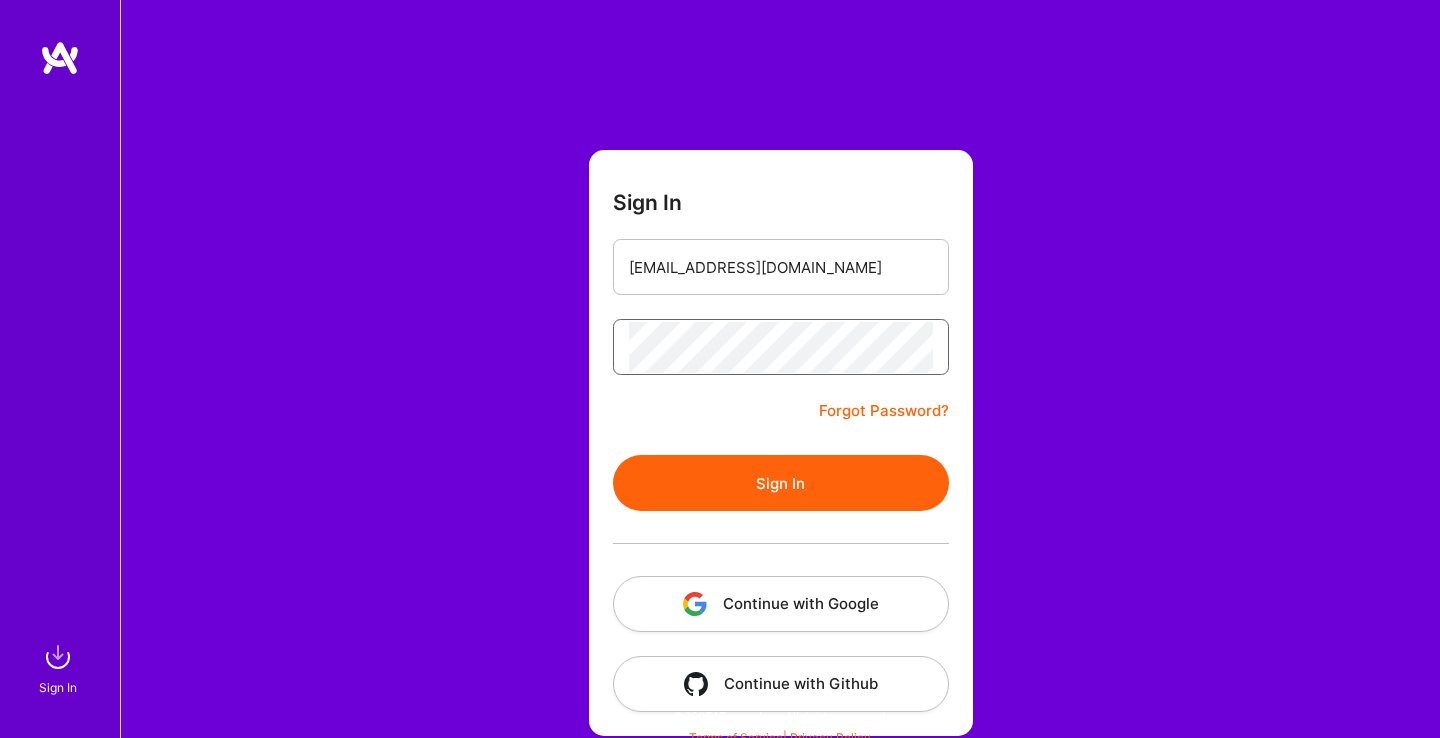 click on "Sign In" at bounding box center [781, 483] 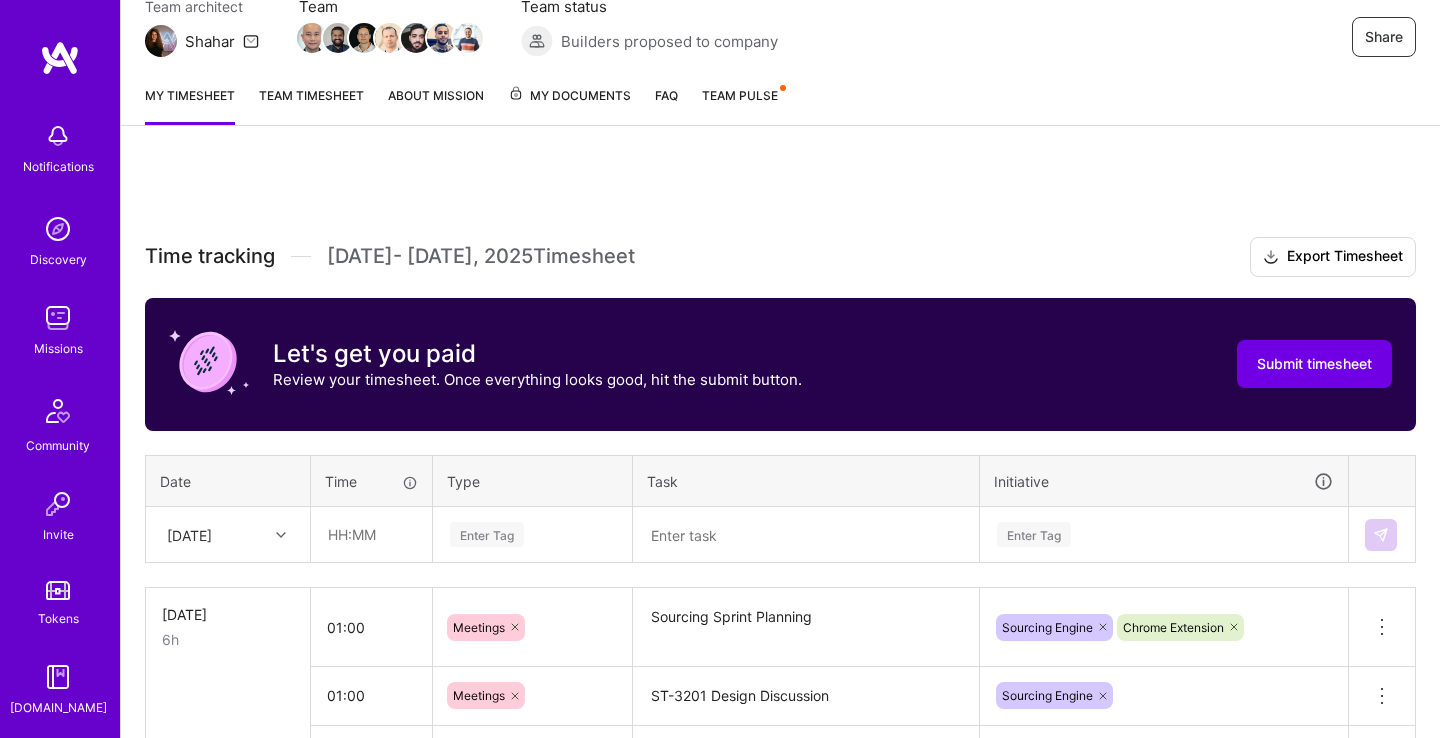 scroll, scrollTop: 0, scrollLeft: 0, axis: both 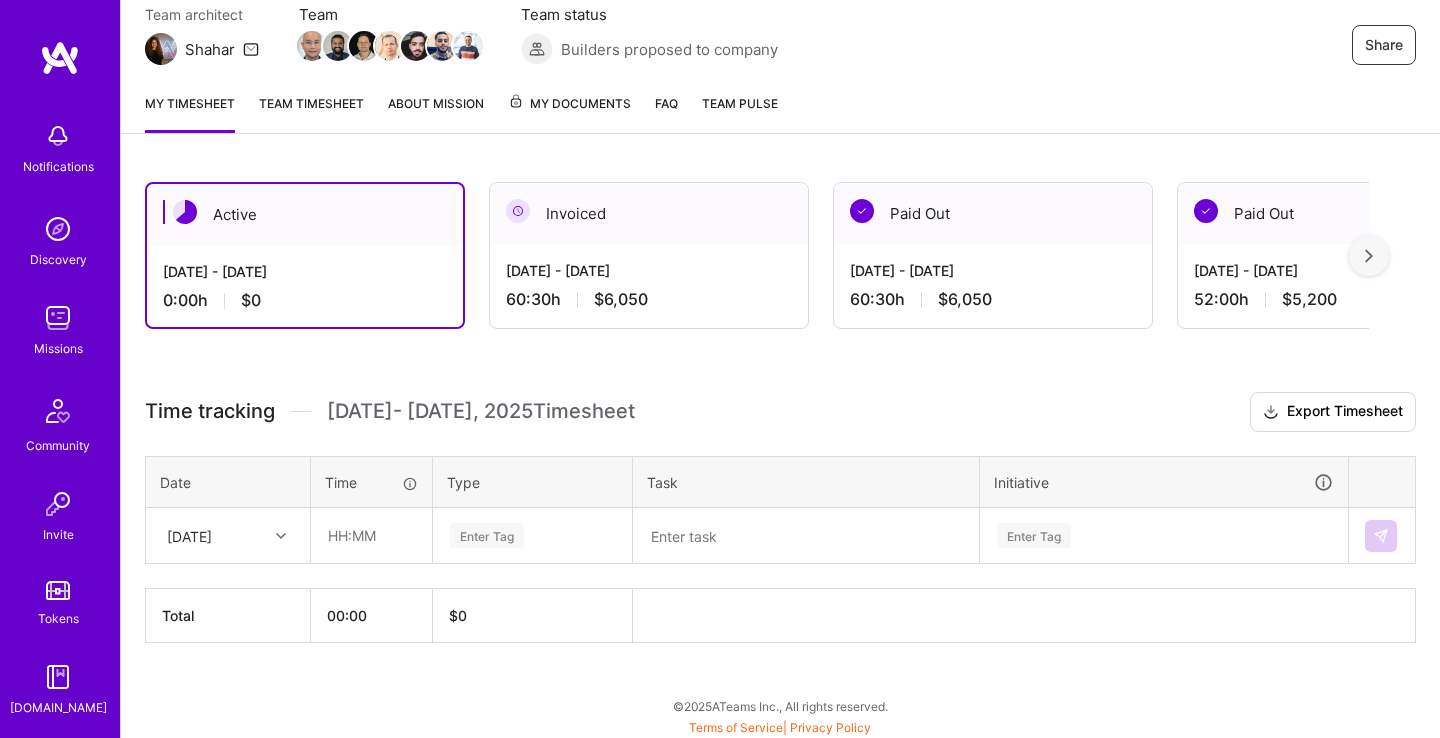 click at bounding box center (281, 536) 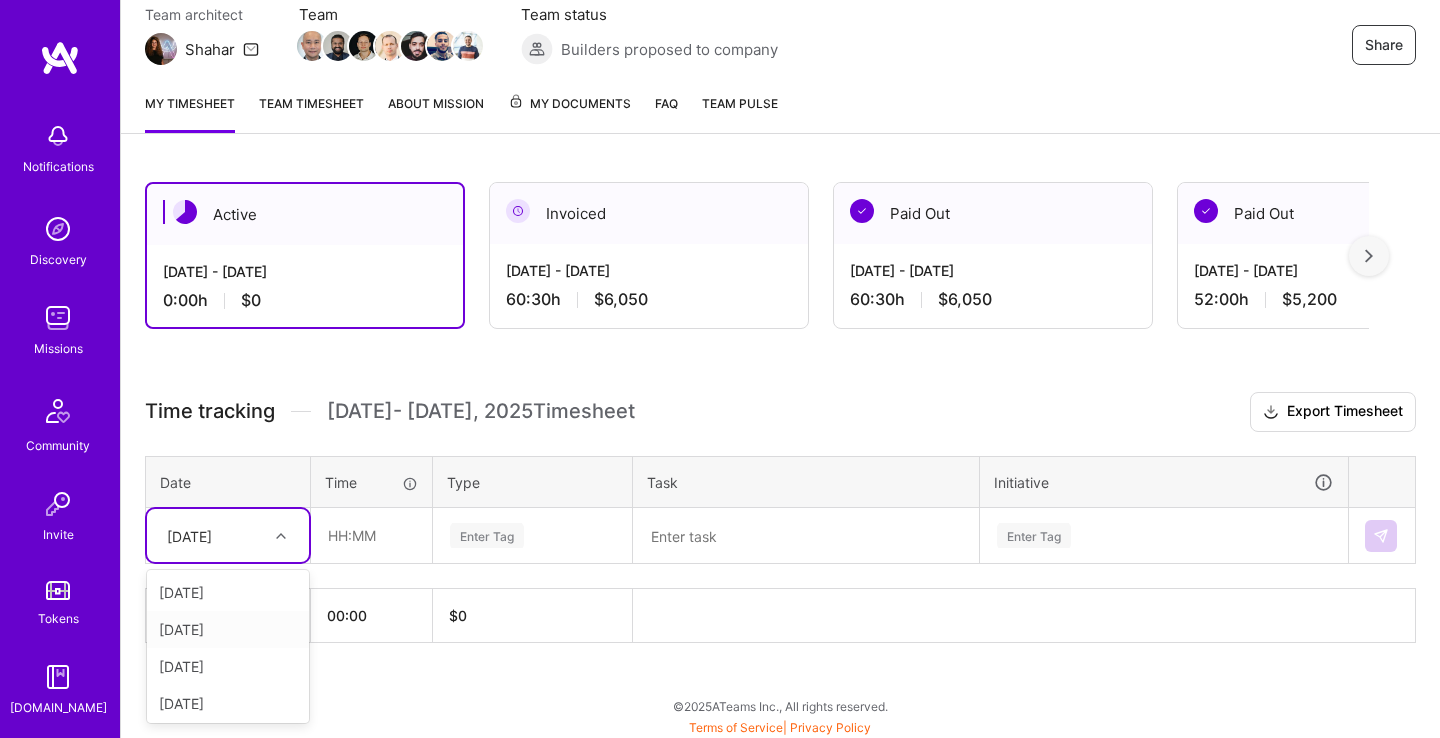scroll, scrollTop: 78, scrollLeft: 0, axis: vertical 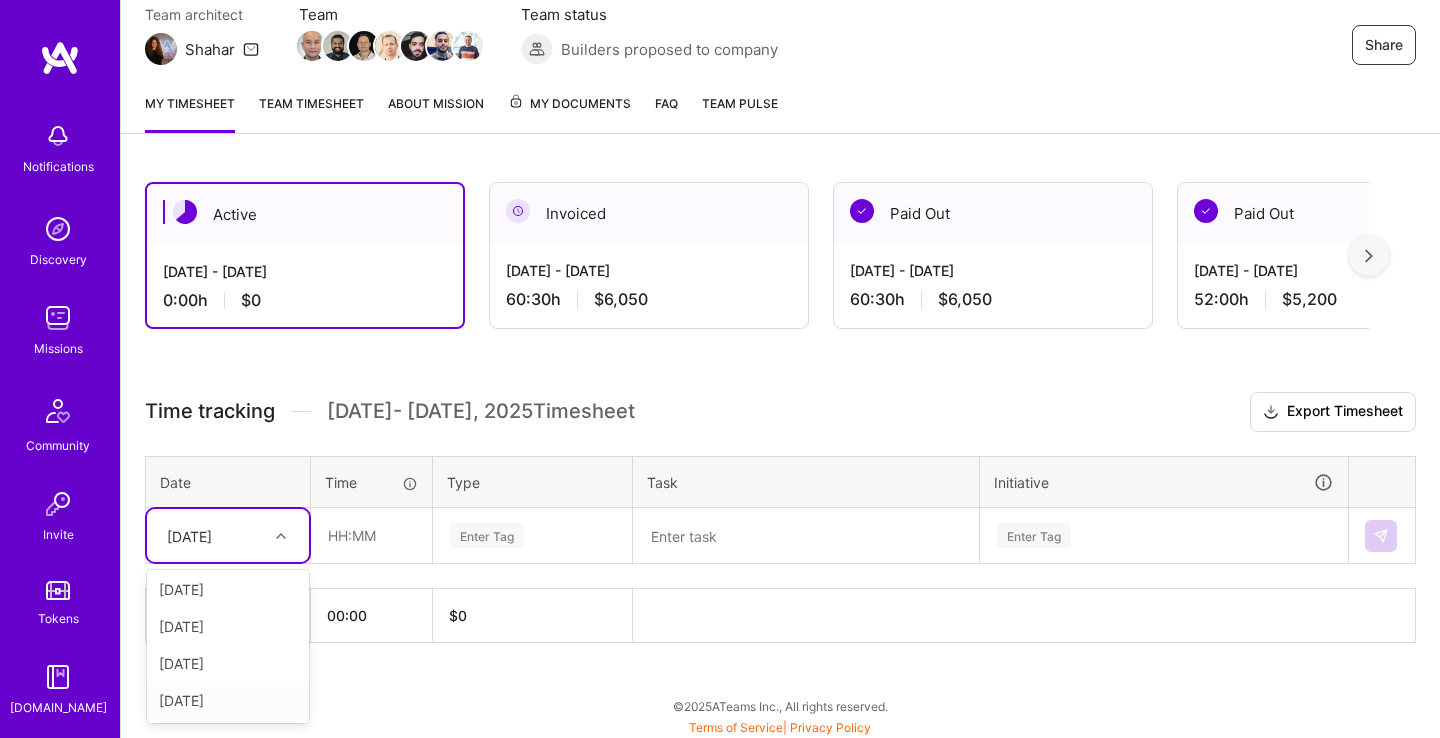 click on "[DATE]" at bounding box center (228, 700) 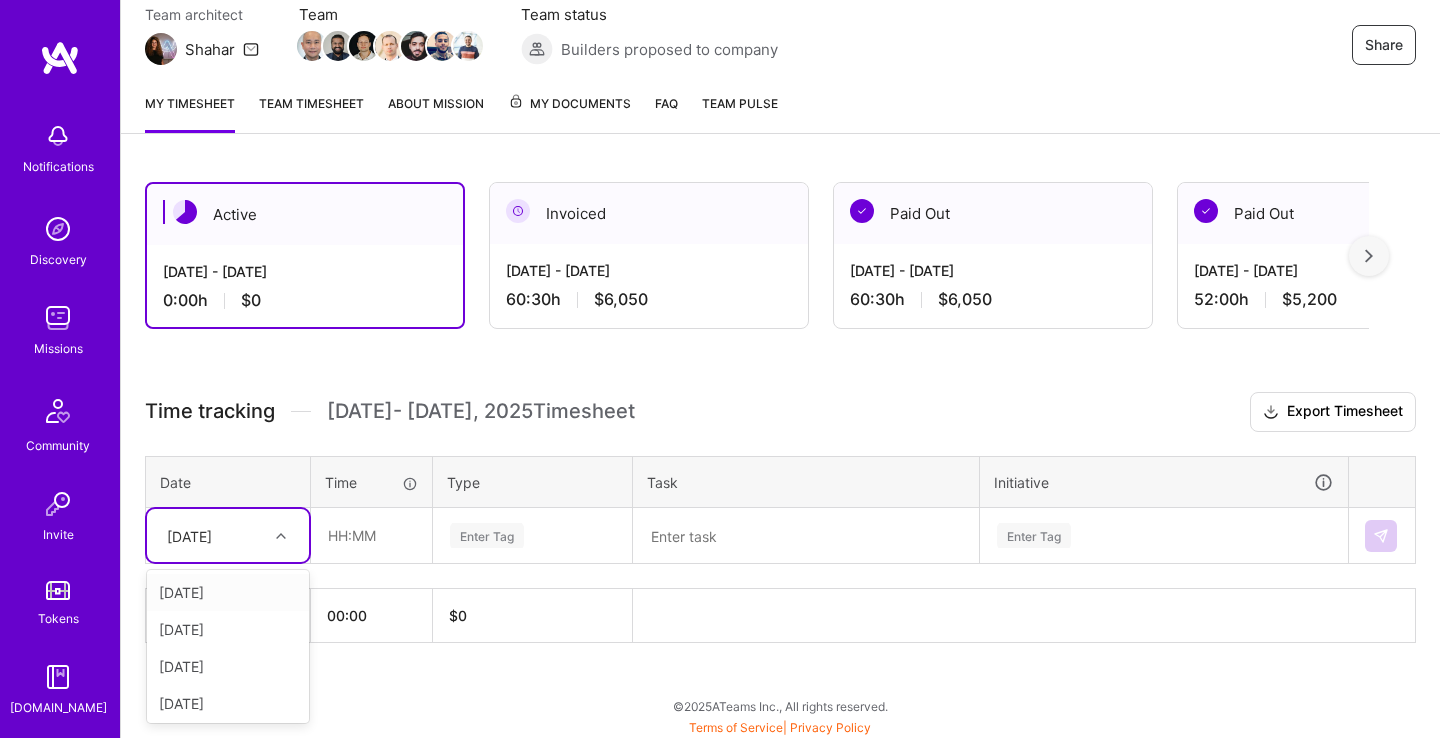 click on "[DATE]" at bounding box center [212, 535] 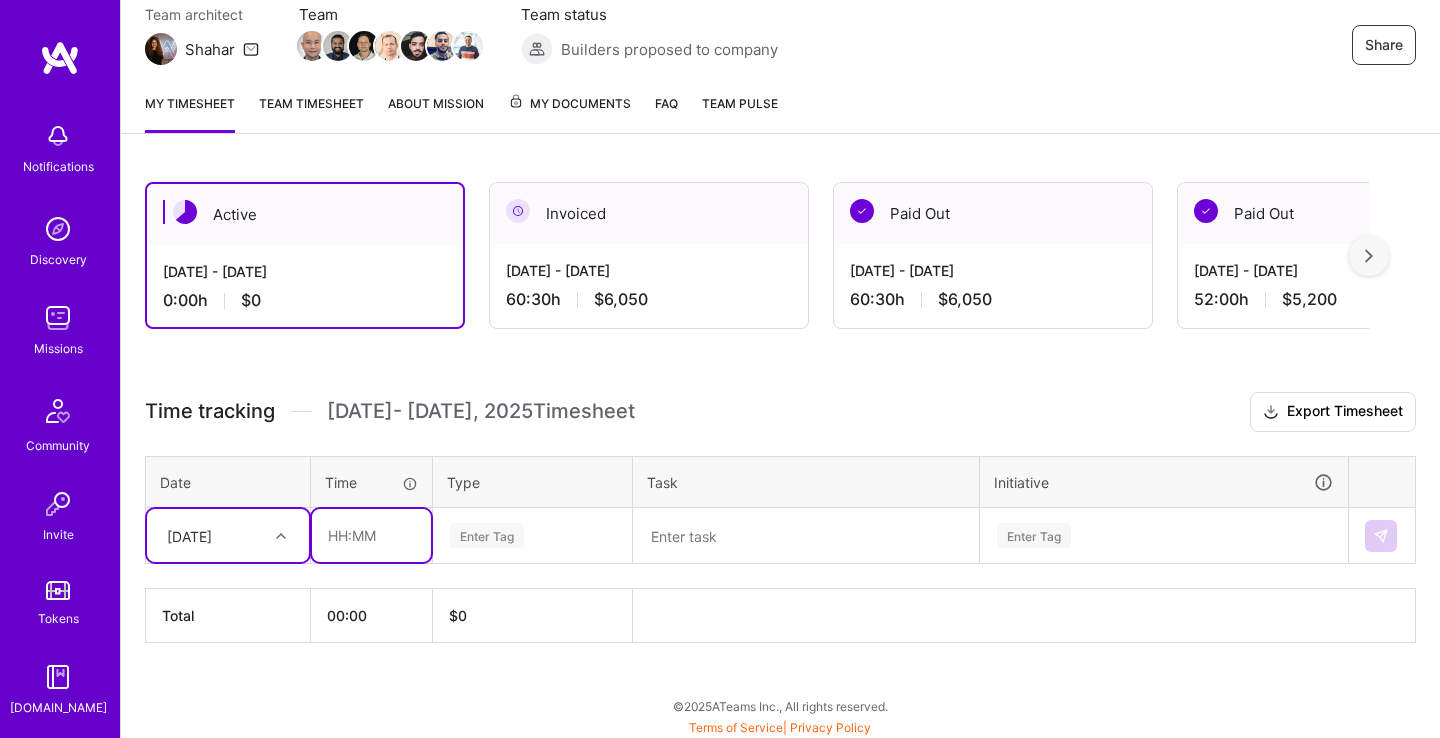 click at bounding box center [371, 535] 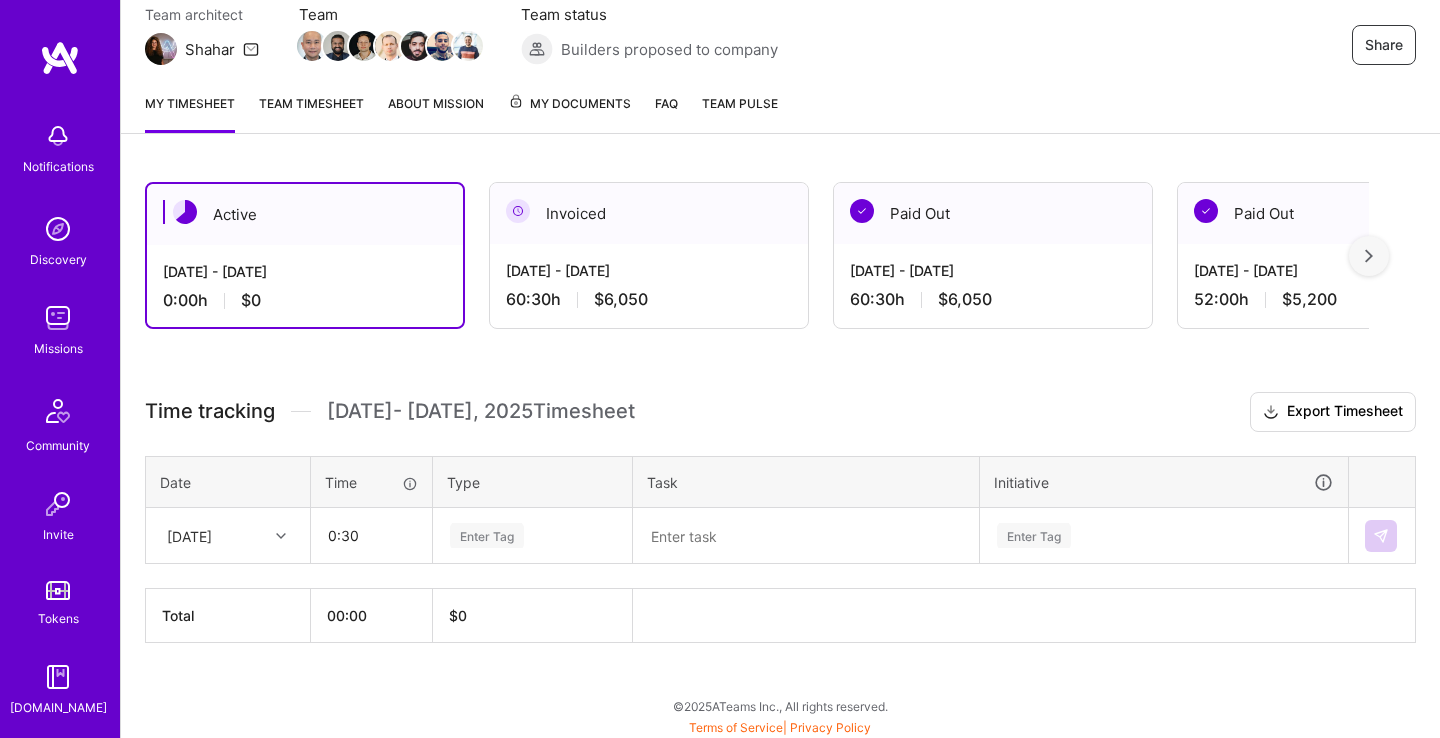 type on "00:30" 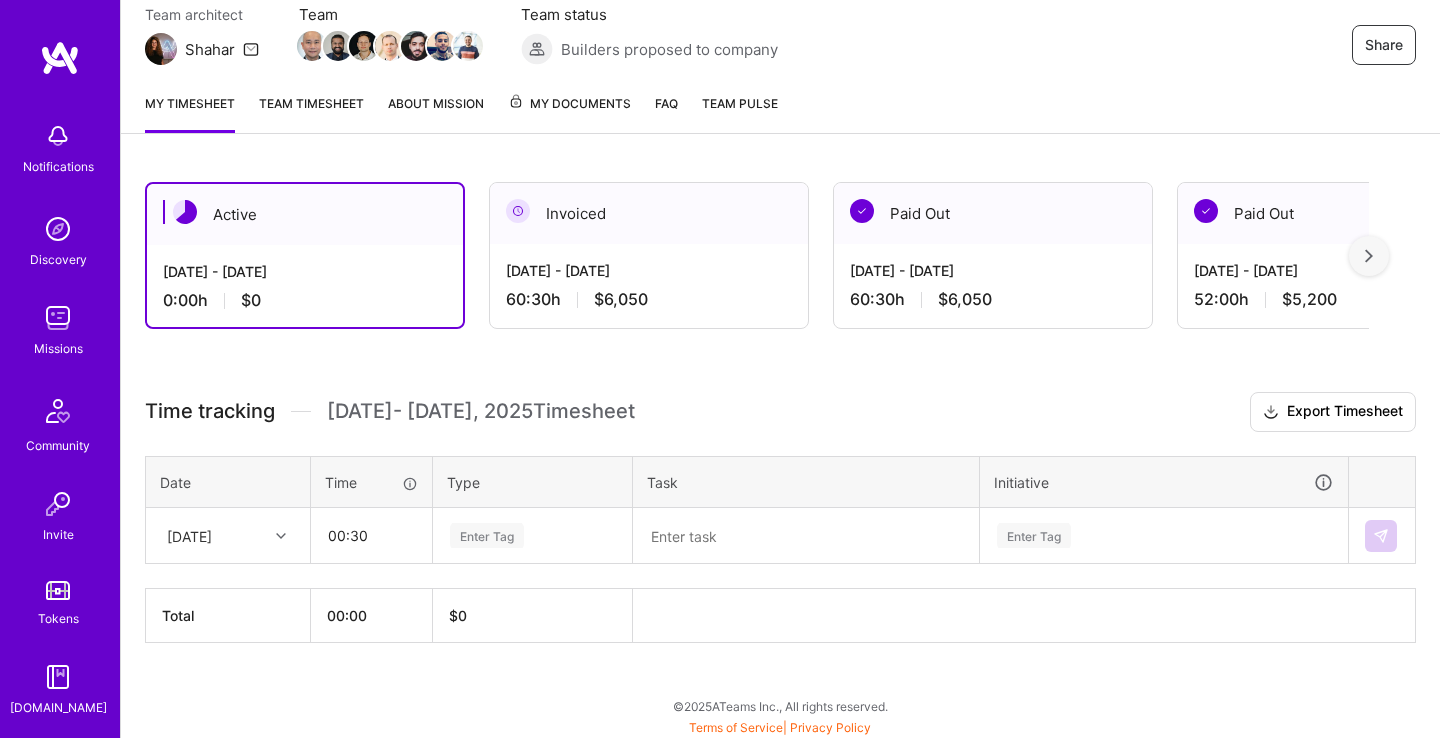 click on "Enter Tag" at bounding box center (532, 535) 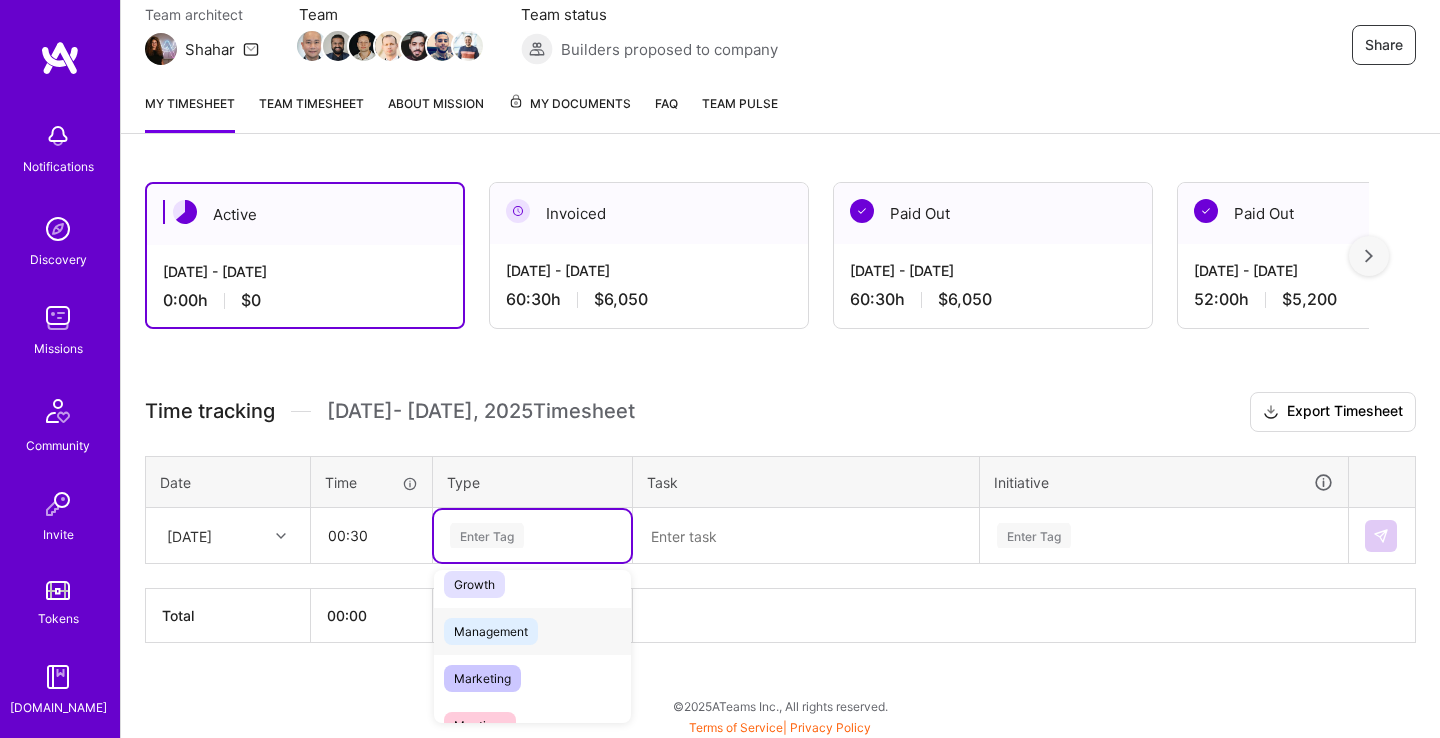 scroll, scrollTop: 308, scrollLeft: 0, axis: vertical 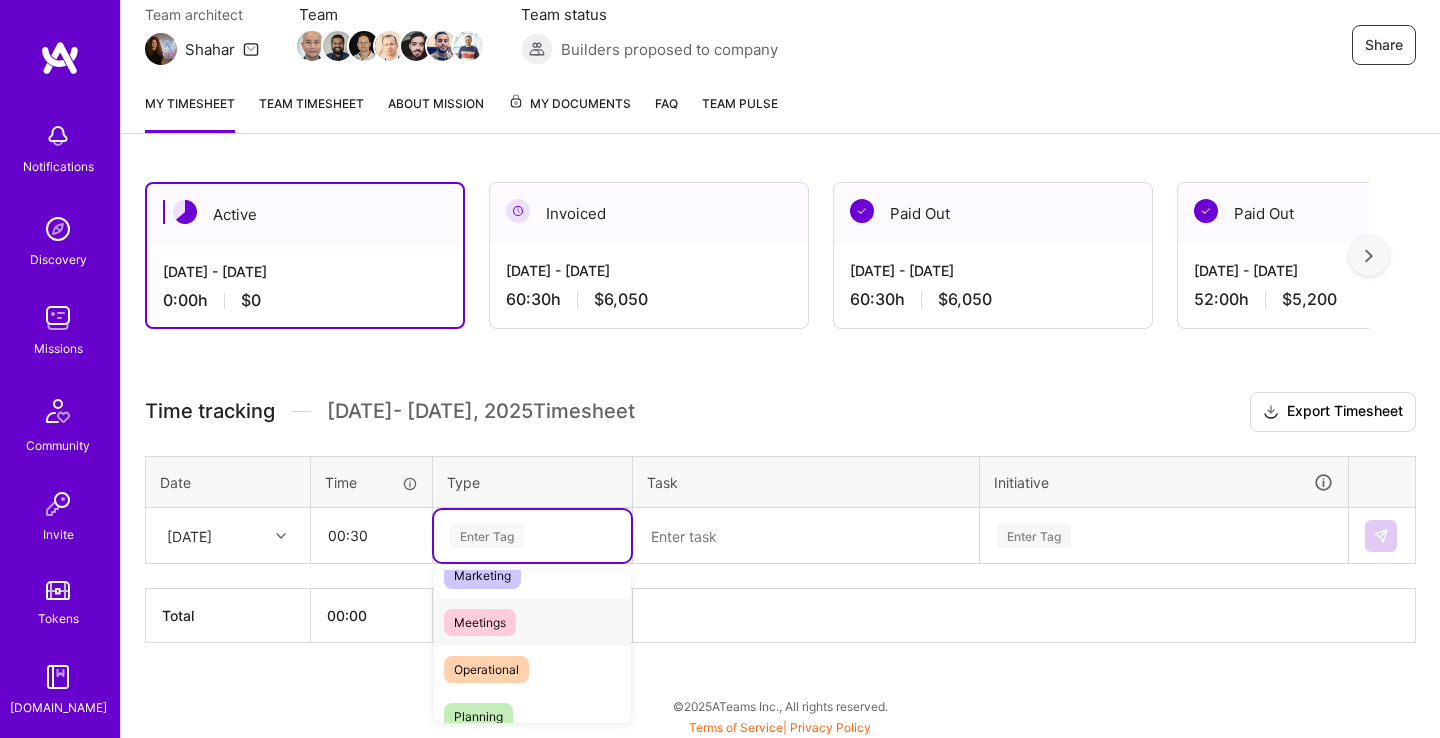 click on "Meetings" at bounding box center [480, 622] 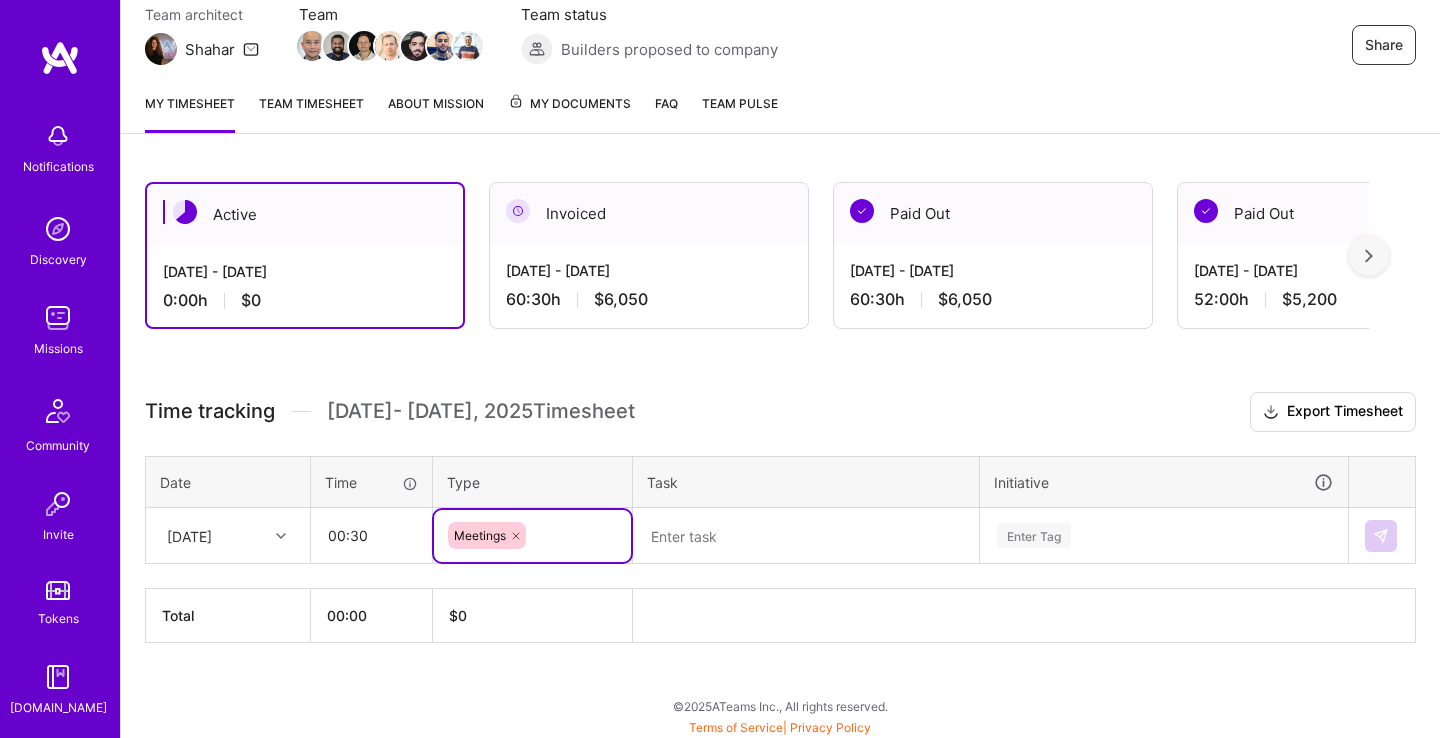 click at bounding box center [806, 536] 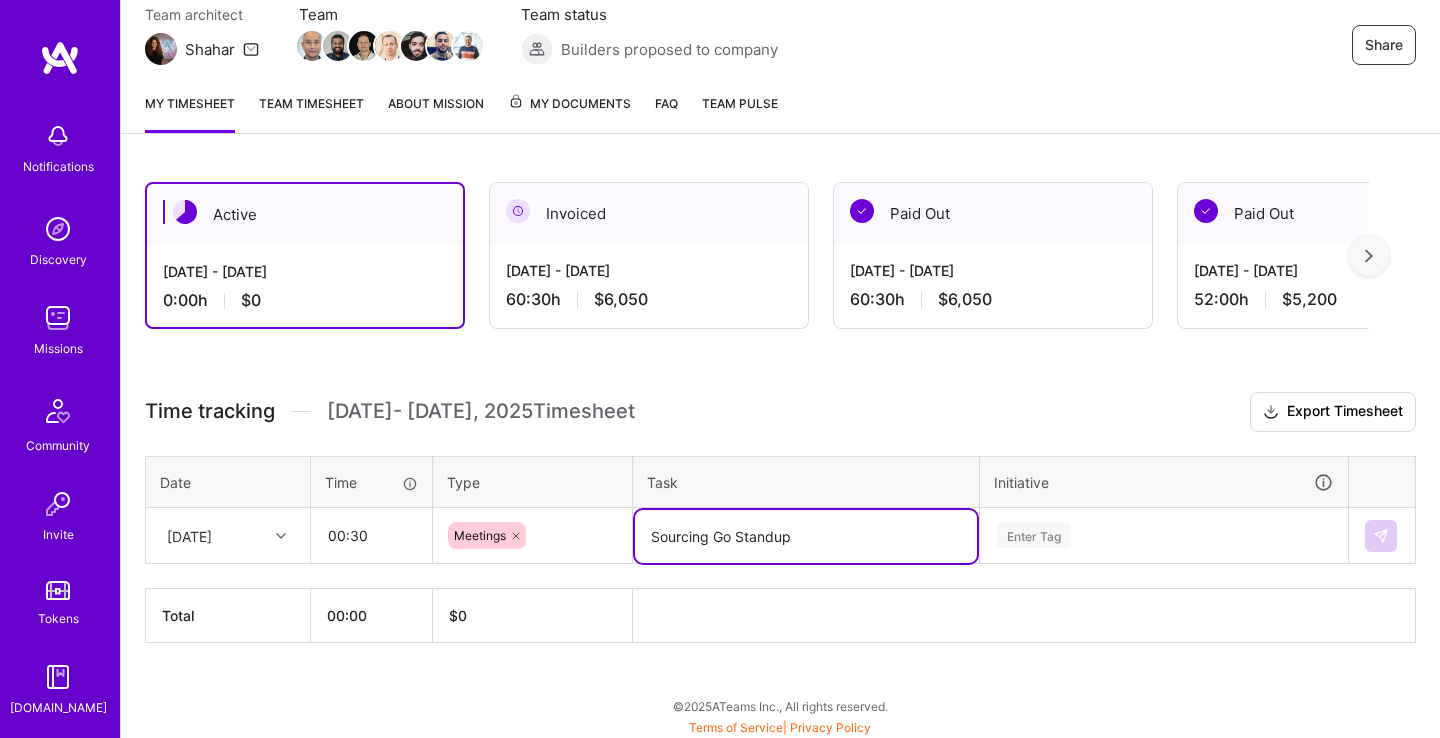 type on "Sourcing Go Standup" 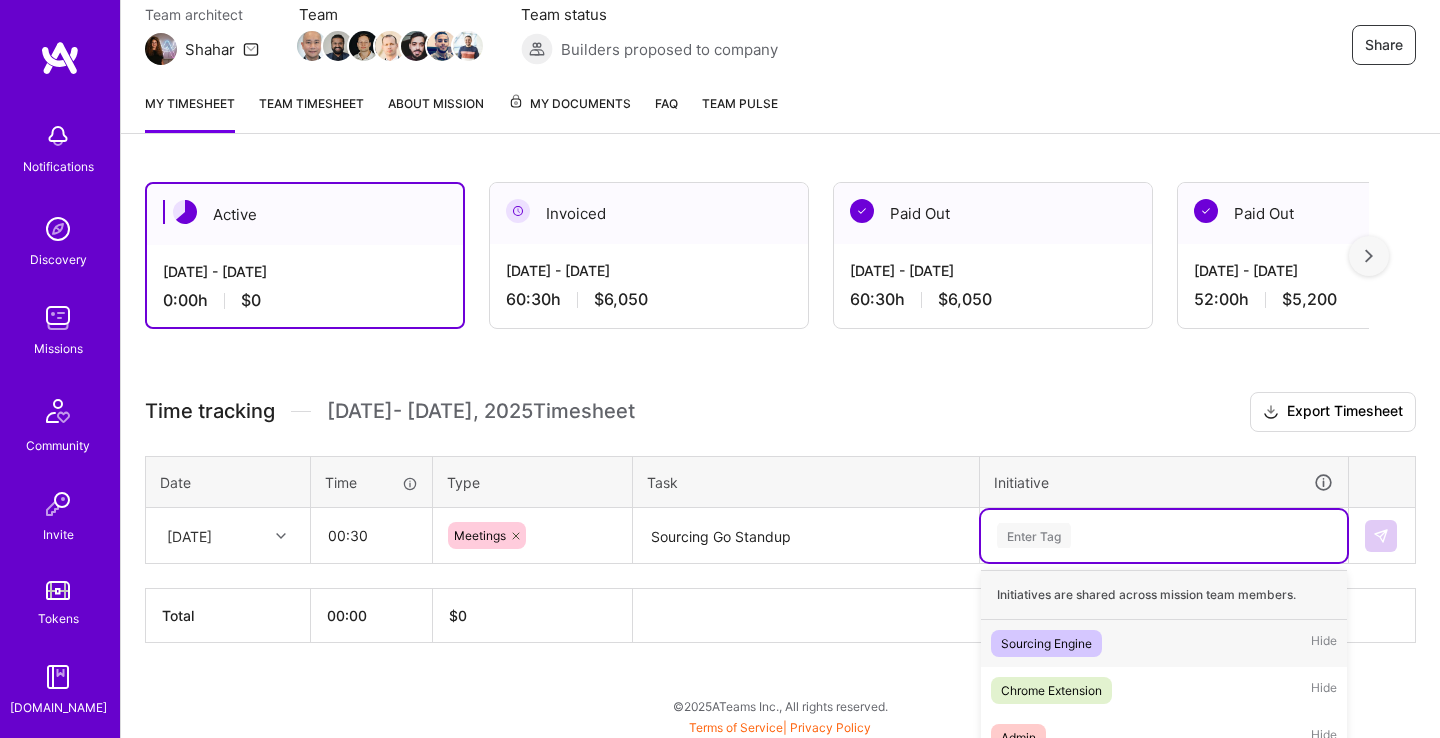 scroll, scrollTop: 425, scrollLeft: 0, axis: vertical 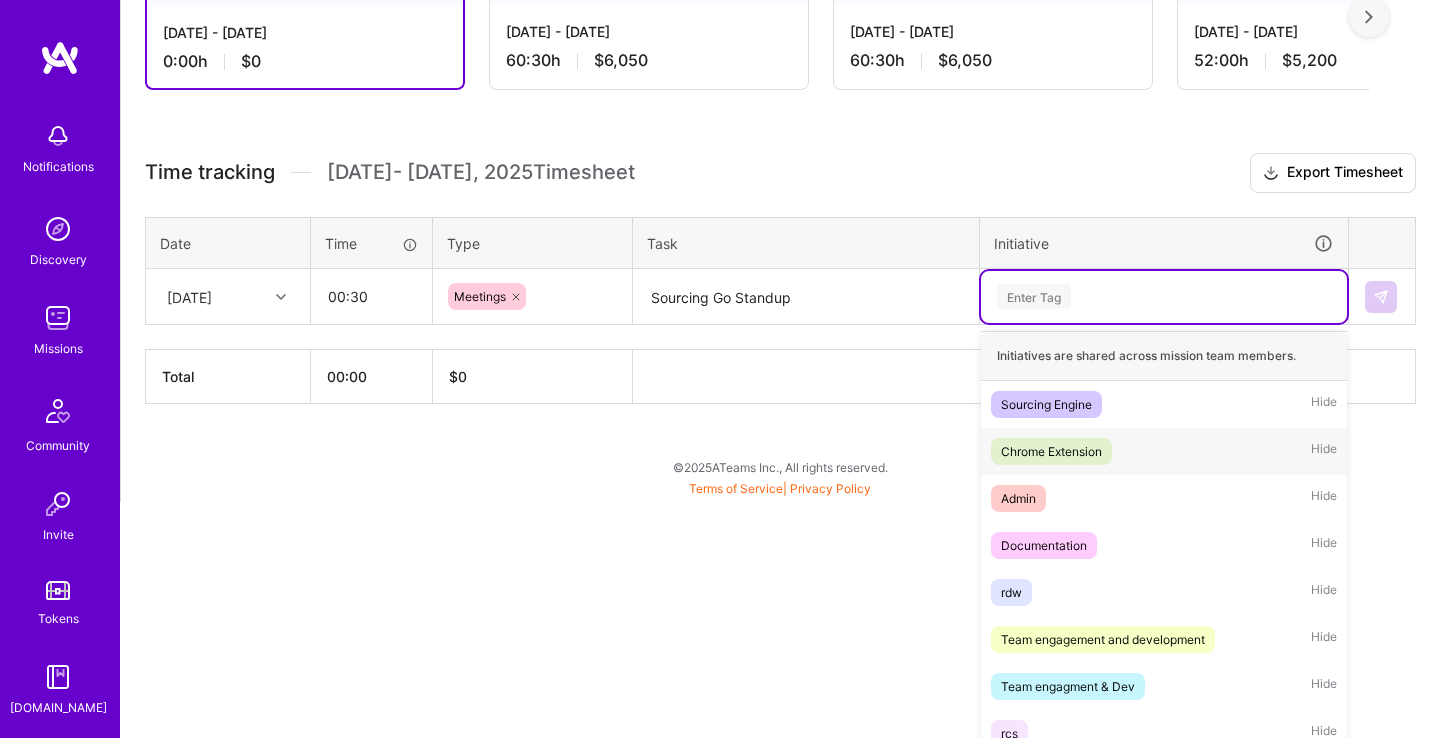 click on "Chrome Extension Hide" at bounding box center (1164, 451) 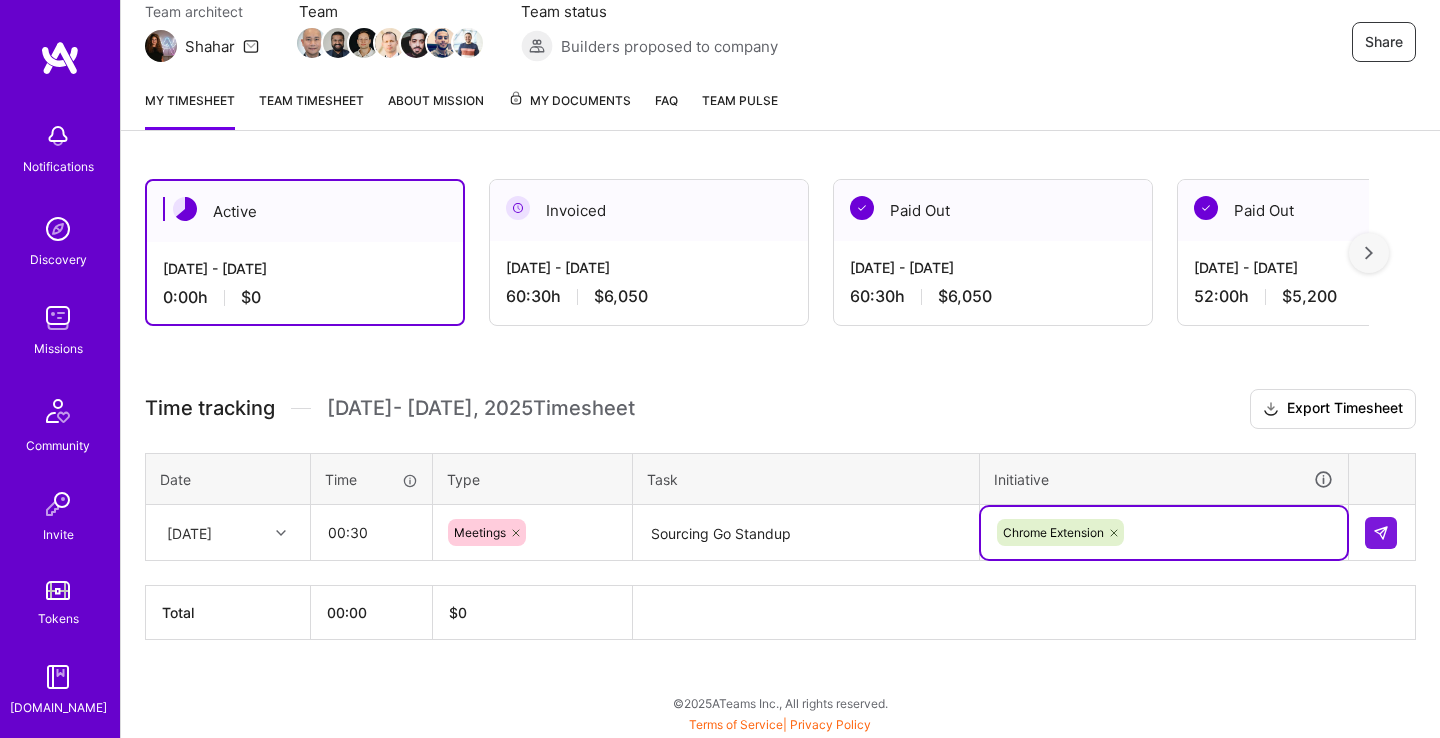 scroll, scrollTop: 186, scrollLeft: 0, axis: vertical 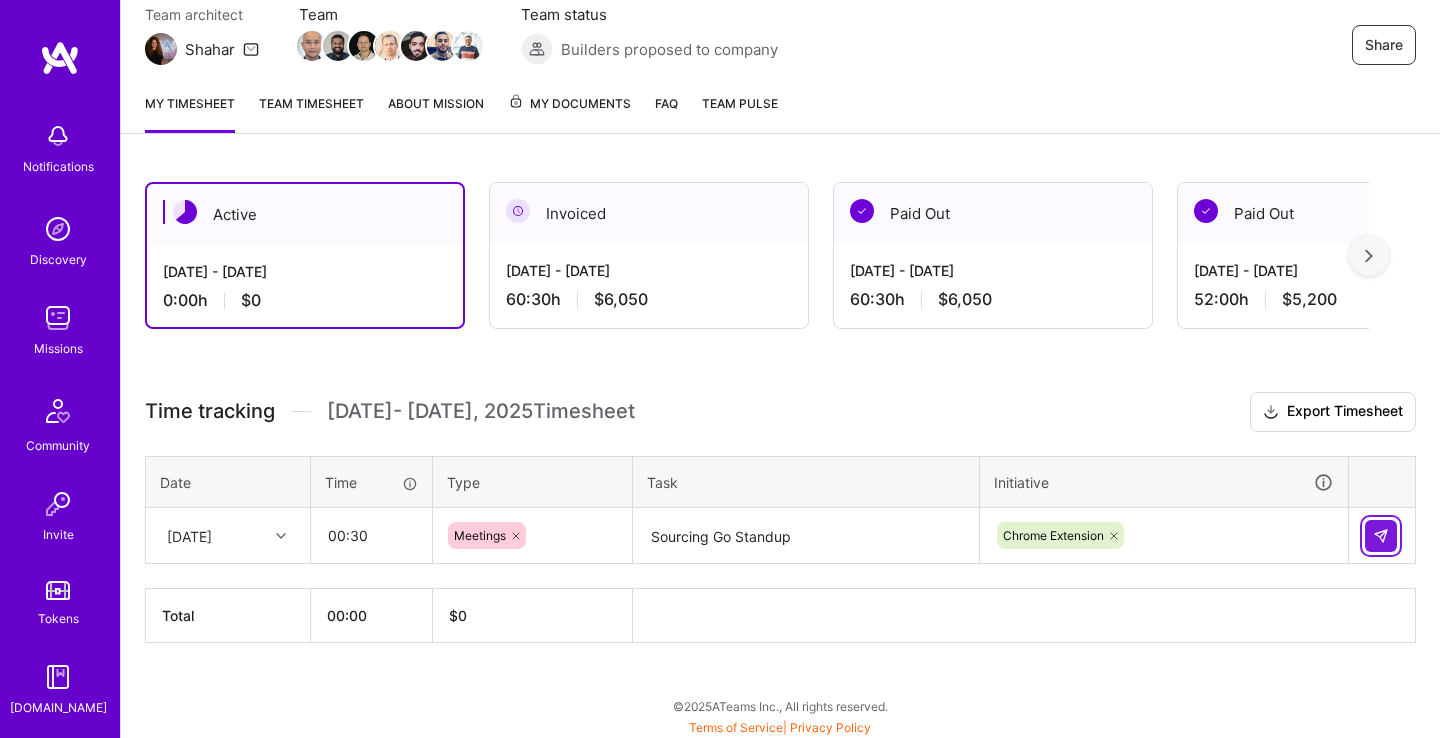 click at bounding box center [1381, 536] 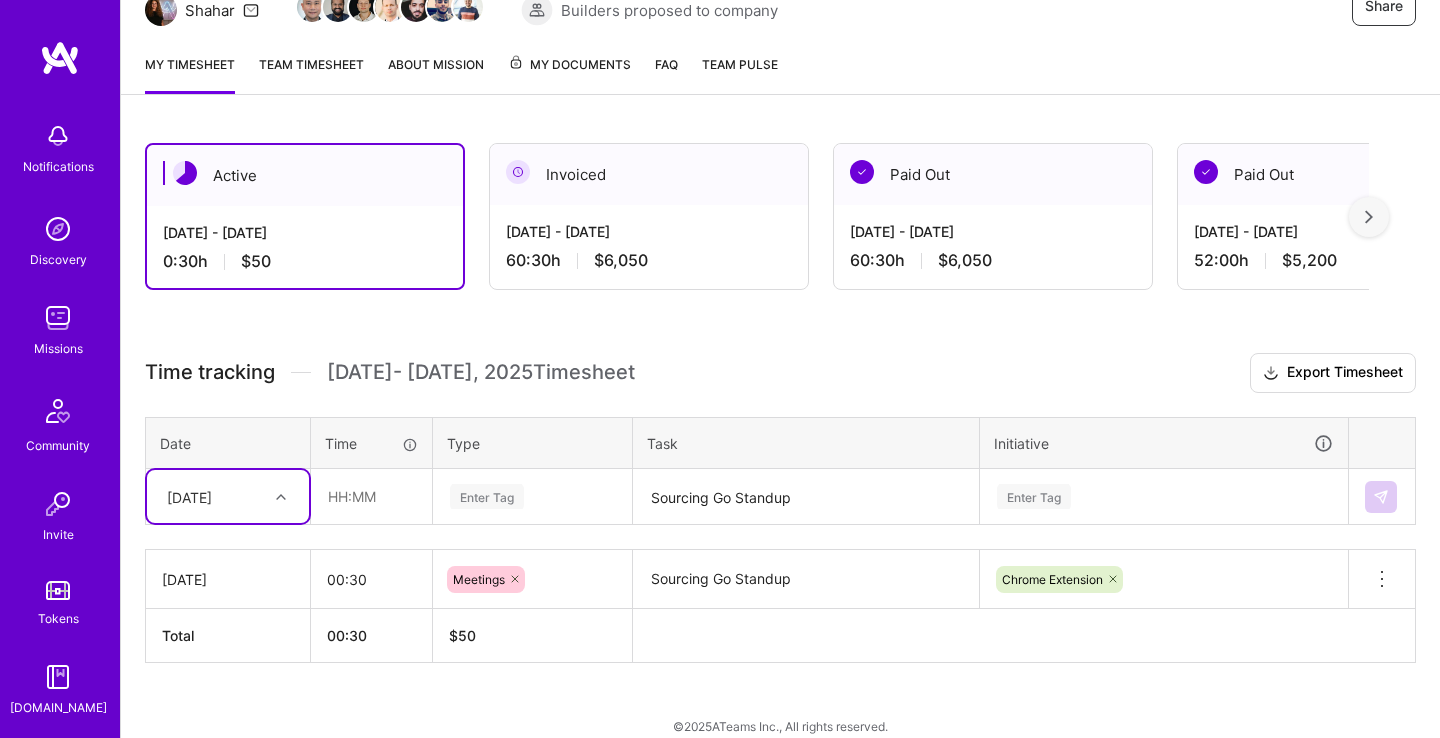scroll, scrollTop: 245, scrollLeft: 0, axis: vertical 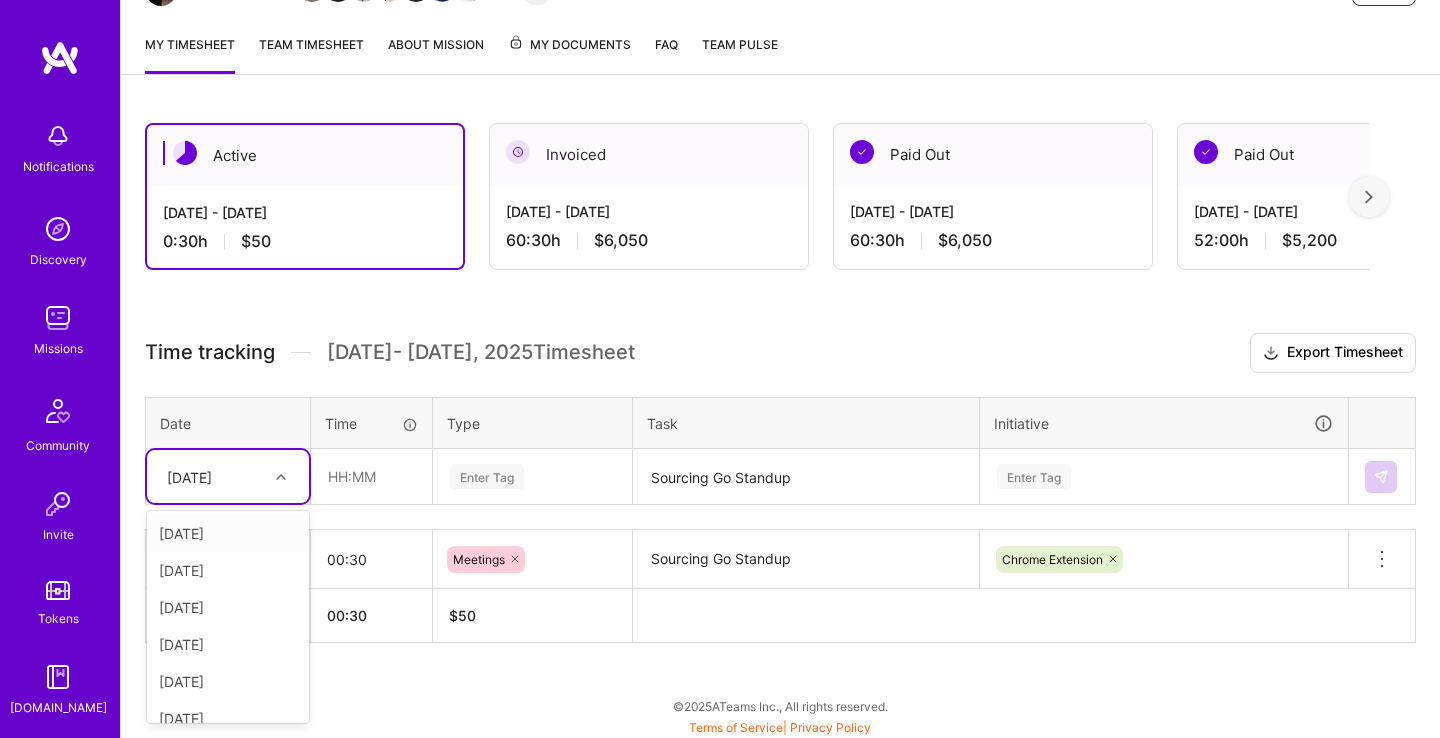 click at bounding box center (283, 477) 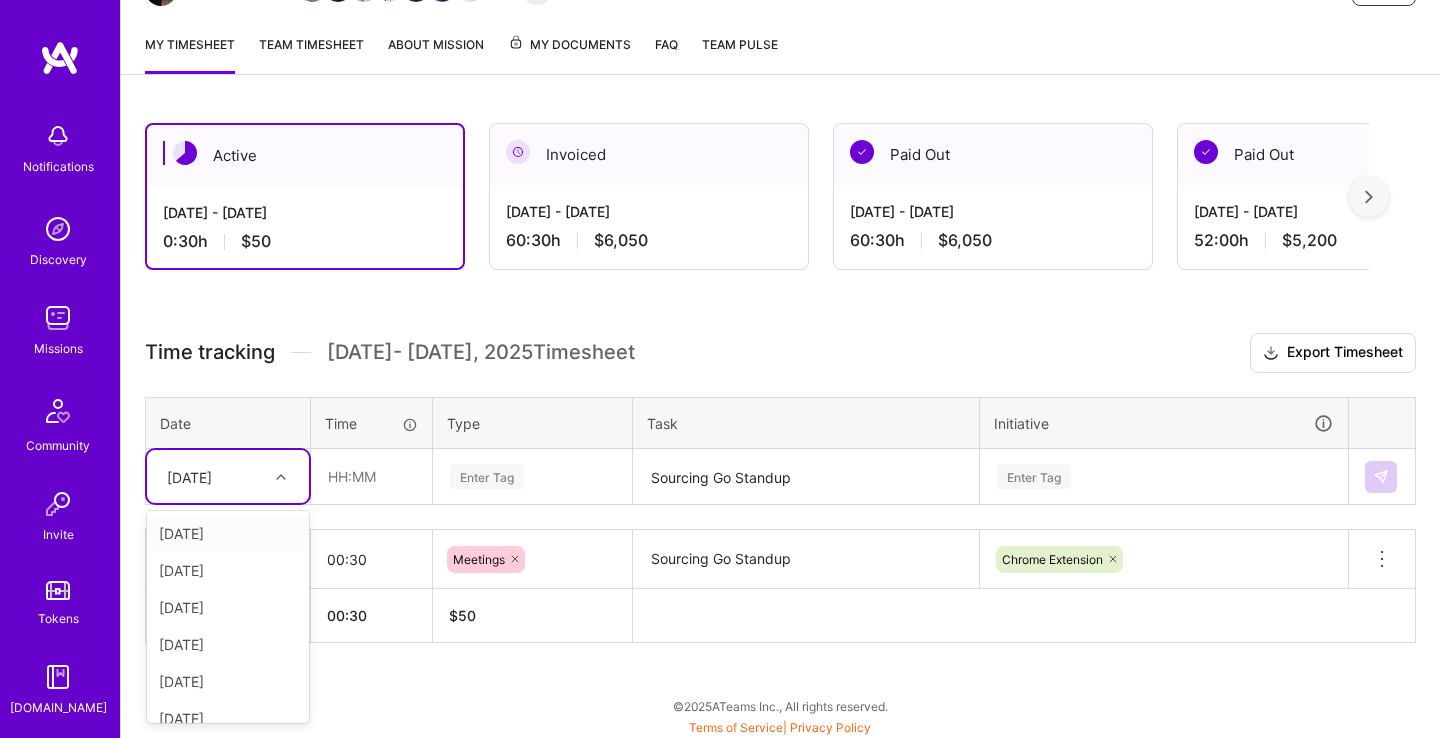 scroll, scrollTop: 19, scrollLeft: 0, axis: vertical 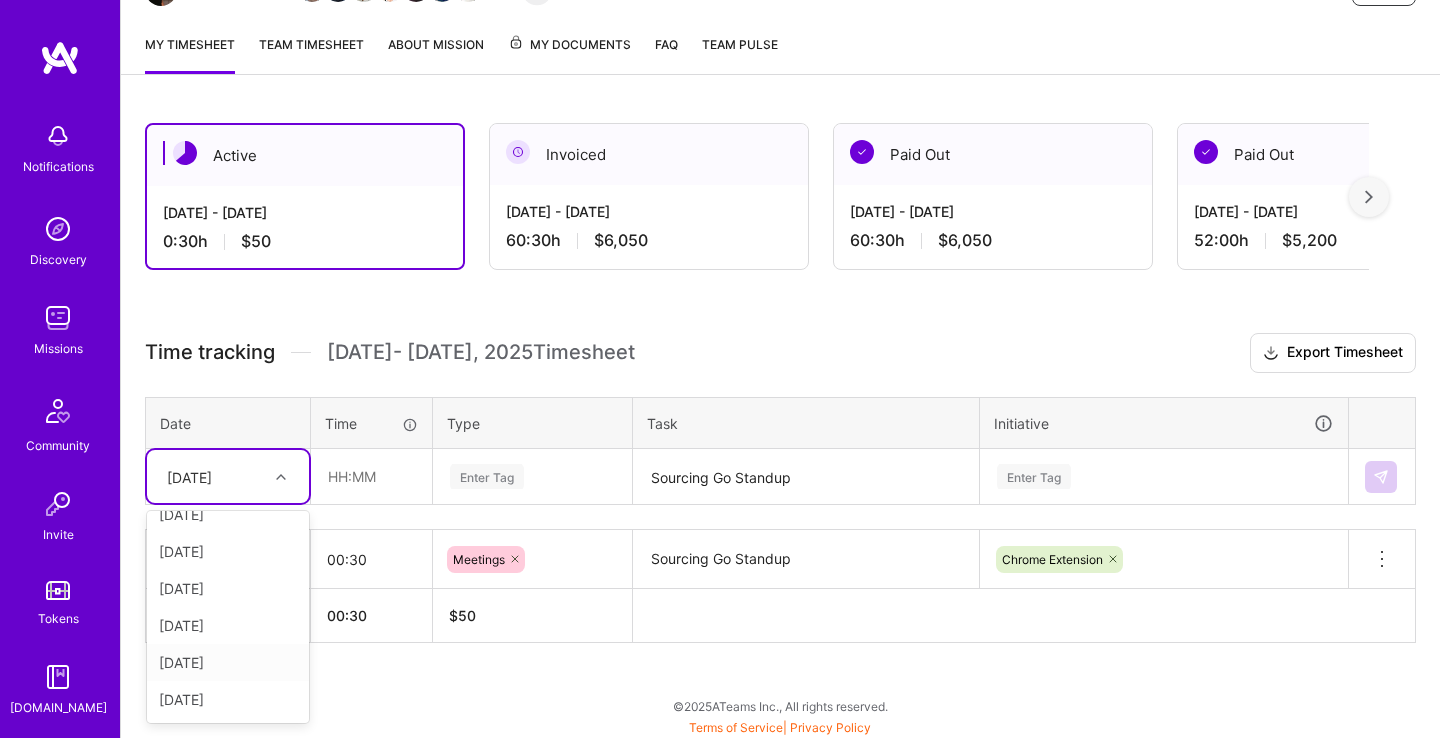 click on "[DATE]" at bounding box center (228, 662) 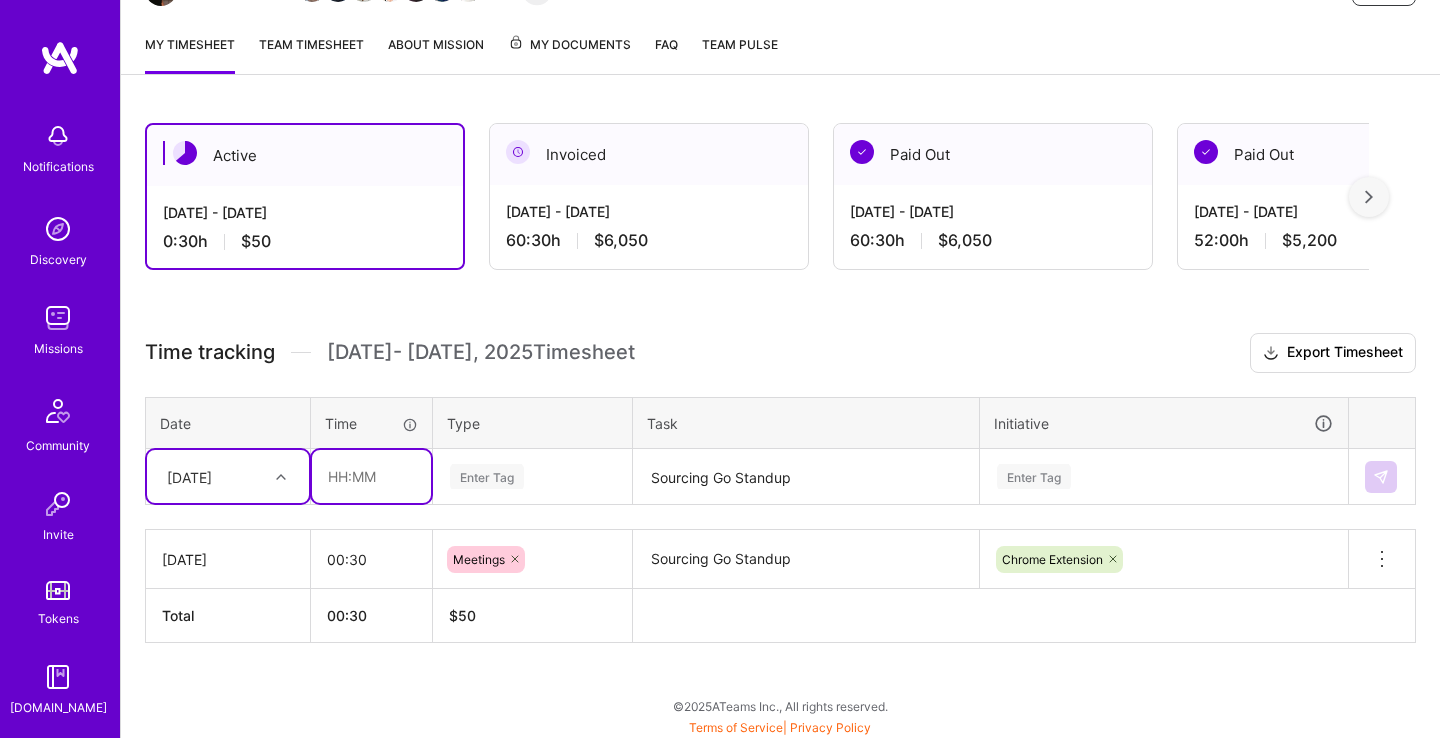 click at bounding box center (371, 476) 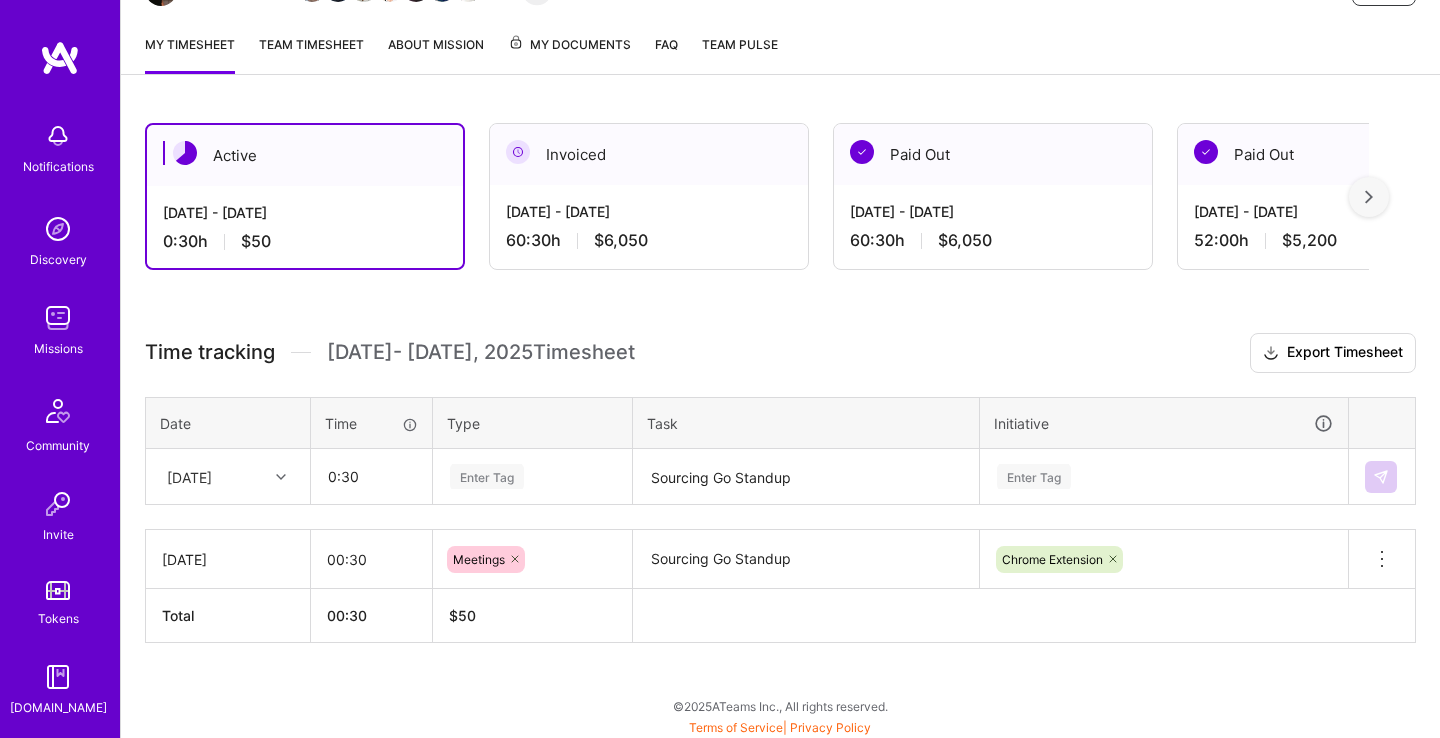 type on "00:30" 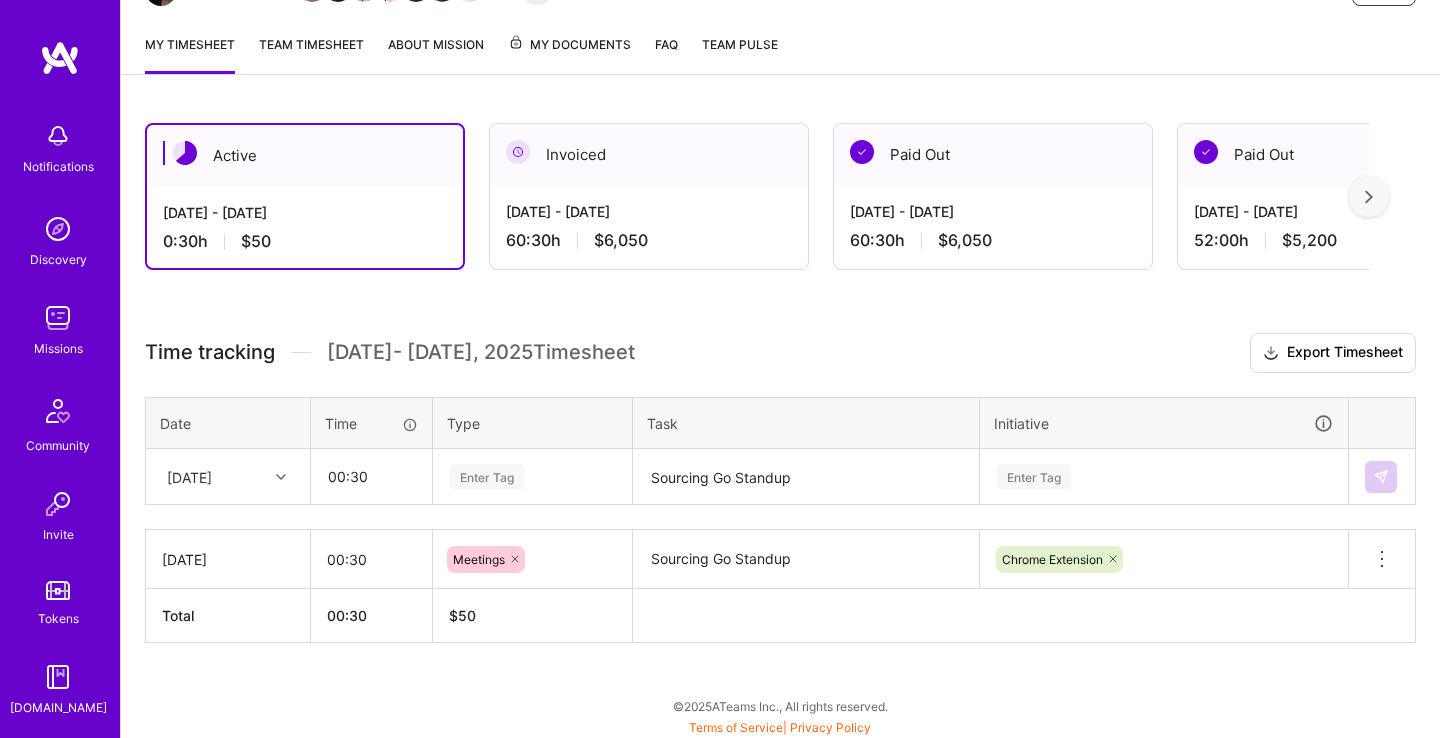 click on "Enter Tag" at bounding box center [532, 476] 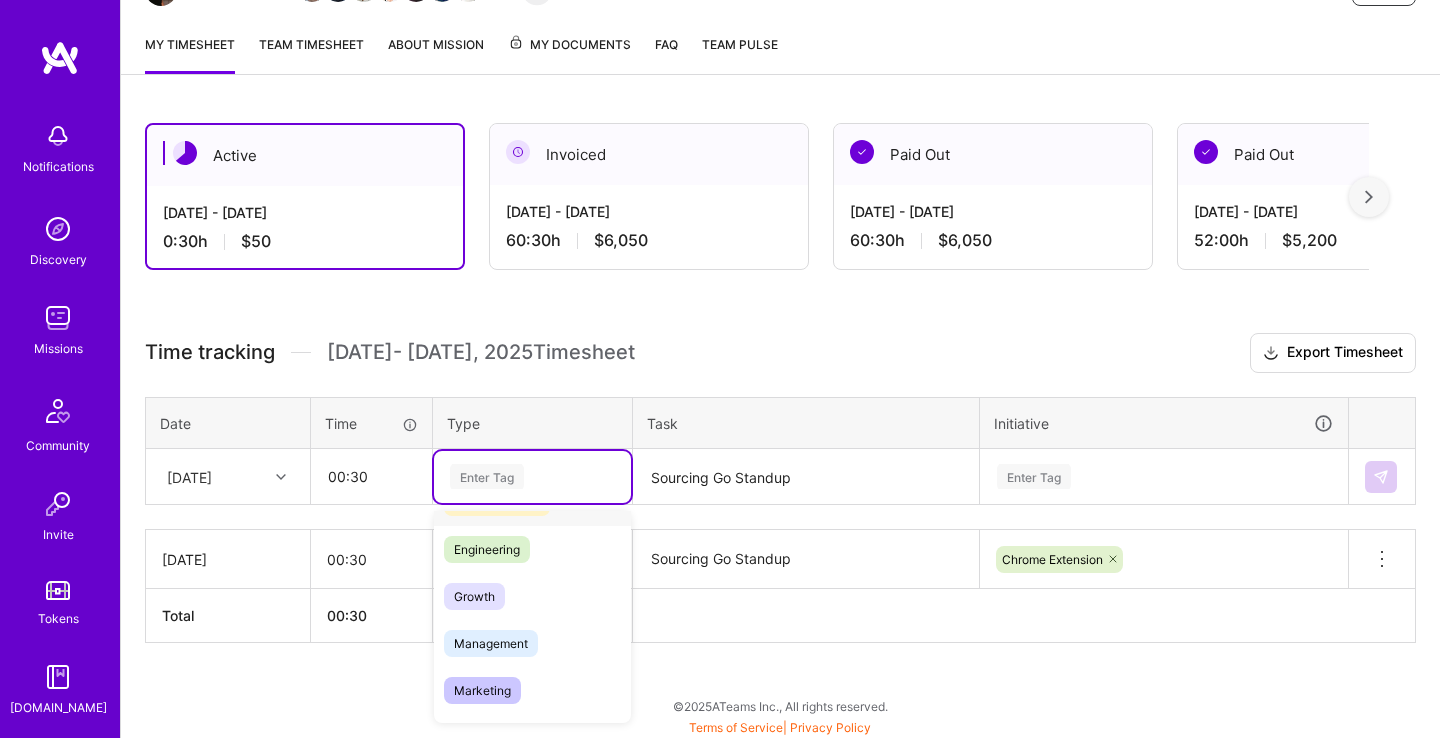 scroll, scrollTop: 205, scrollLeft: 0, axis: vertical 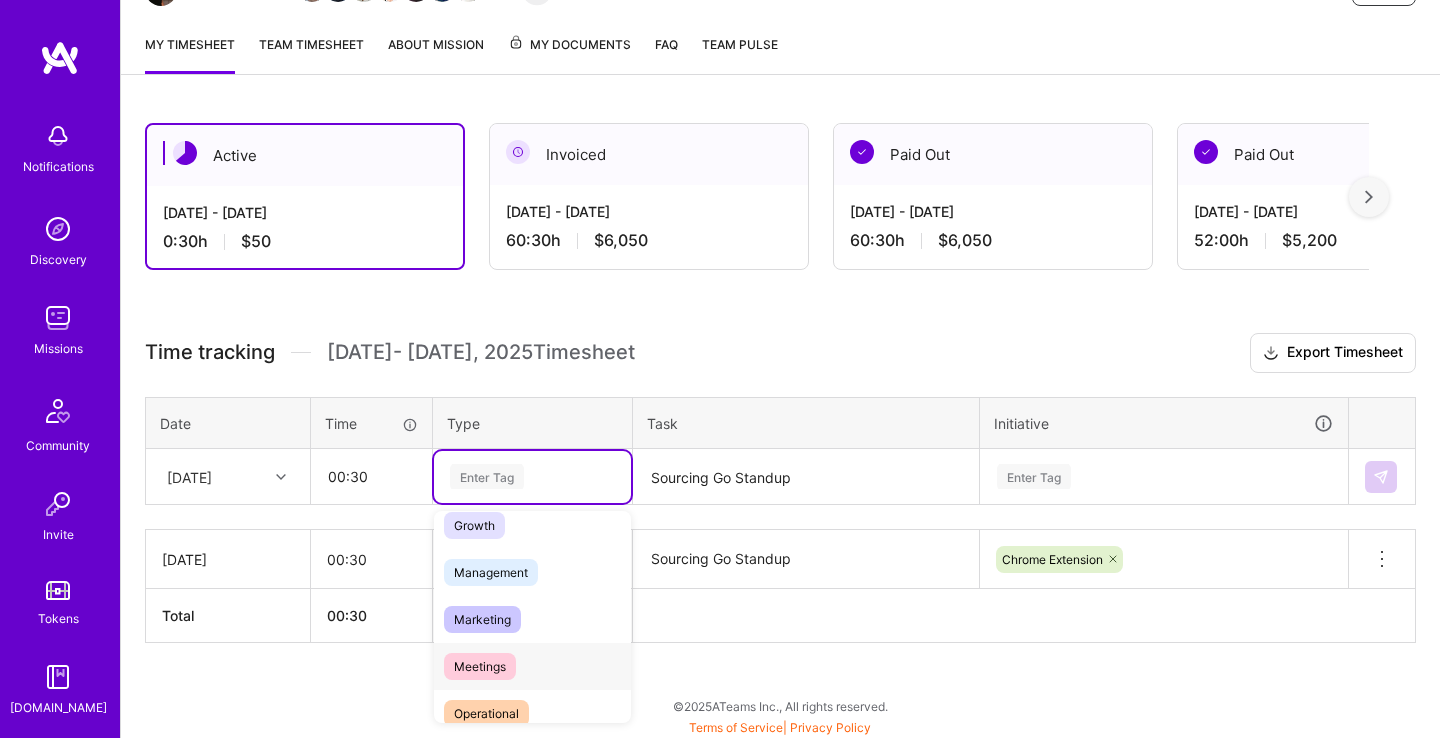 click on "Meetings" at bounding box center (532, 666) 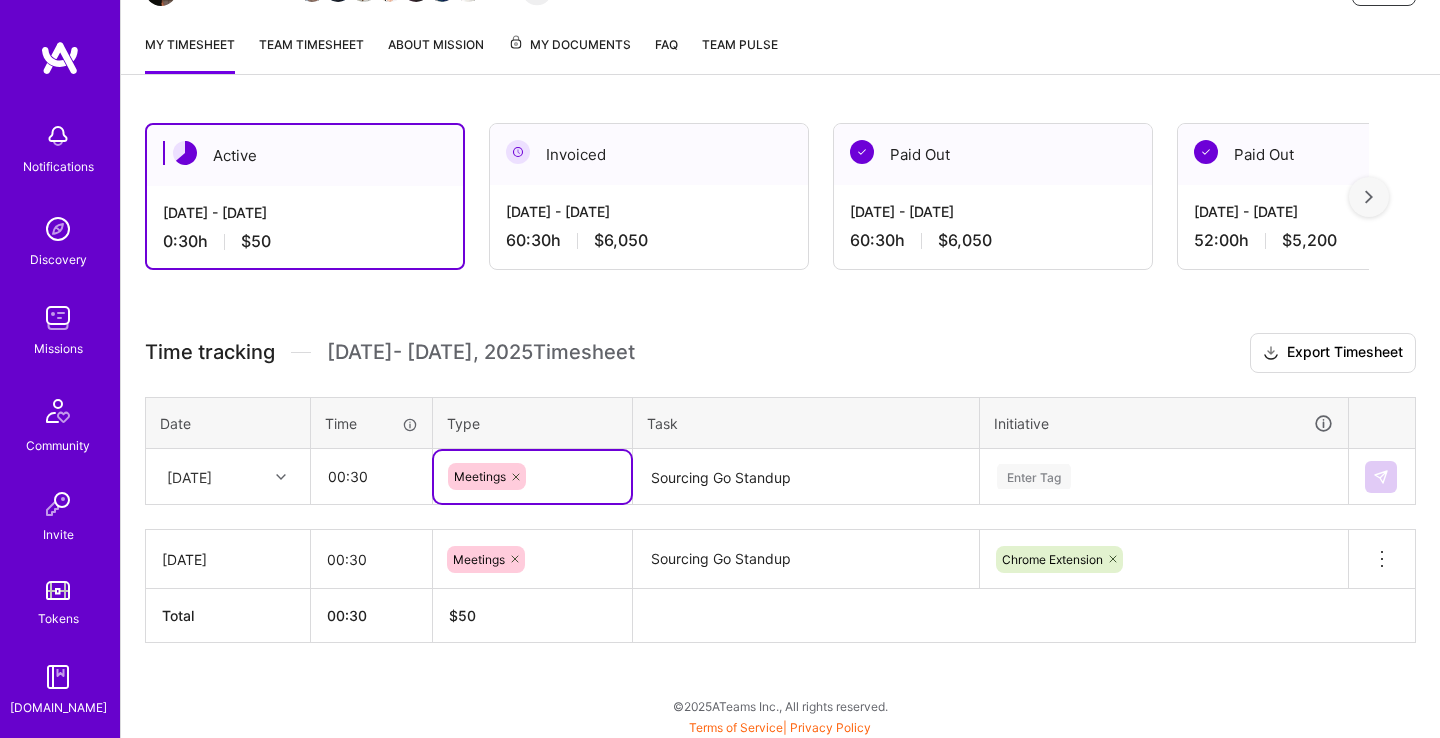 click on "Sourcing Go Standup" at bounding box center [806, 477] 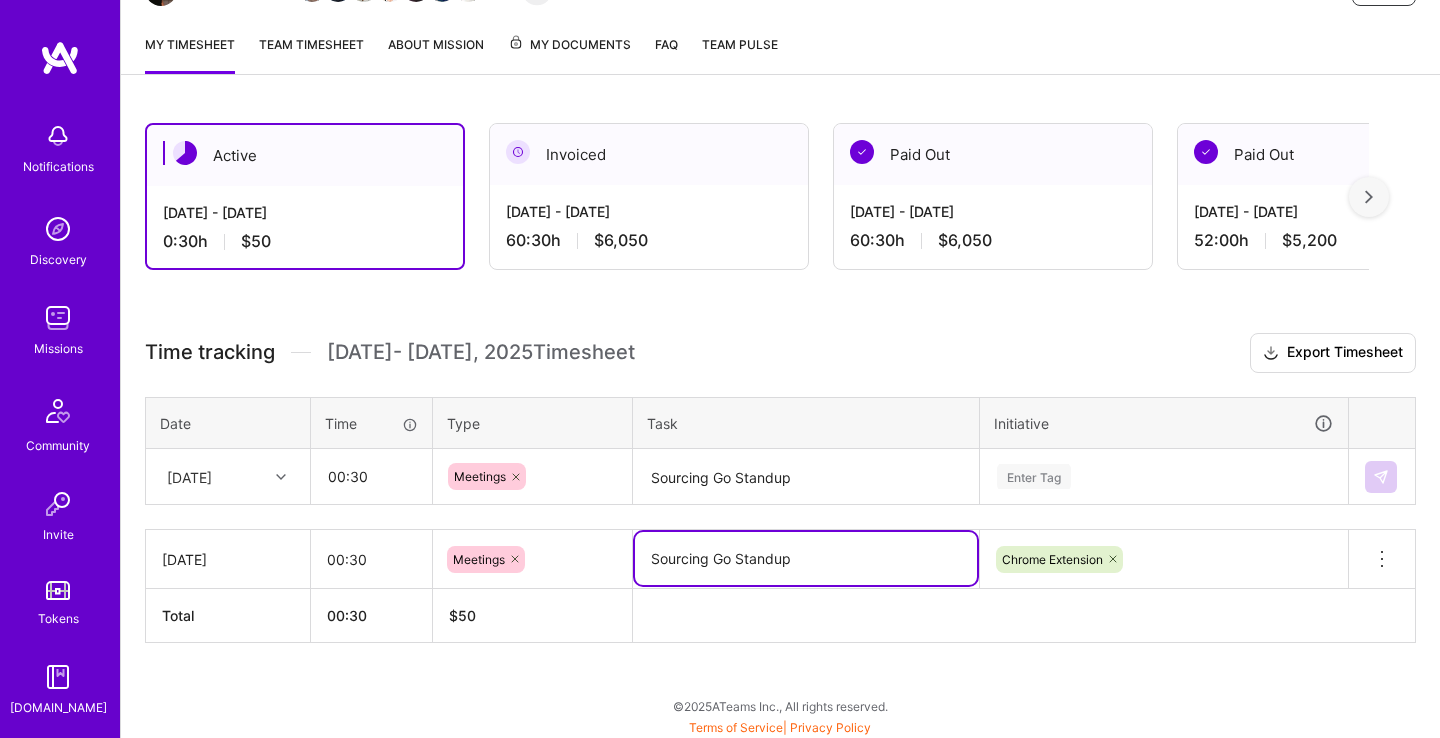 drag, startPoint x: 808, startPoint y: 556, endPoint x: 509, endPoint y: 538, distance: 299.54132 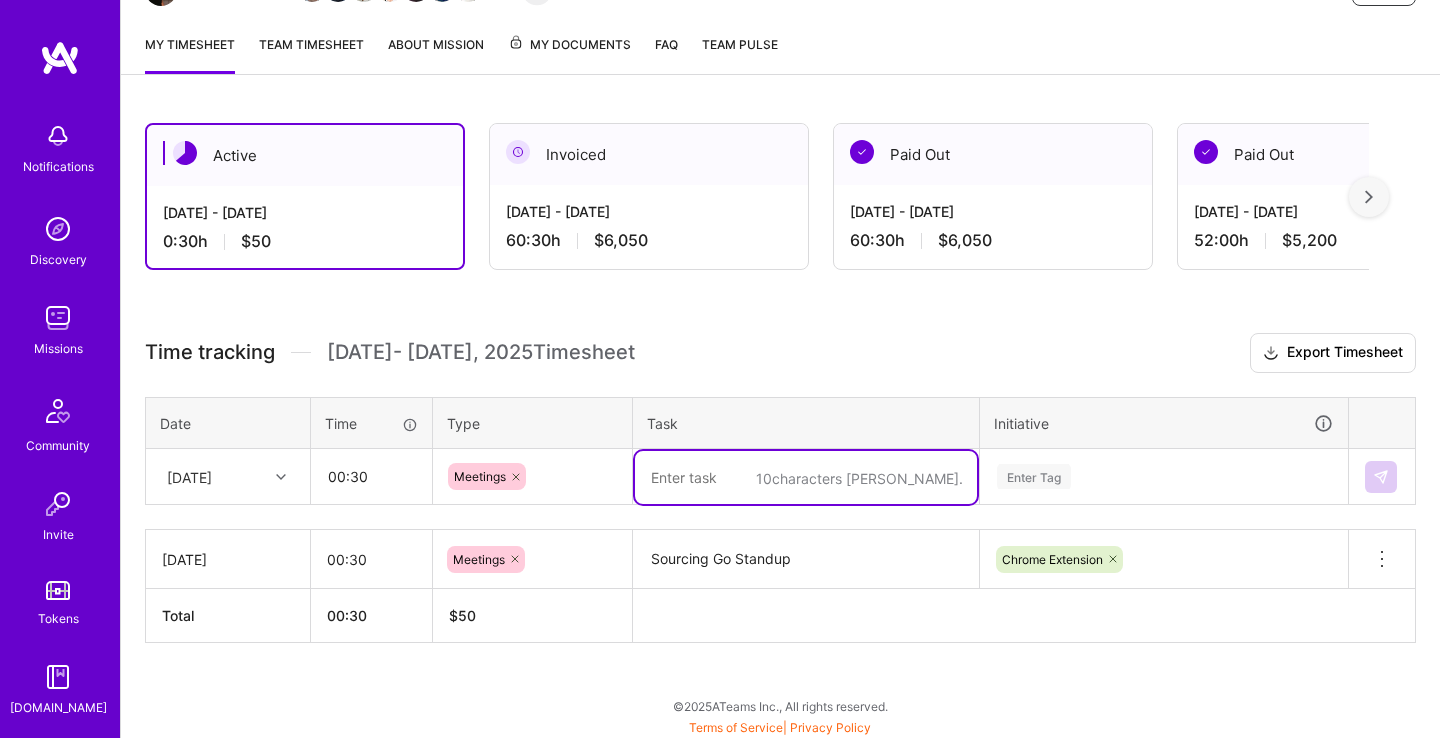 paste on "Sourcing Go Standup" 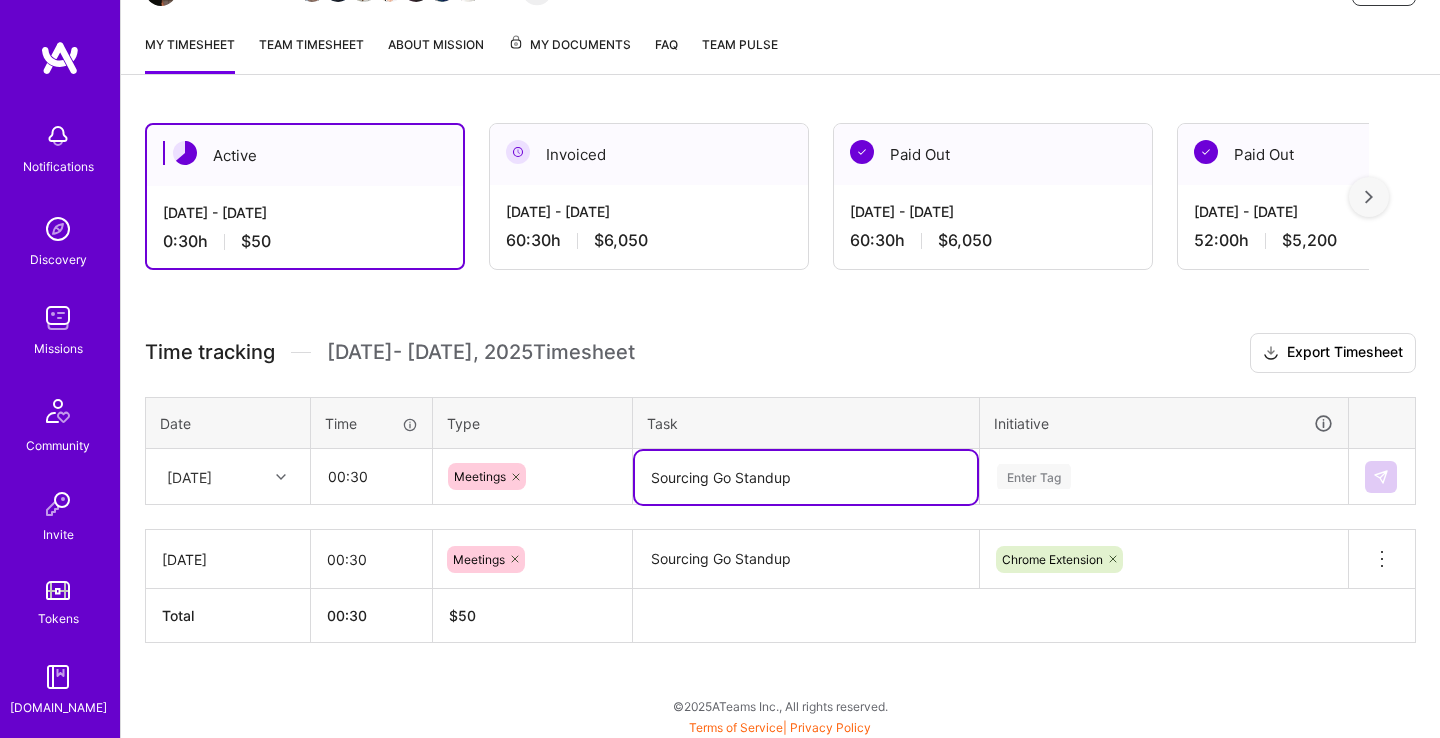 type on "Sourcing Go Standup" 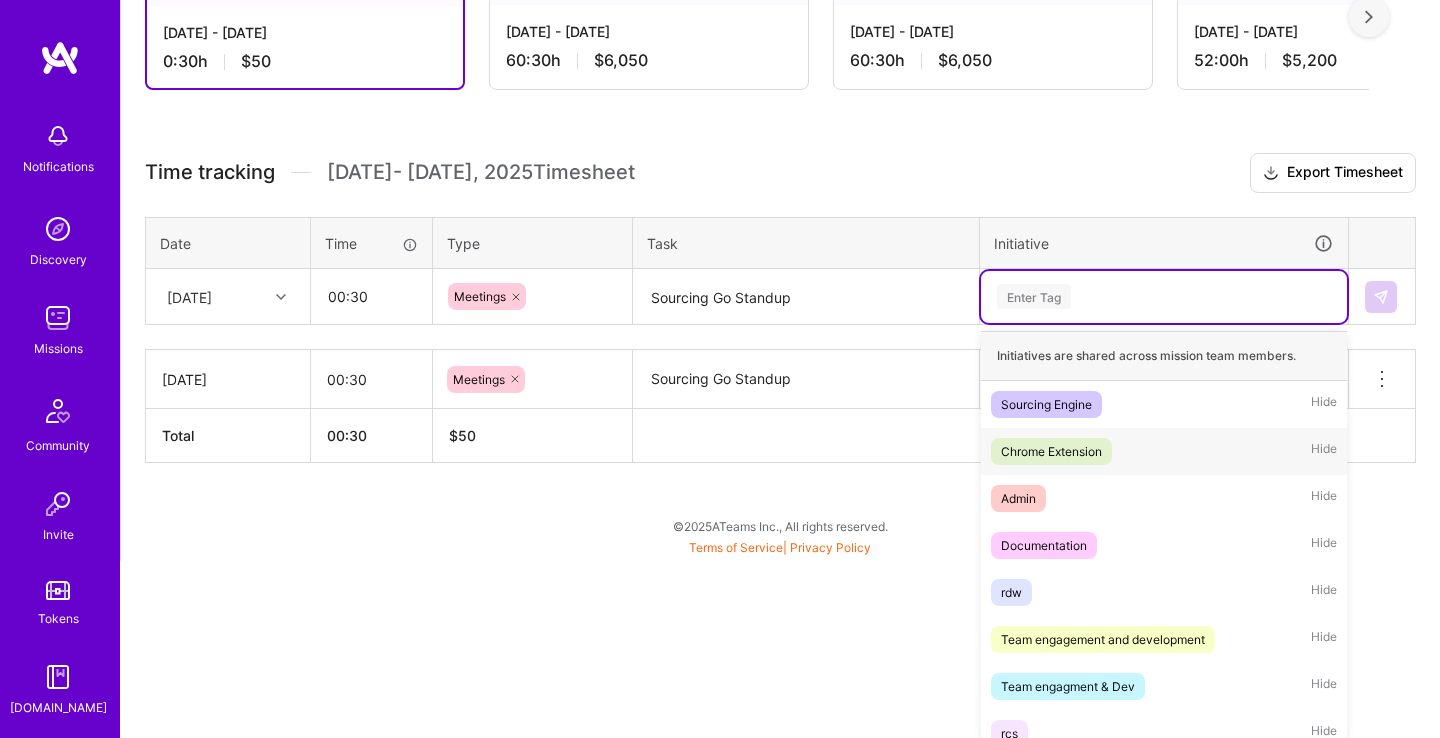 drag, startPoint x: 1131, startPoint y: 455, endPoint x: 1164, endPoint y: 440, distance: 36.249138 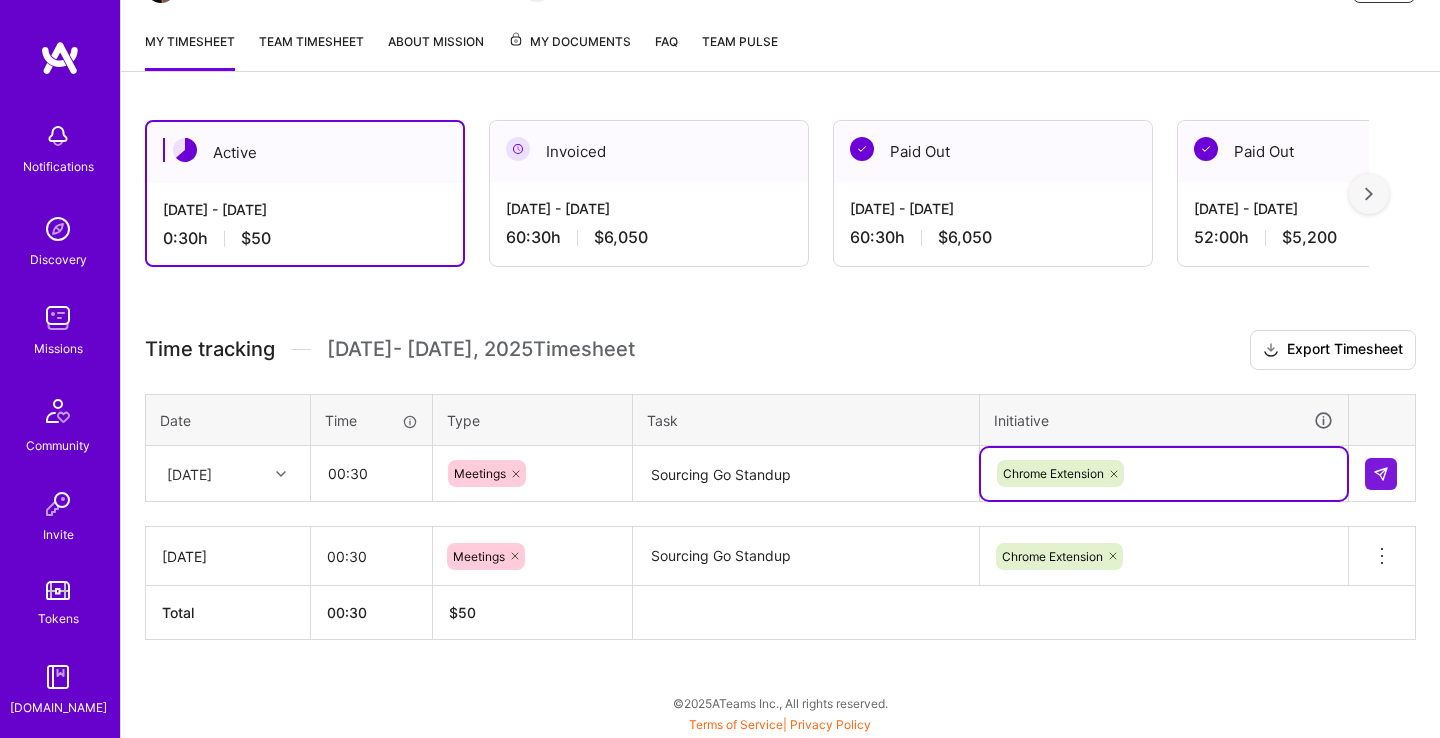 scroll, scrollTop: 245, scrollLeft: 0, axis: vertical 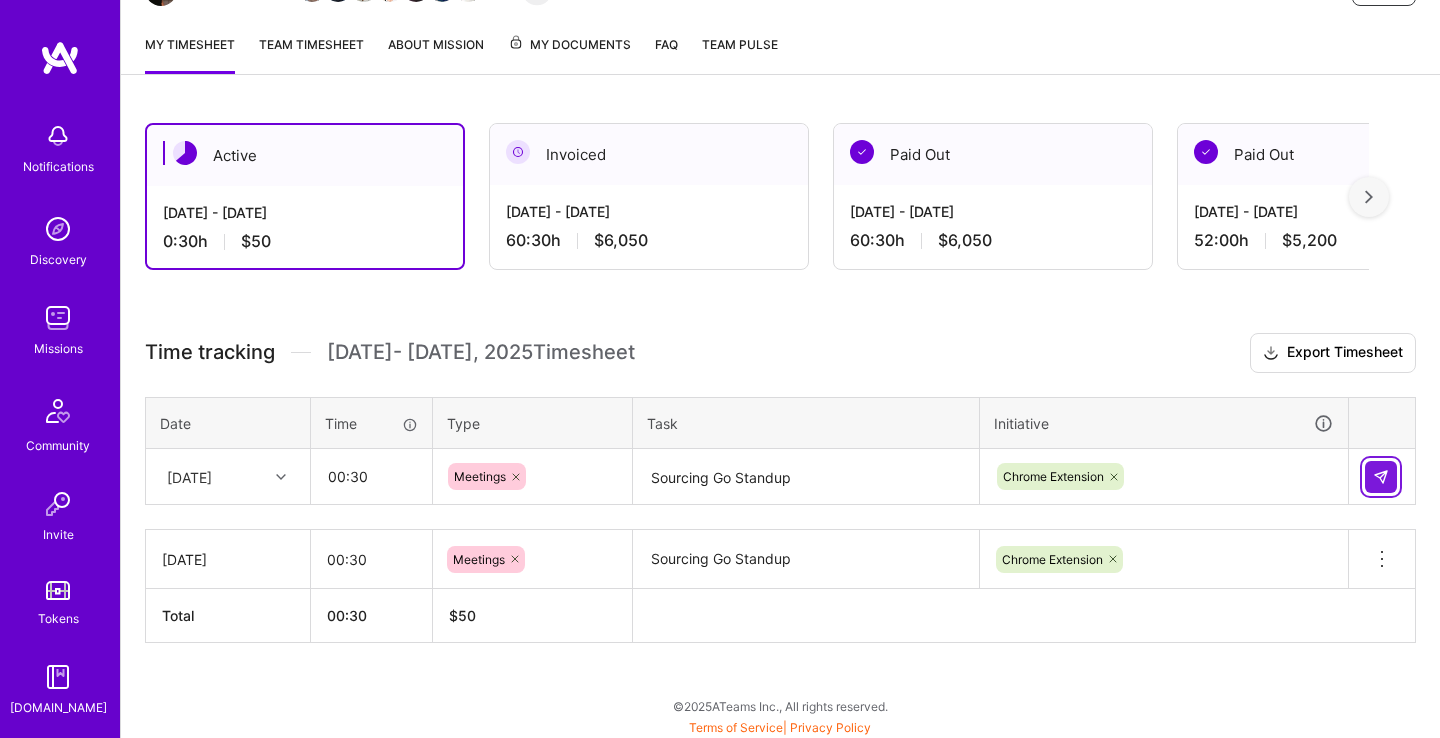 click at bounding box center (1381, 477) 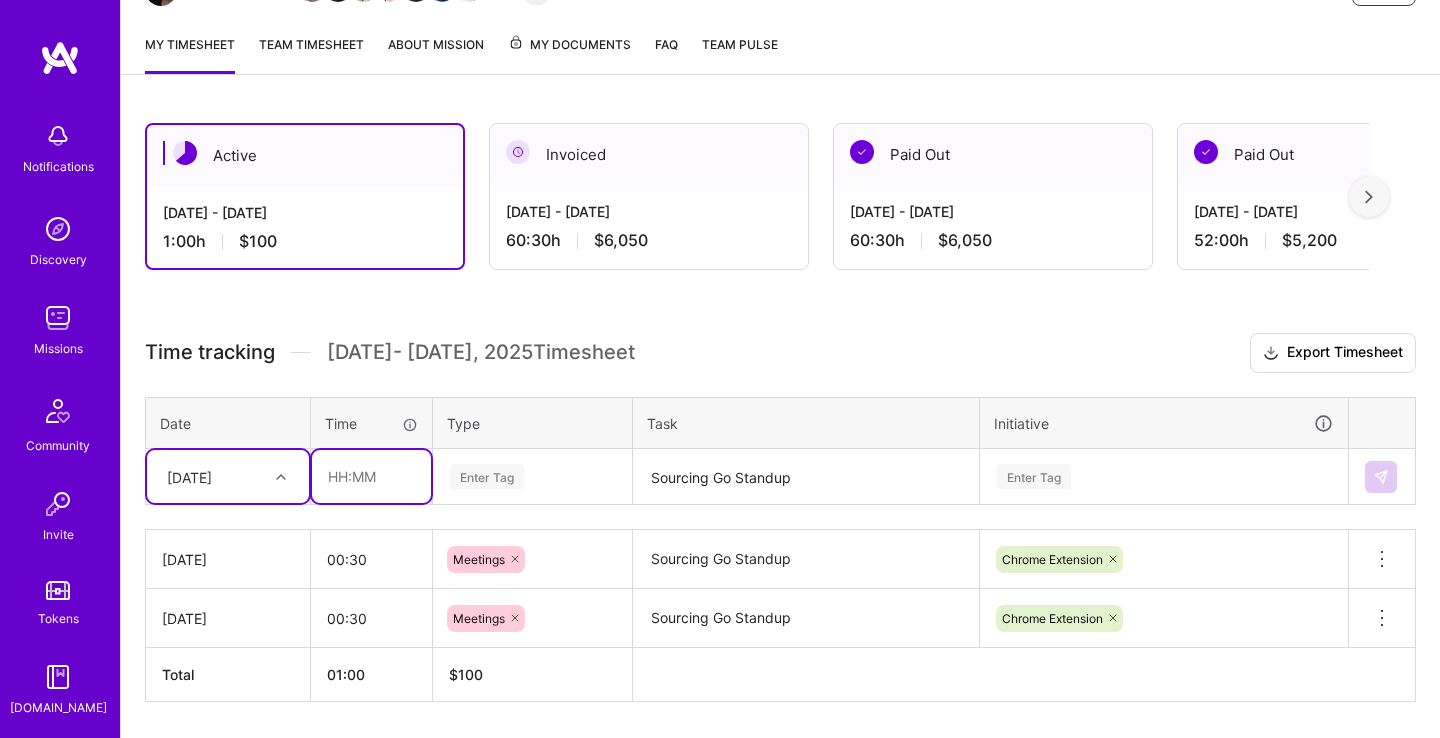 click at bounding box center (371, 476) 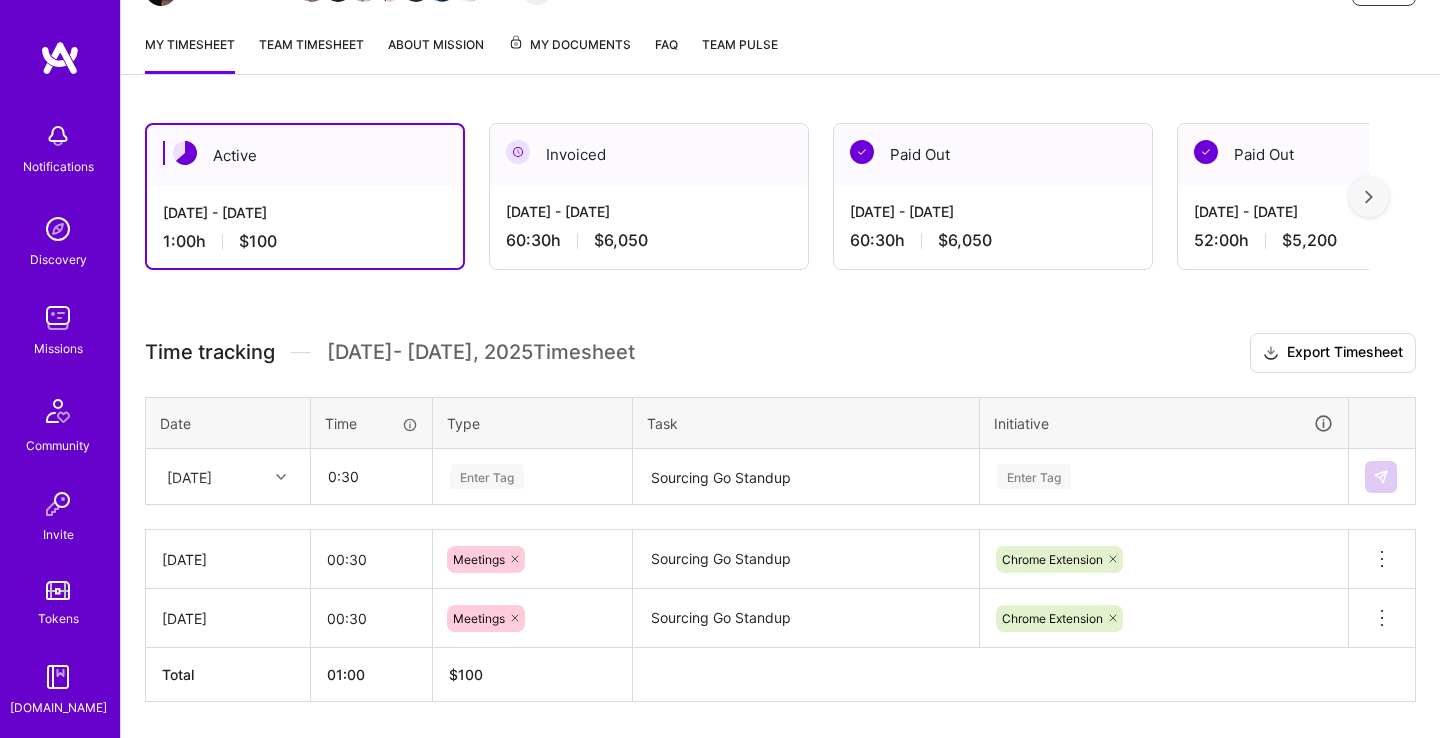 type on "00:30" 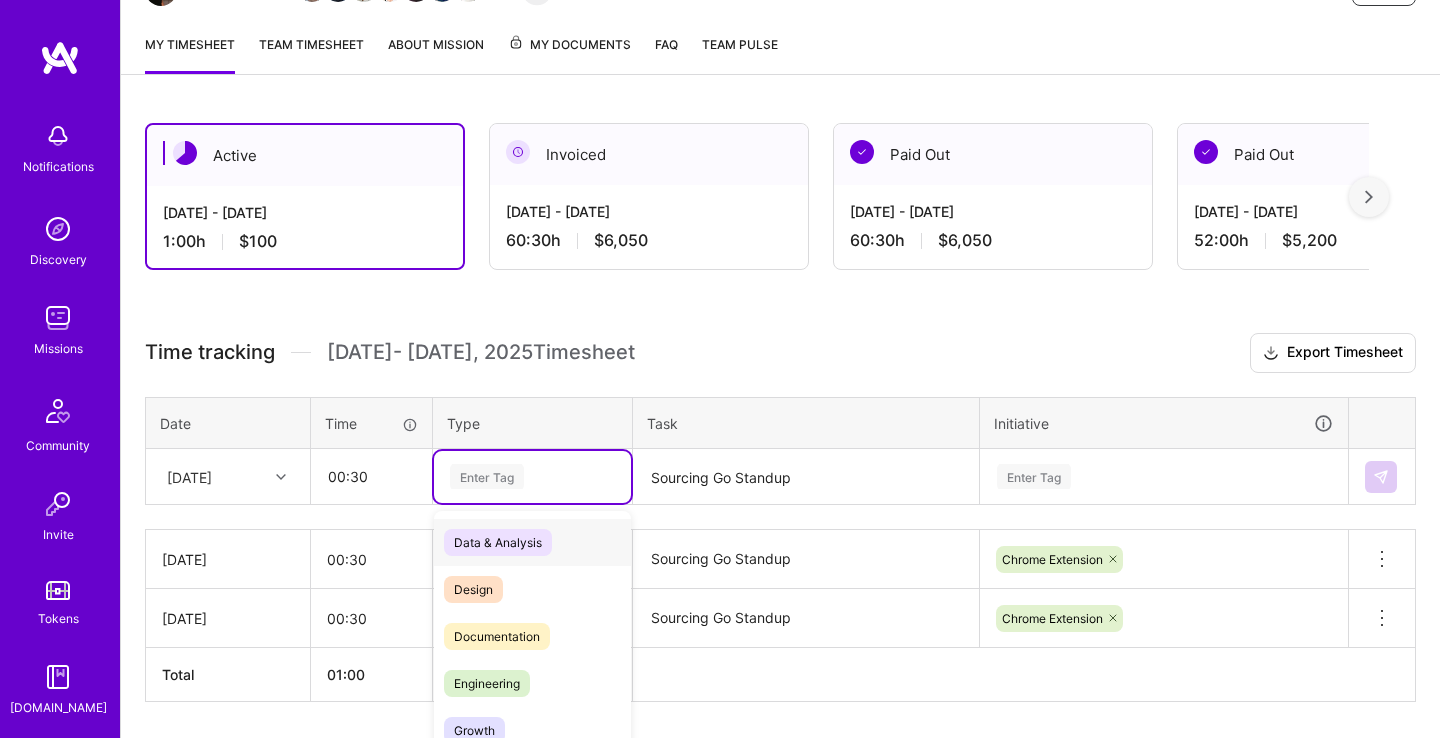 scroll, scrollTop: 304, scrollLeft: 0, axis: vertical 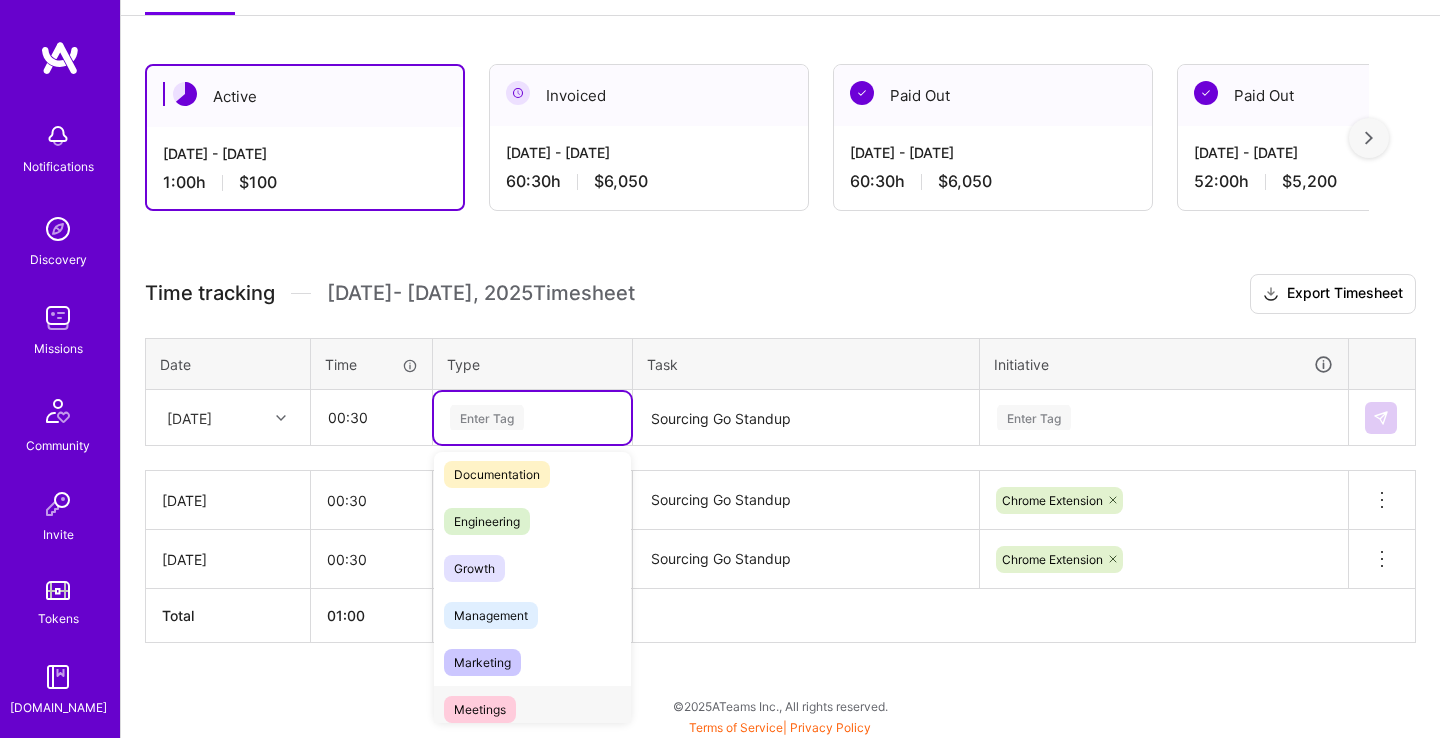 click on "Meetings" at bounding box center [532, 709] 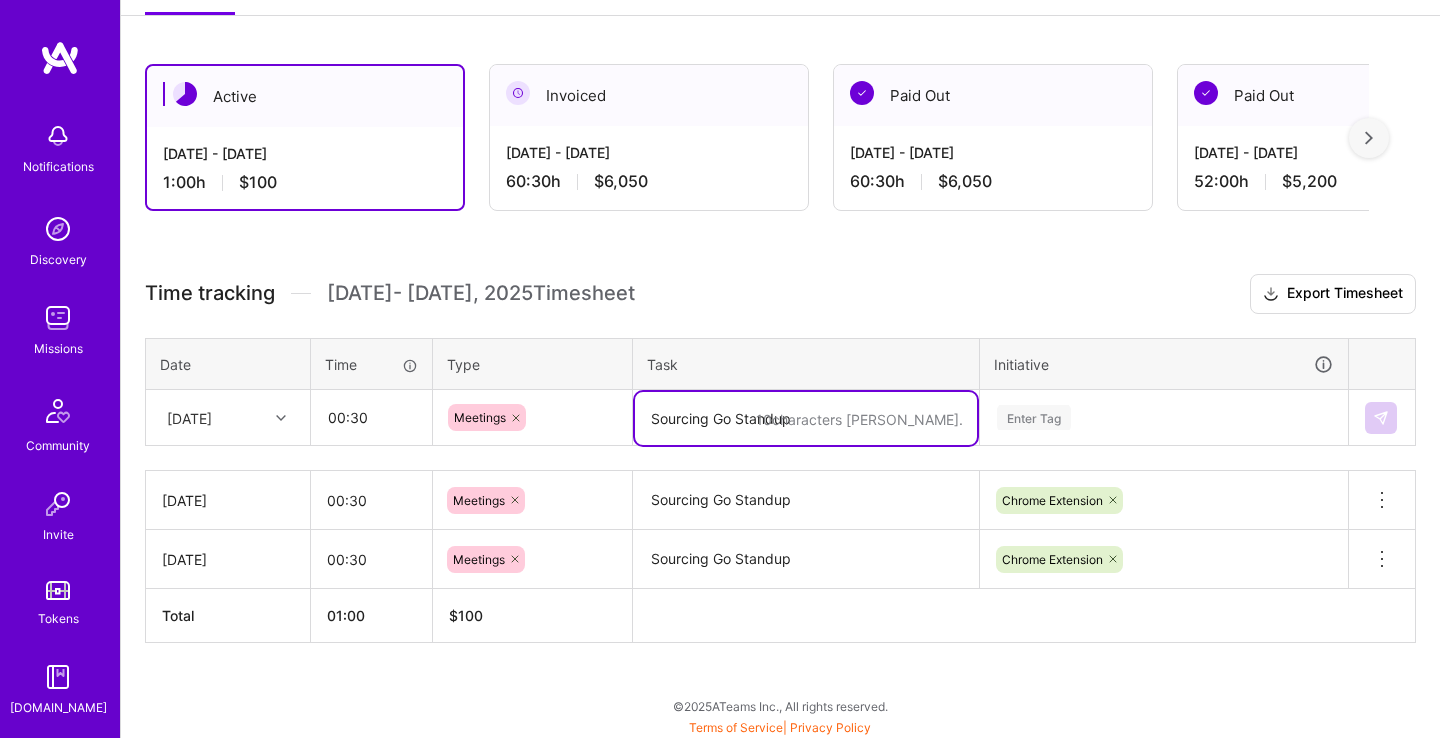 click on "Sourcing Go Standup" at bounding box center (806, 418) 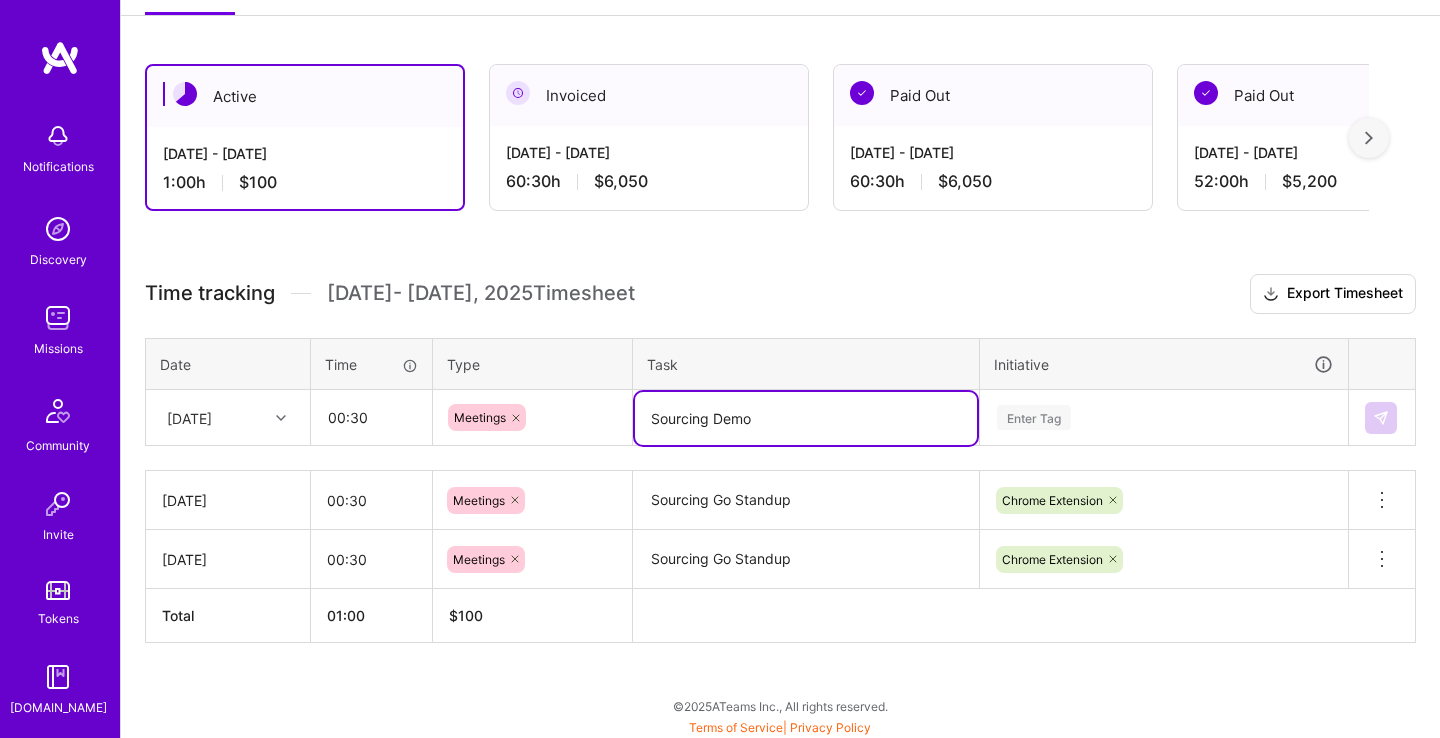 type on "Sourcing Demo" 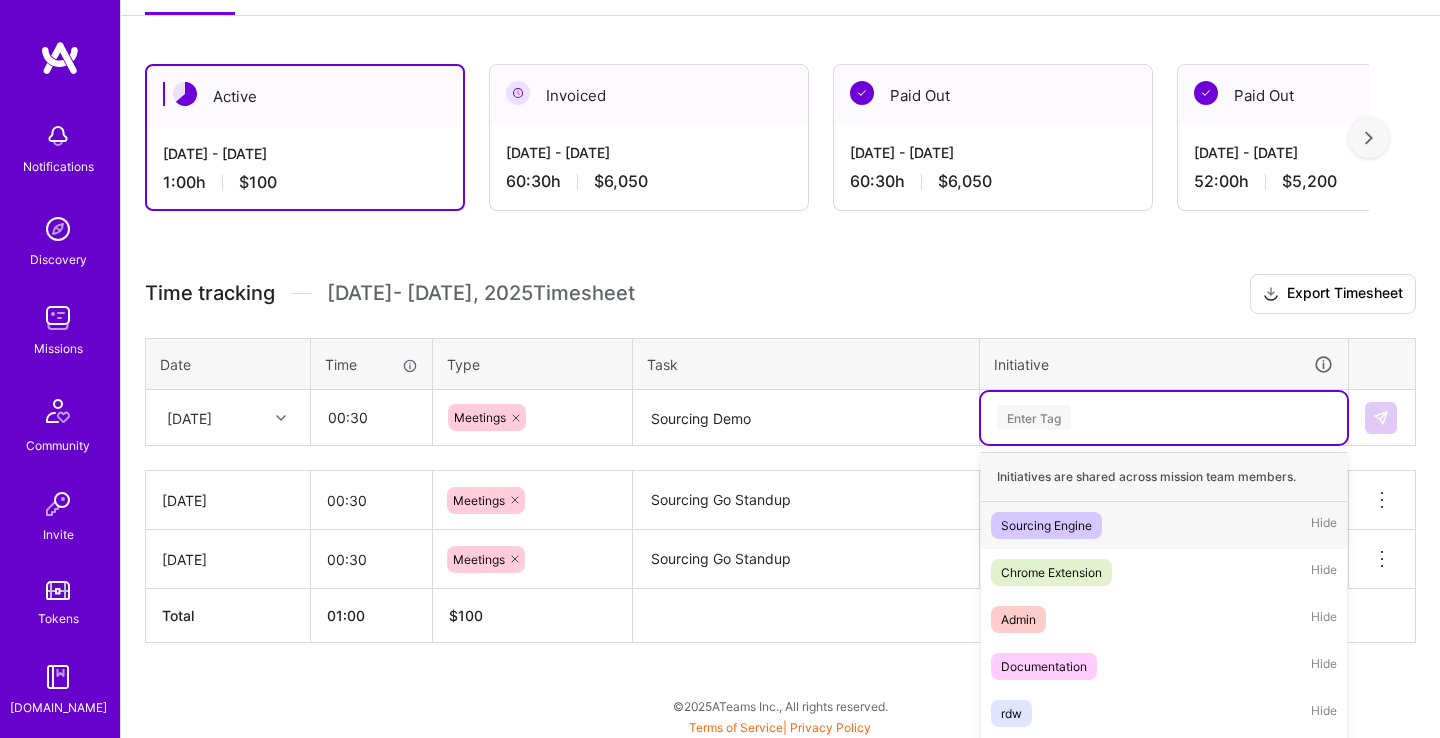 click on "option Chrome Extension, selected. option Sourcing Engine focused, 1 of 46. 46 results available. Use Up and Down to choose options, press Enter to select the currently focused option, press Escape to exit the menu. Enter Tag Initiatives are shared across mission team members. Sourcing Engine Hide Chrome Extension Hide Admin Hide Documentation Hide rdw Hide Team engagement and development Hide Team engagment & Dev Hide rcs Hide Code Review Hide Founder Outreach Hide Contact Data Enhancement Hide Cost Optimization Hide Pipeline Failure Process Hide Pipeline Failure Process Enhancement Hide Project Planning Hide Email Activity Data Hide Email Activity Analytics Hide Knowledge Management Products Hide ScaleUp Academy Hide Portfolio Management Products Hide Product Ops Hide Dash Management Hide Data & AI Program Management Hide port Hide oper Hide Pipeline Reliability Hide Learn AI Hide AI Opportunities Hide Onboarding Hide Sourcing Funnel Metrics Hide IT Hide found Hide Company Taxonomy System Hide sound Hide" at bounding box center (1164, 418) 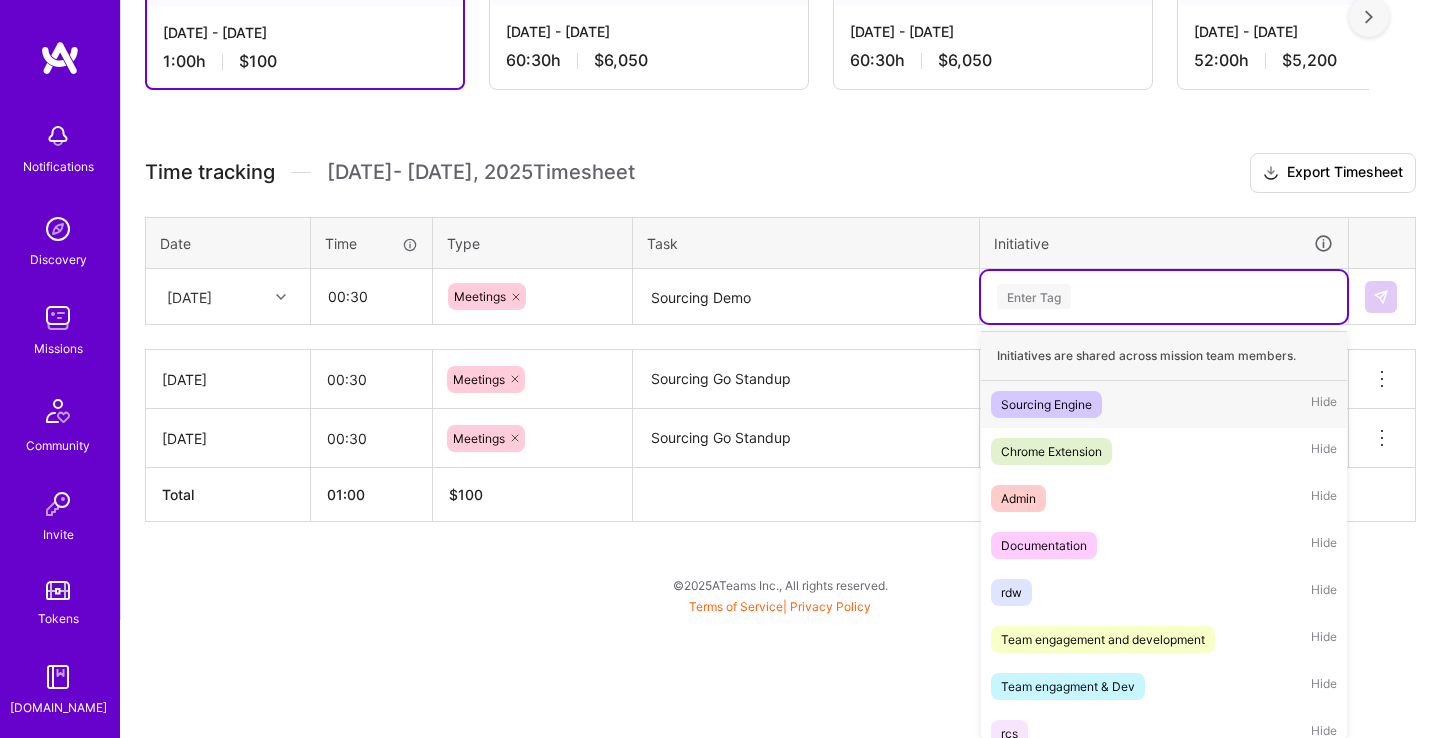 click on "Sourcing Engine Hide" at bounding box center (1164, 404) 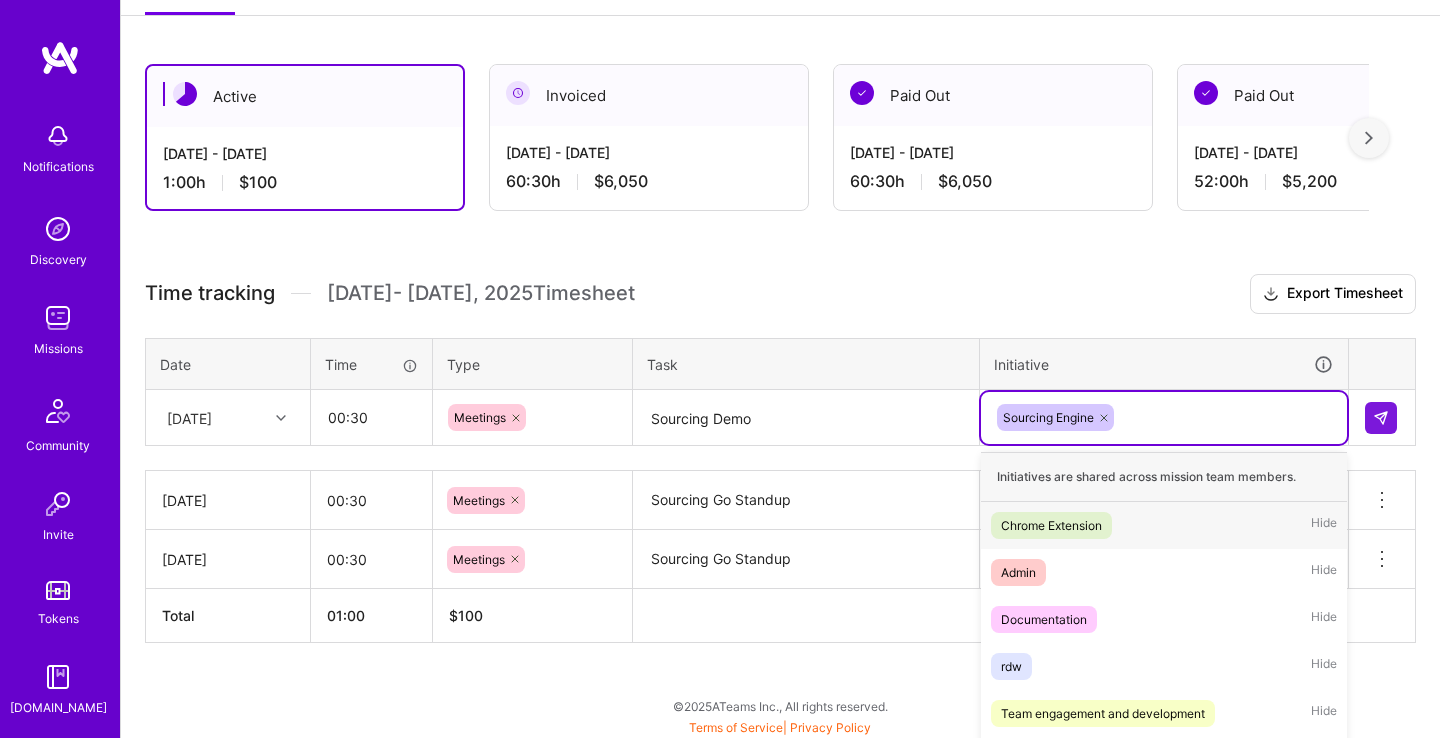 click on "option Sourcing Engine, selected. option Chrome Extension focused, 2 of 46. 45 results available. Use Up and Down to choose options, press Enter to select the currently focused option, press Escape to exit the menu. Sourcing Engine
Initiatives are shared across mission team members. Chrome Extension Hide Admin Hide Documentation Hide rdw Hide Team engagement and development Hide Team engagment & Dev Hide rcs Hide Code Review Hide Founder Outreach Hide Contact Data Enhancement Hide Cost Optimization Hide Pipeline Failure Process Hide Pipeline Failure Process Enhancement Hide Project Planning Hide Email Activity Data Hide Email Activity Analytics Hide Knowledge Management Products Hide ScaleUp Academy Hide Portfolio Management Products Hide Product Ops Hide Dash Management Hide Data & AI Program Management Hide port Hide oper Hide Pipeline Reliability Hide Learn AI Hide AI Opportunities Hide Onboarding Hide Sourcing Funnel Metrics Hide IT Hide found Hide Company Taxonomy System Hide sound Hide Hide Hide" at bounding box center (1164, 418) 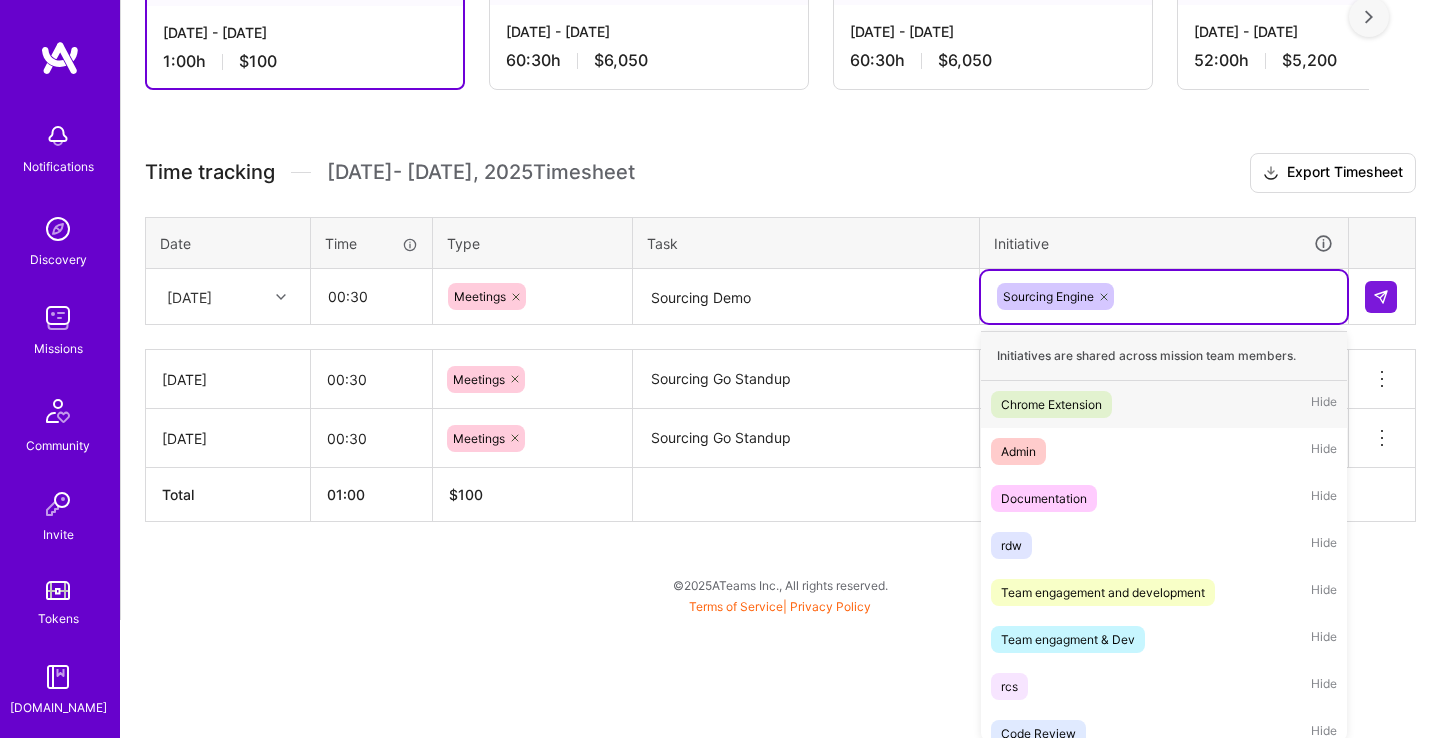 click on "Chrome Extension Hide" at bounding box center [1164, 404] 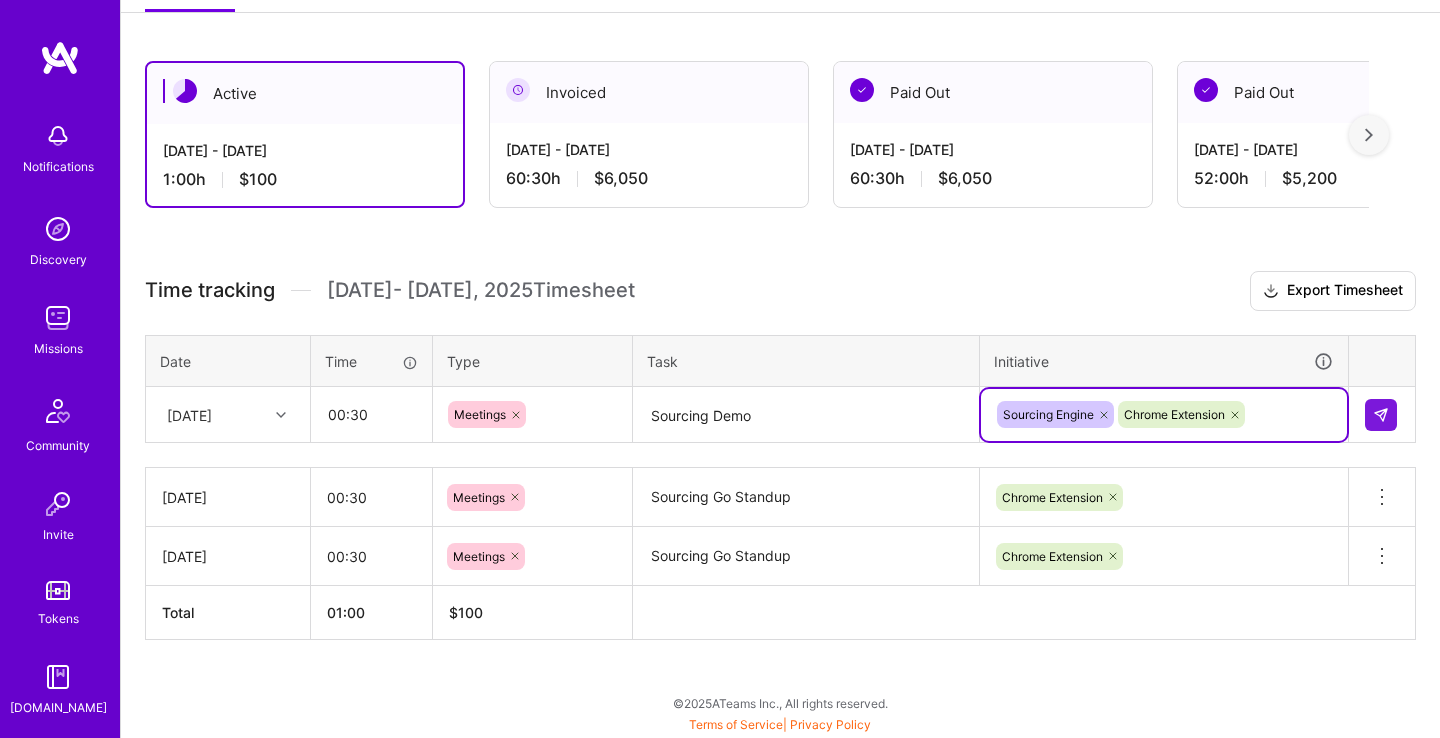 scroll, scrollTop: 304, scrollLeft: 0, axis: vertical 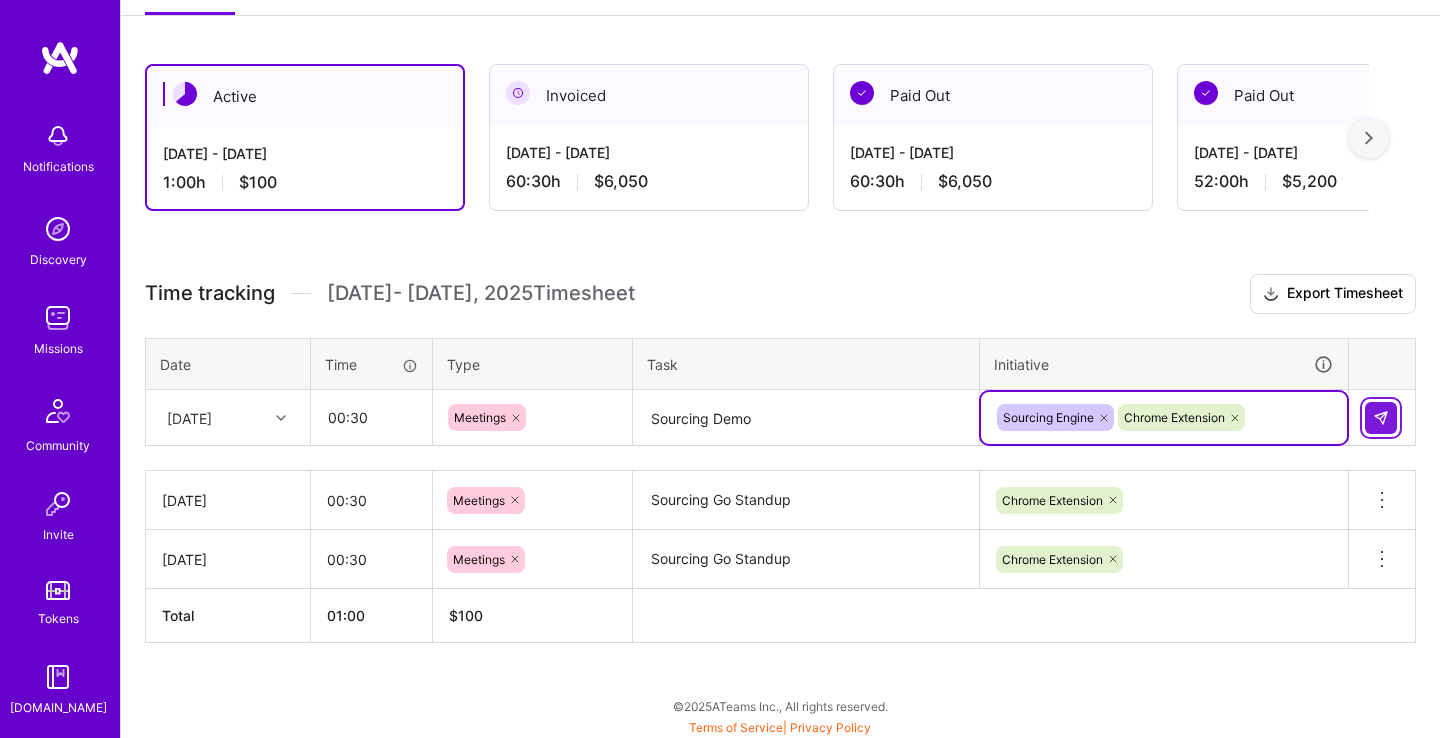 click at bounding box center [1381, 418] 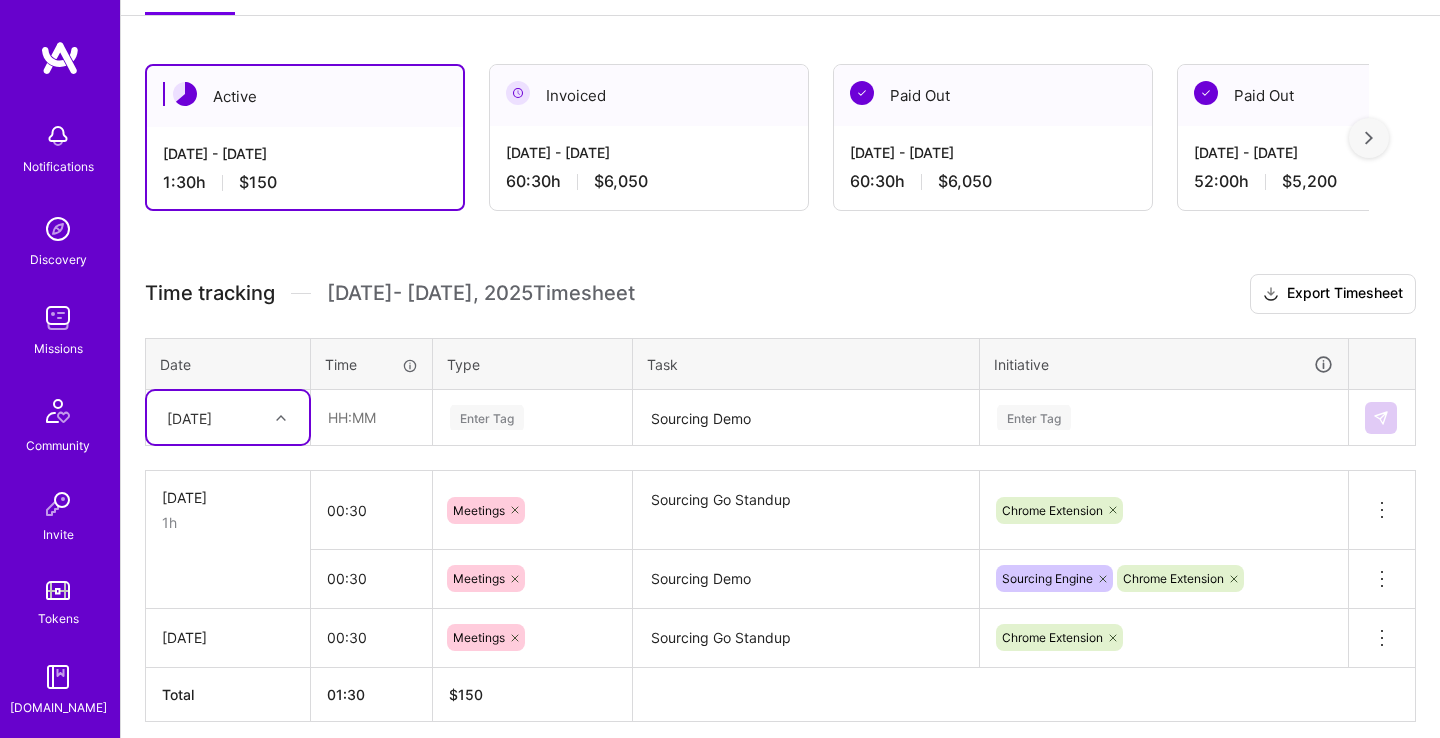 click on "[DATE]" at bounding box center (212, 417) 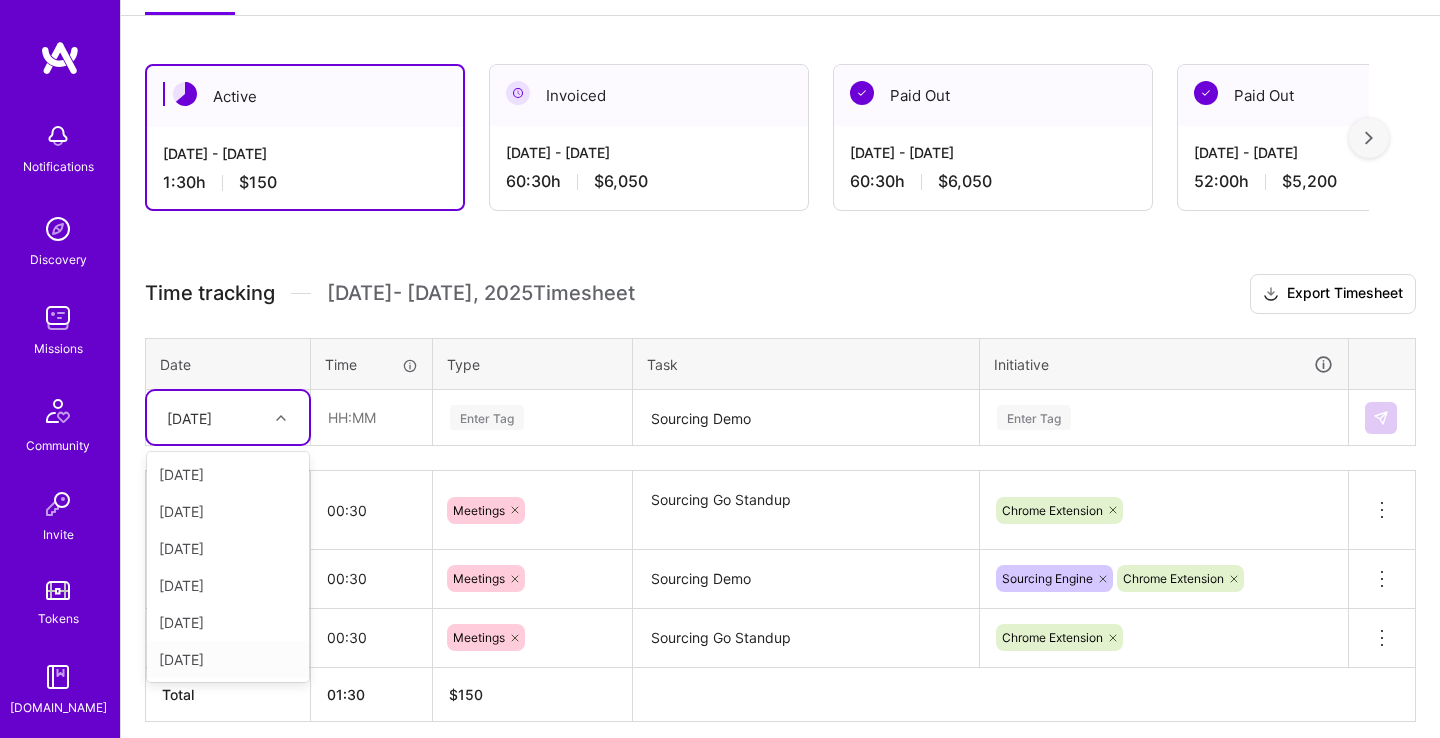 click on "[DATE]" at bounding box center (228, 659) 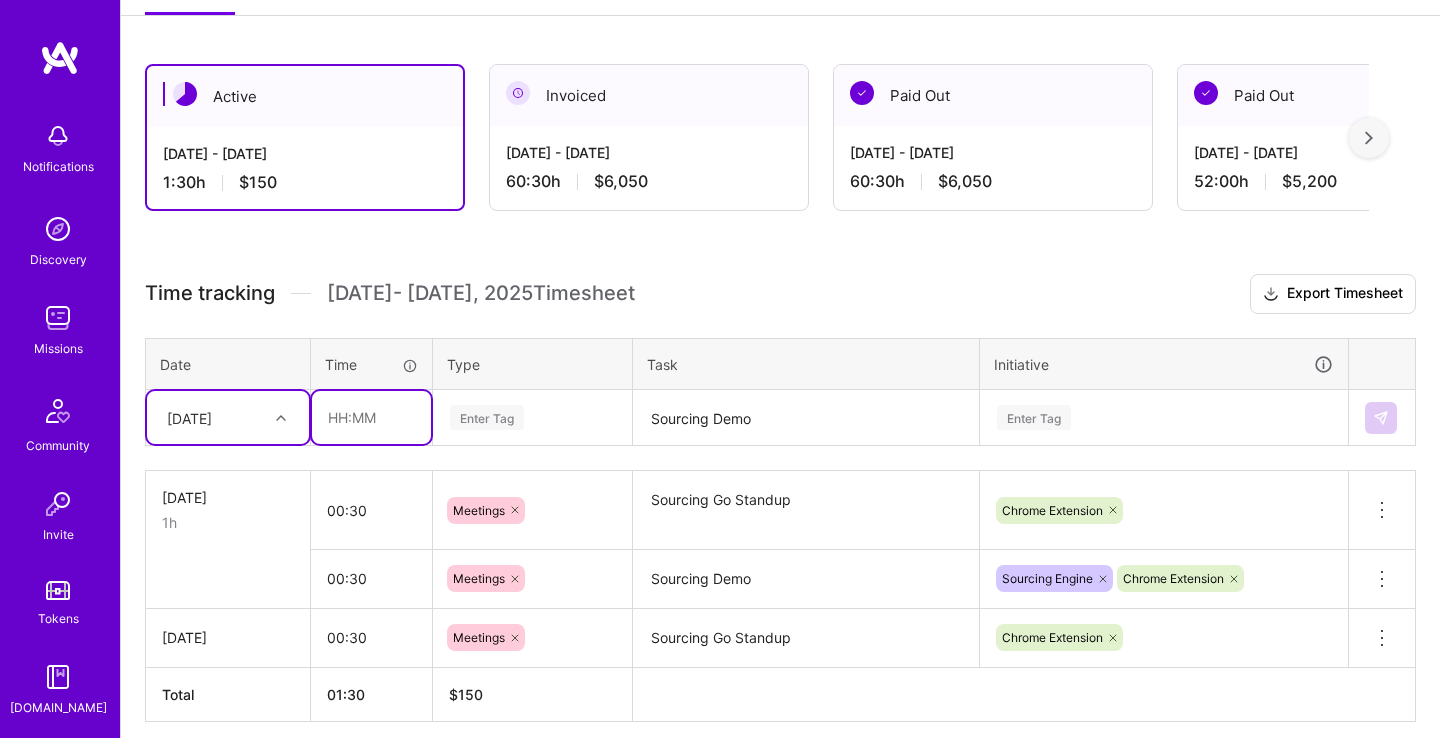 click at bounding box center (371, 417) 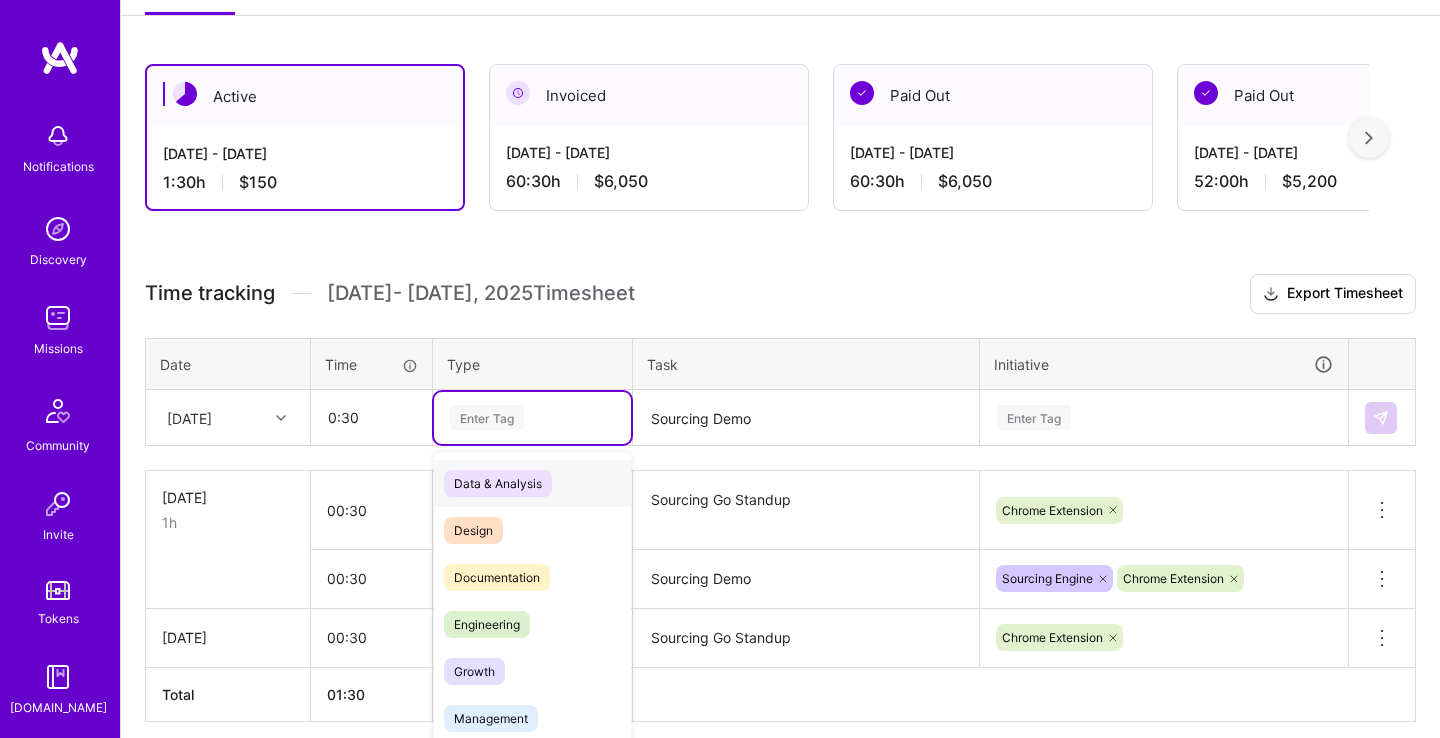 type on "00:30" 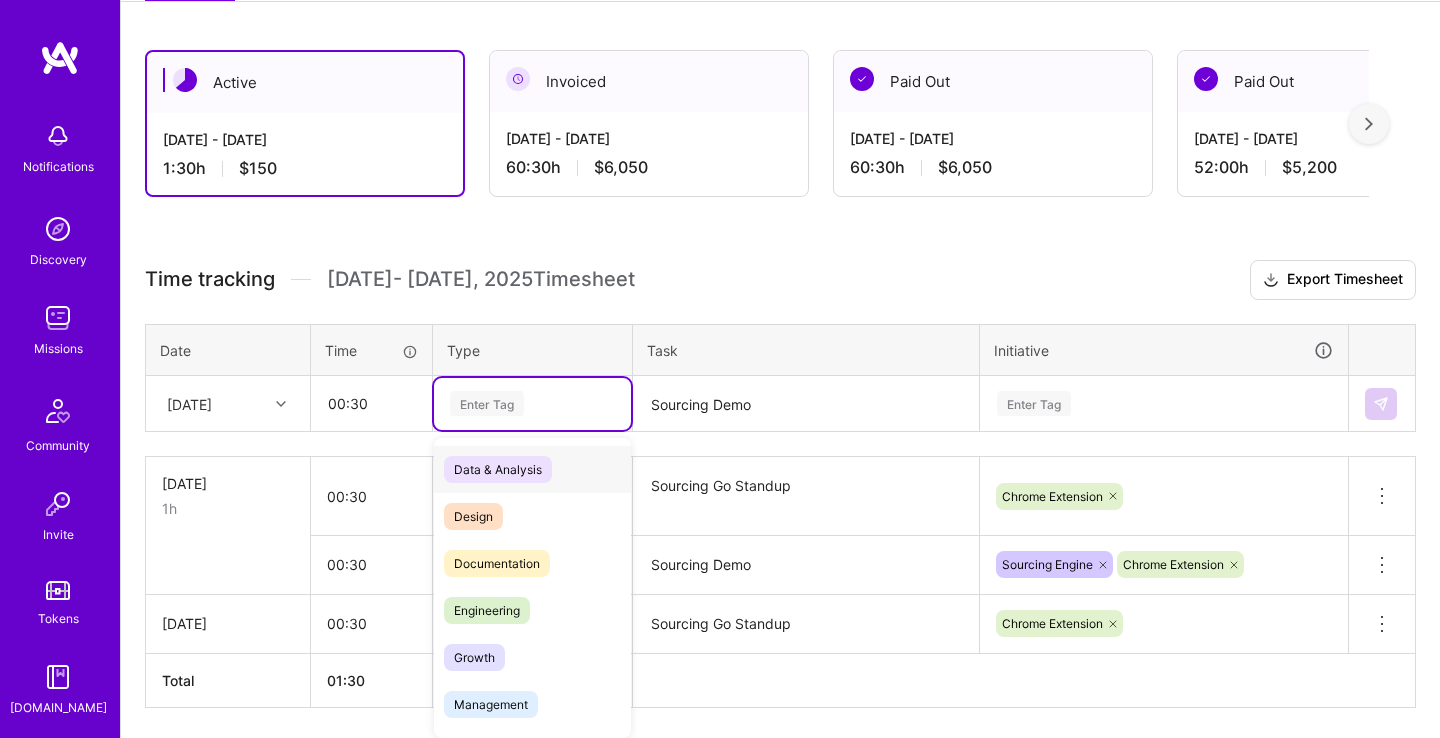 click on "Enter Tag" at bounding box center (532, 404) 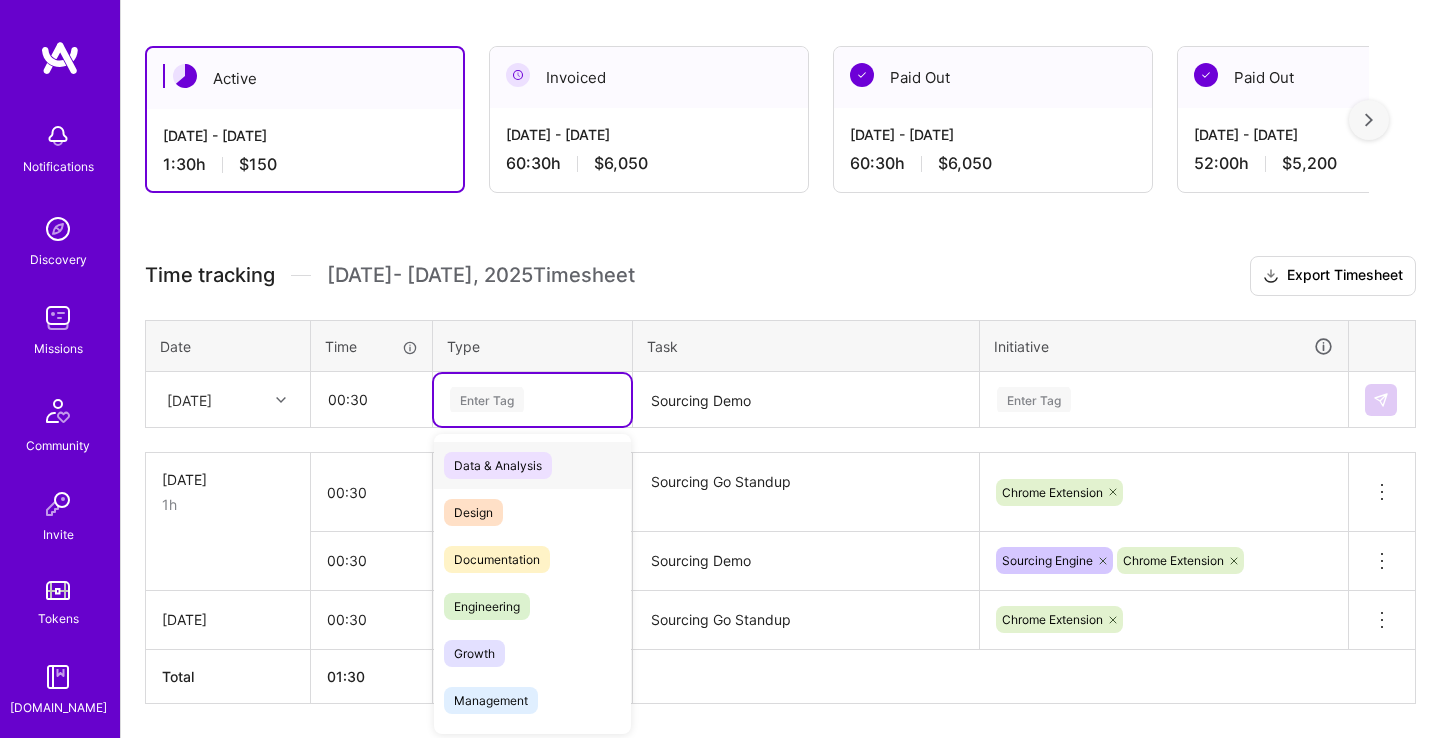 scroll, scrollTop: 322, scrollLeft: 0, axis: vertical 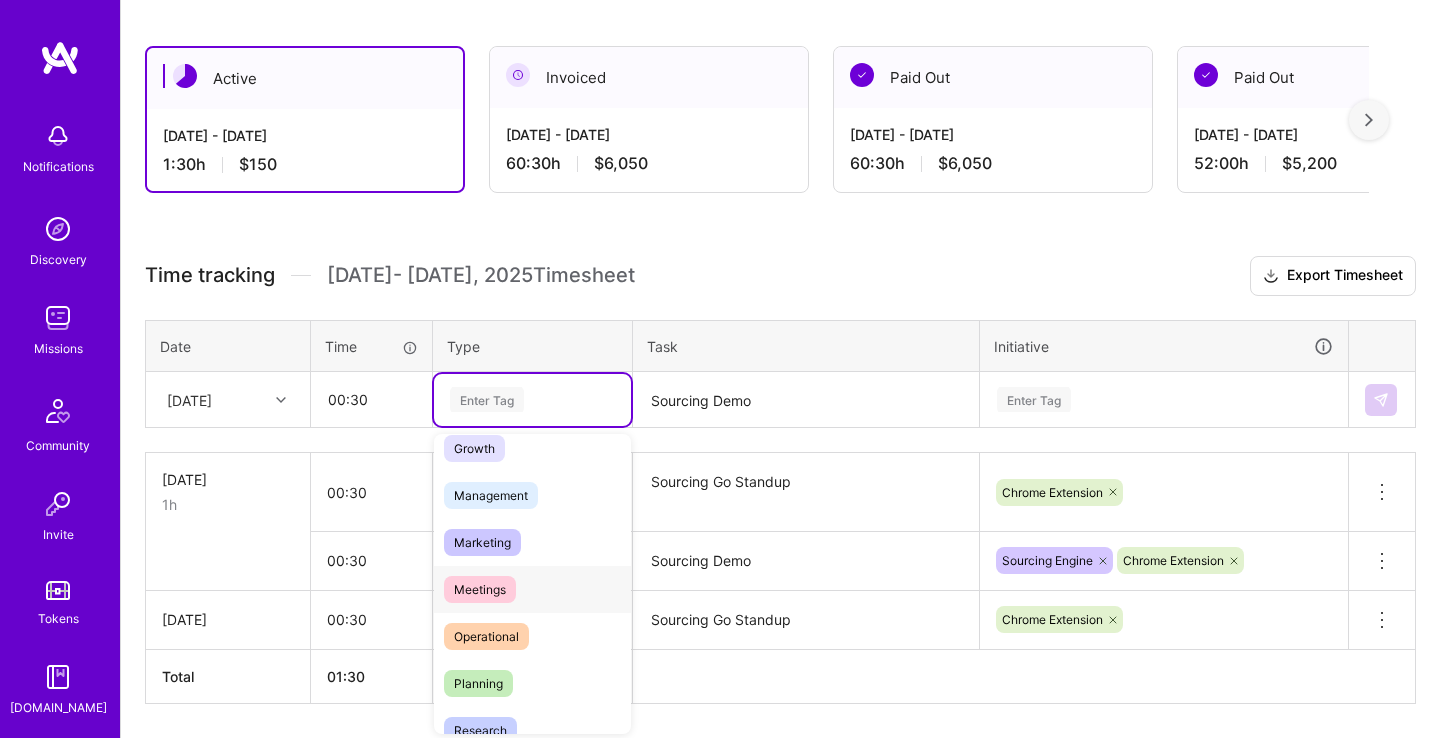 drag, startPoint x: 534, startPoint y: 598, endPoint x: 552, endPoint y: 571, distance: 32.449963 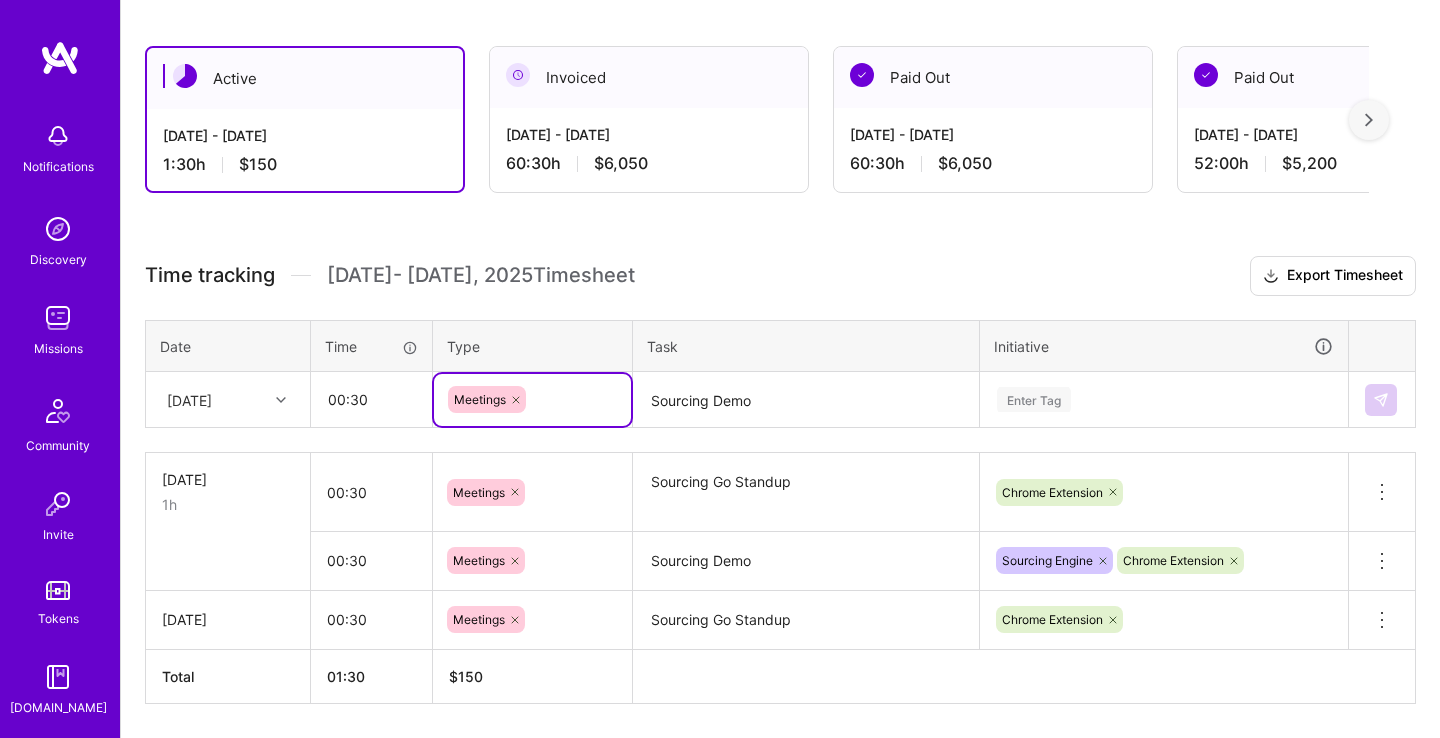 click on "Sourcing Demo" at bounding box center [806, 400] 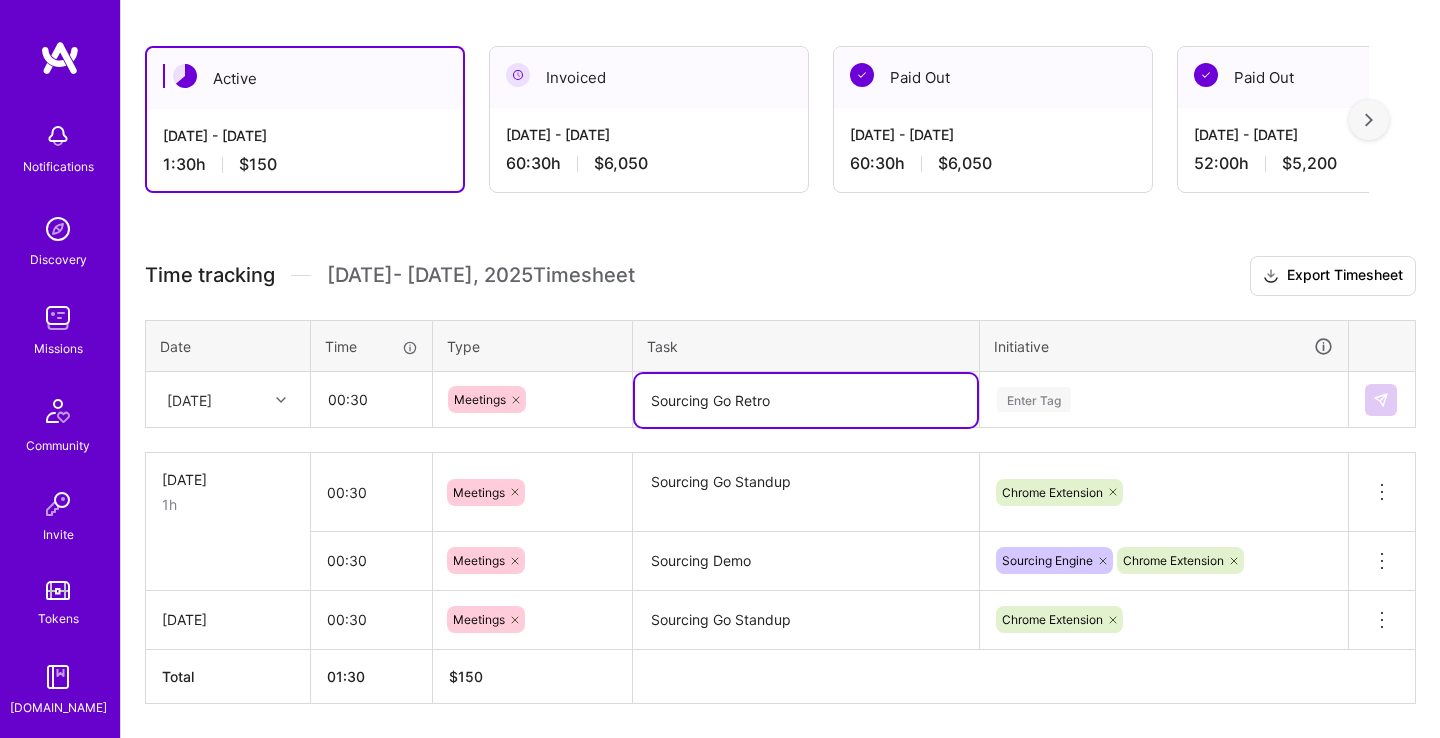 type on "Sourcing Go Retro" 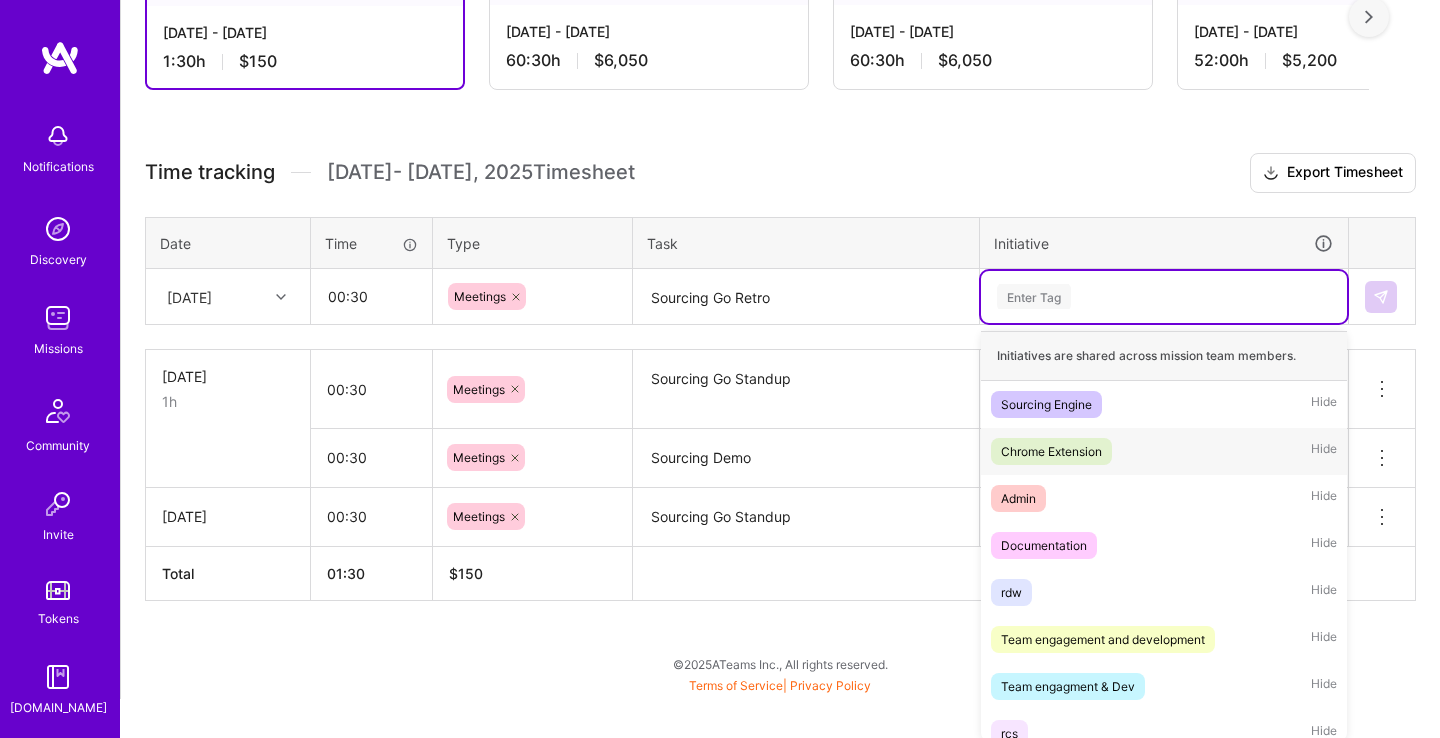 click on "Chrome Extension" at bounding box center (1051, 451) 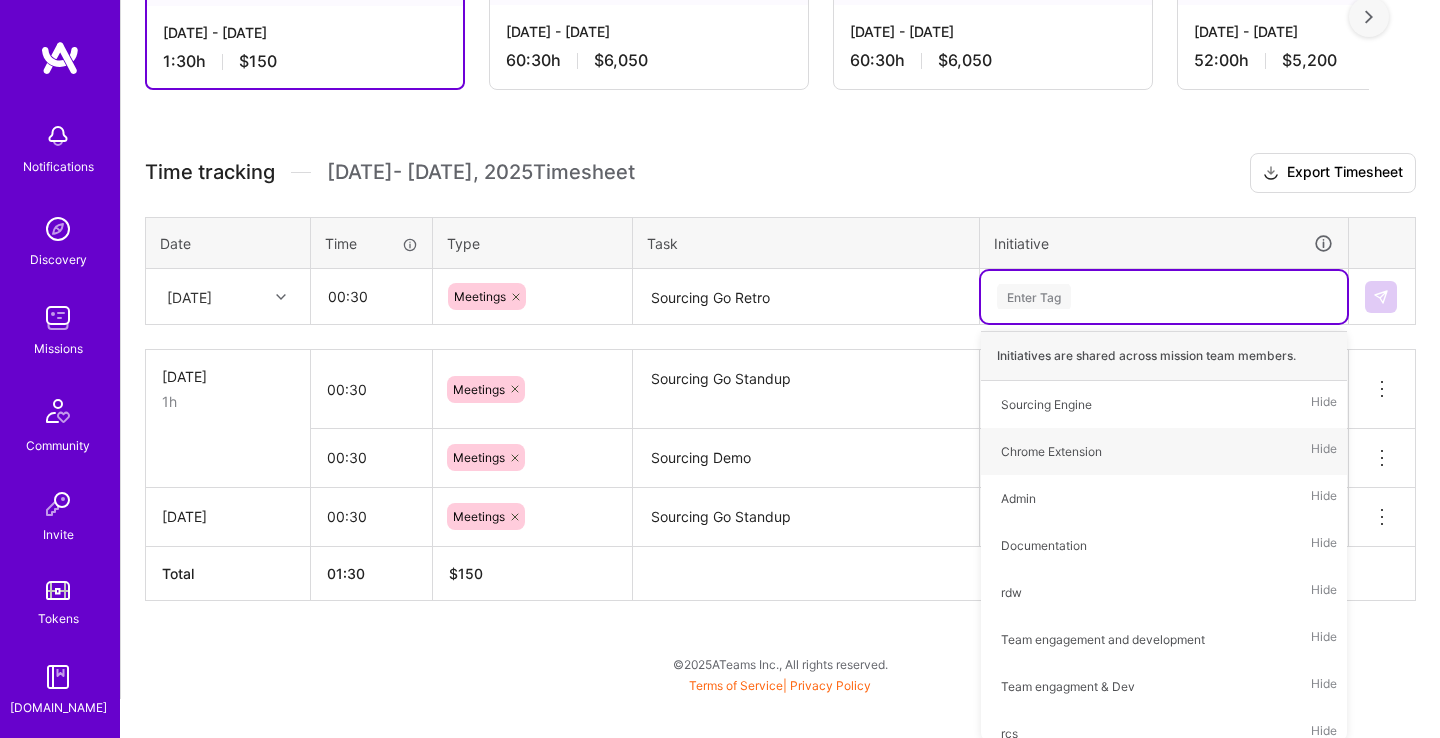 scroll, scrollTop: 382, scrollLeft: 0, axis: vertical 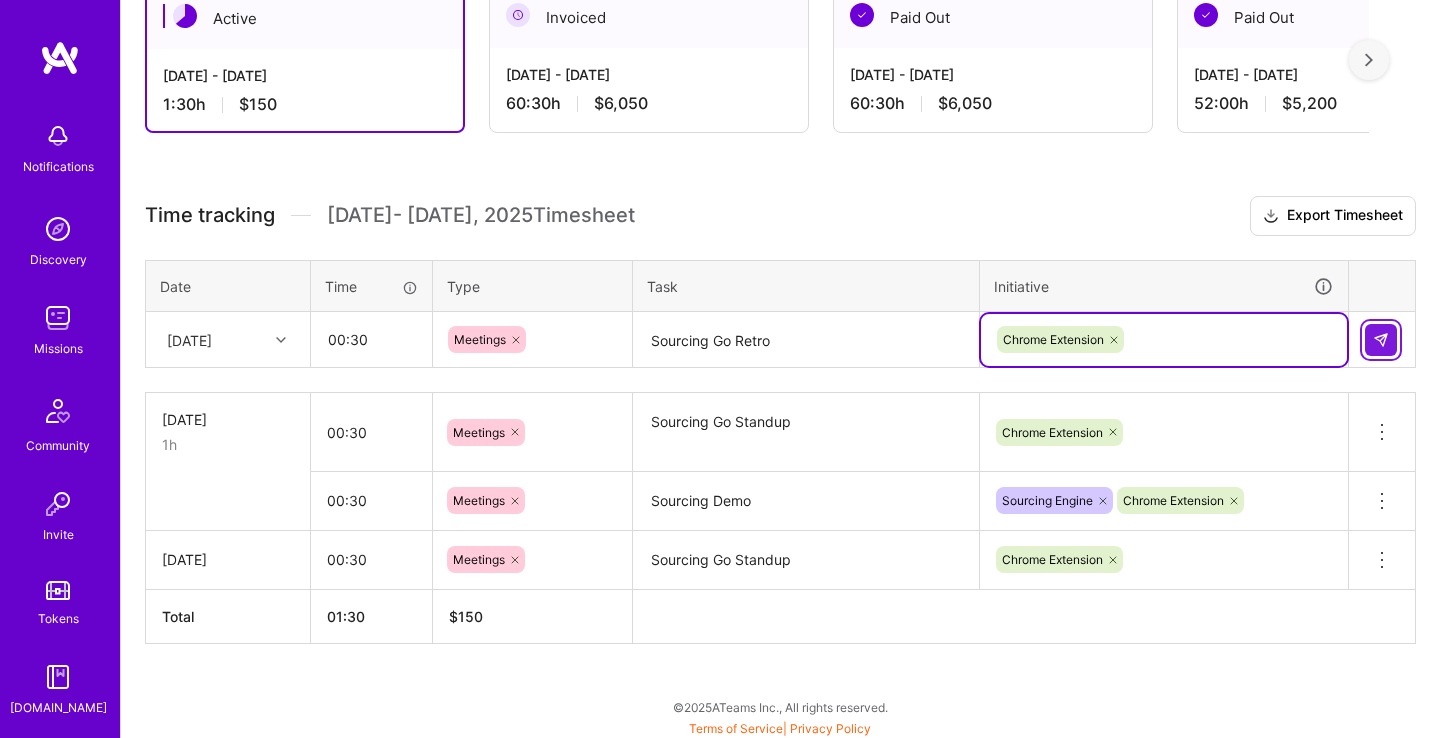 click at bounding box center (1381, 340) 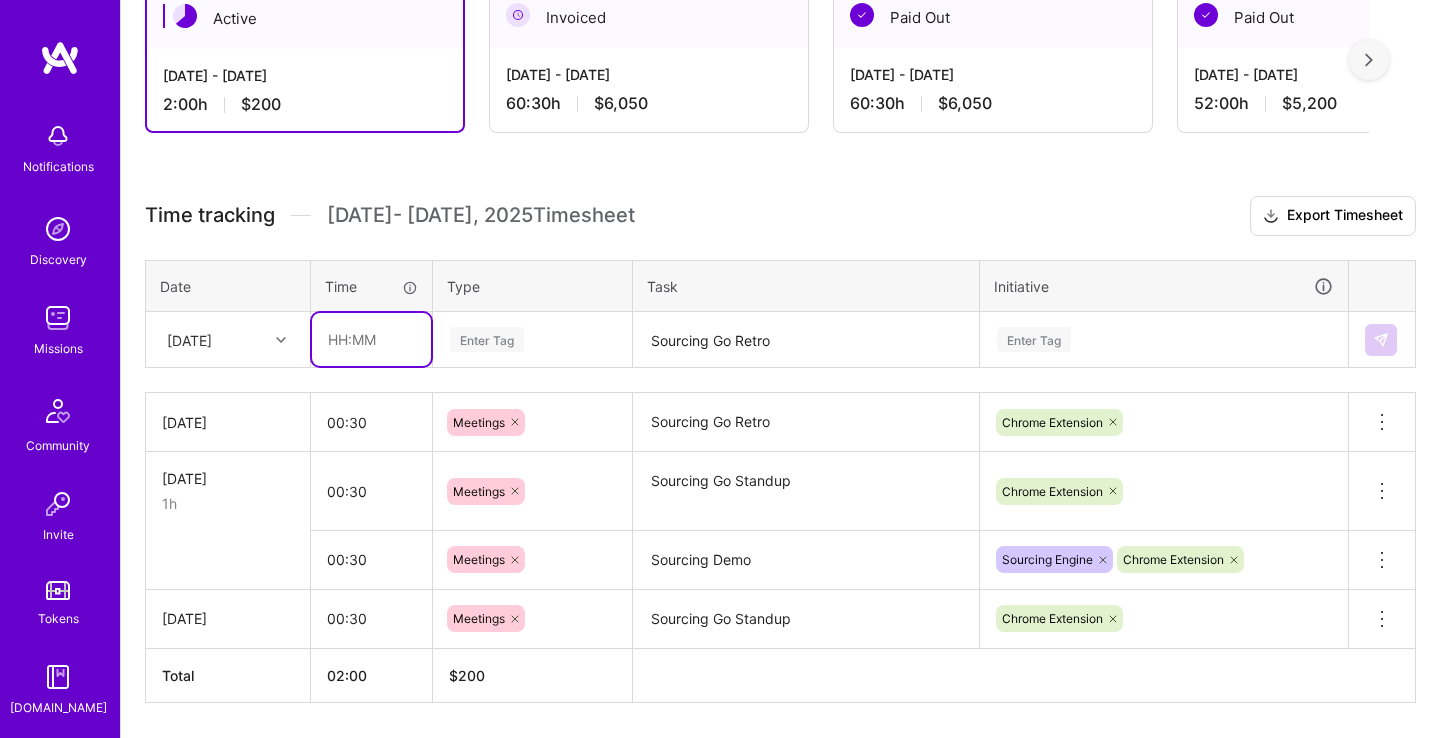 click at bounding box center (371, 339) 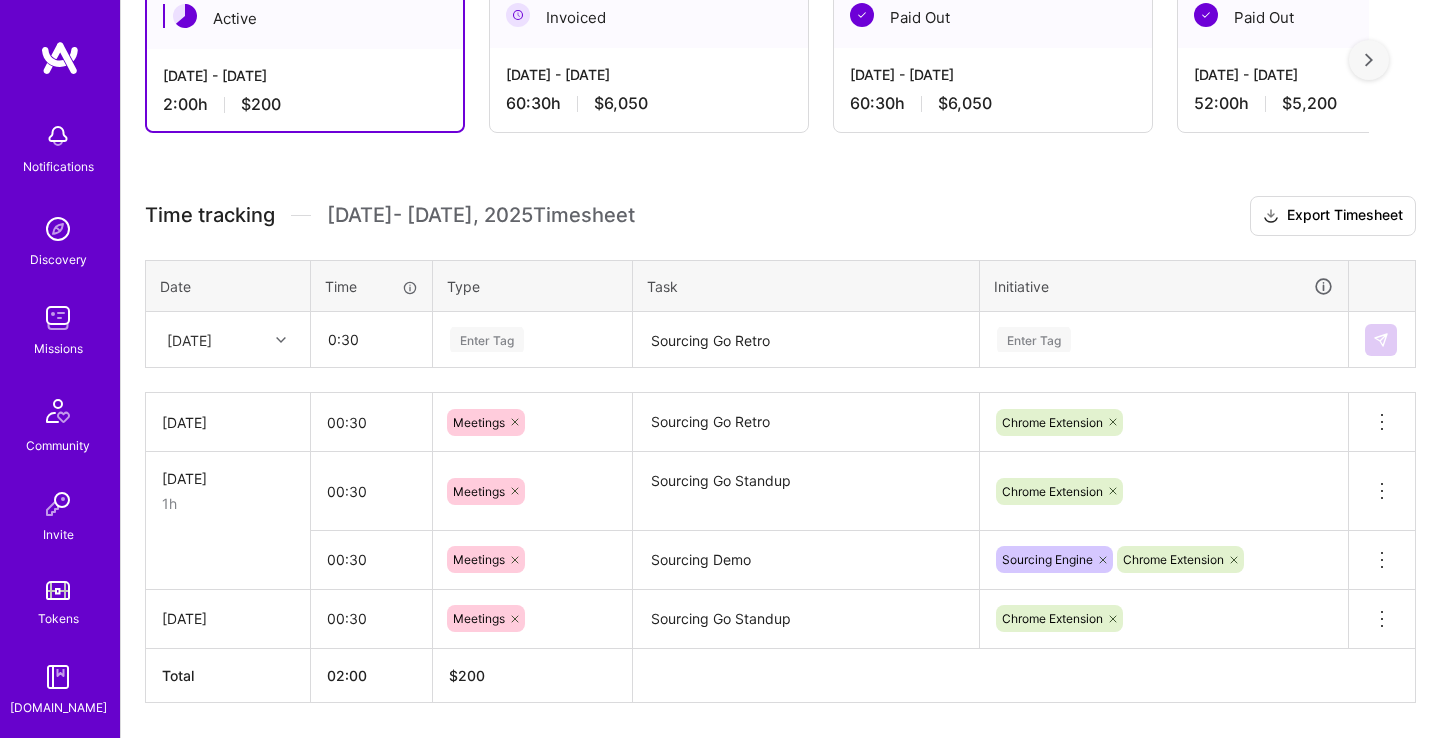 type on "00:30" 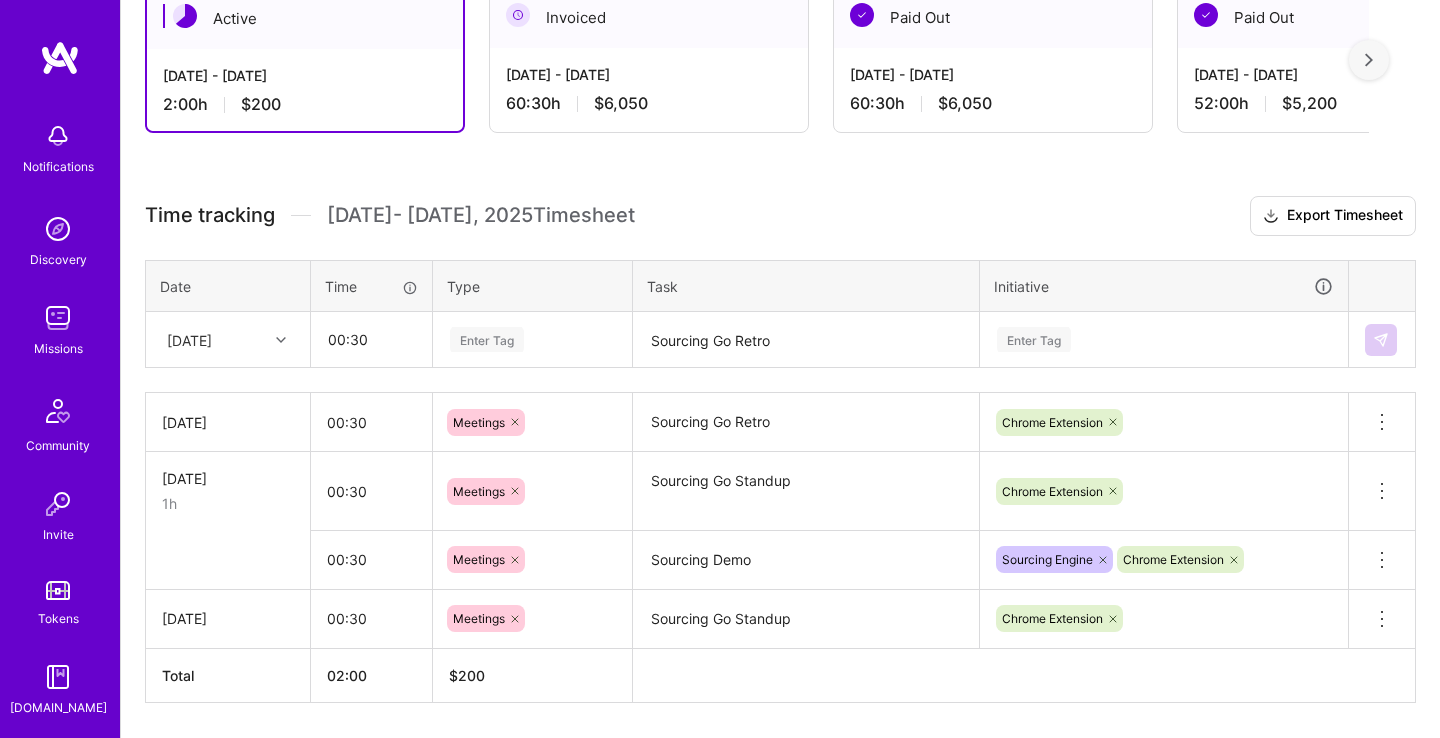click on "Enter Tag" at bounding box center [487, 339] 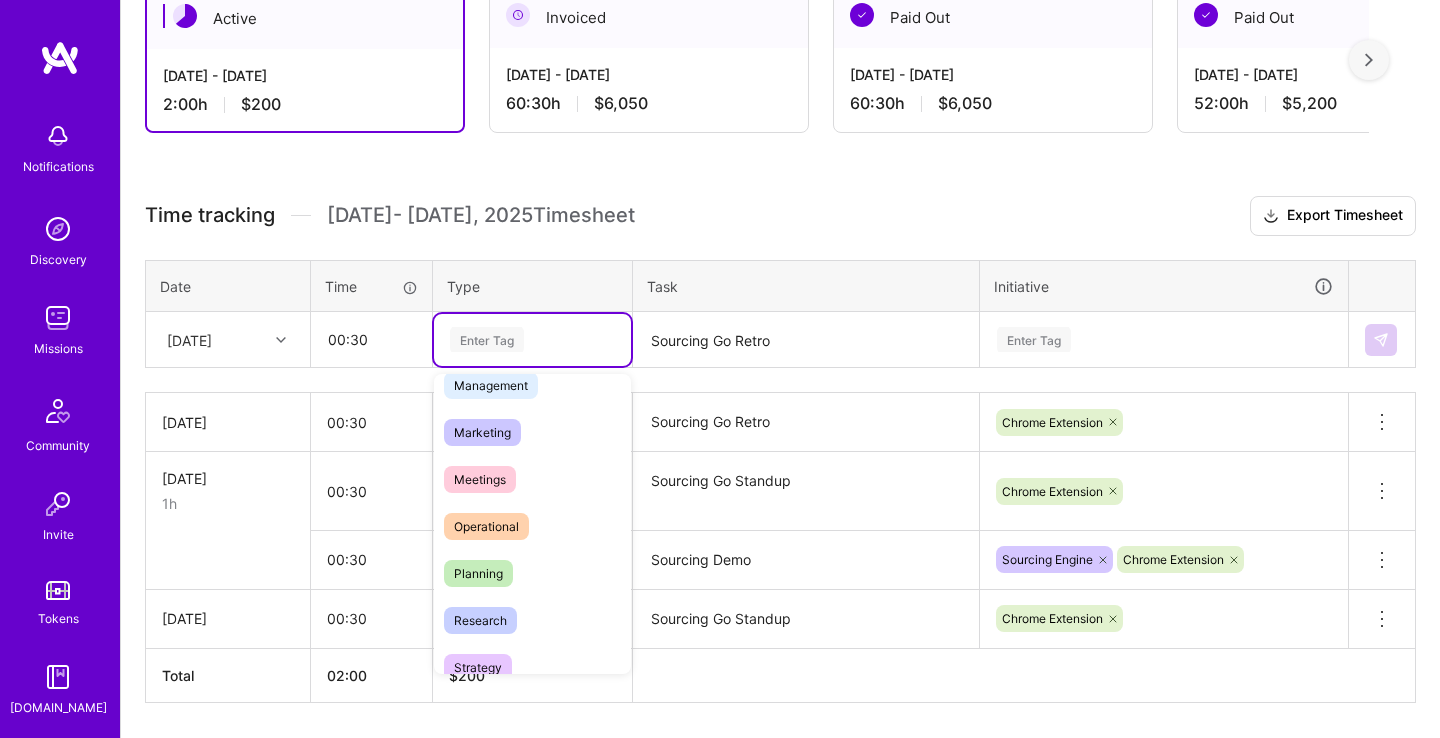 scroll, scrollTop: 308, scrollLeft: 0, axis: vertical 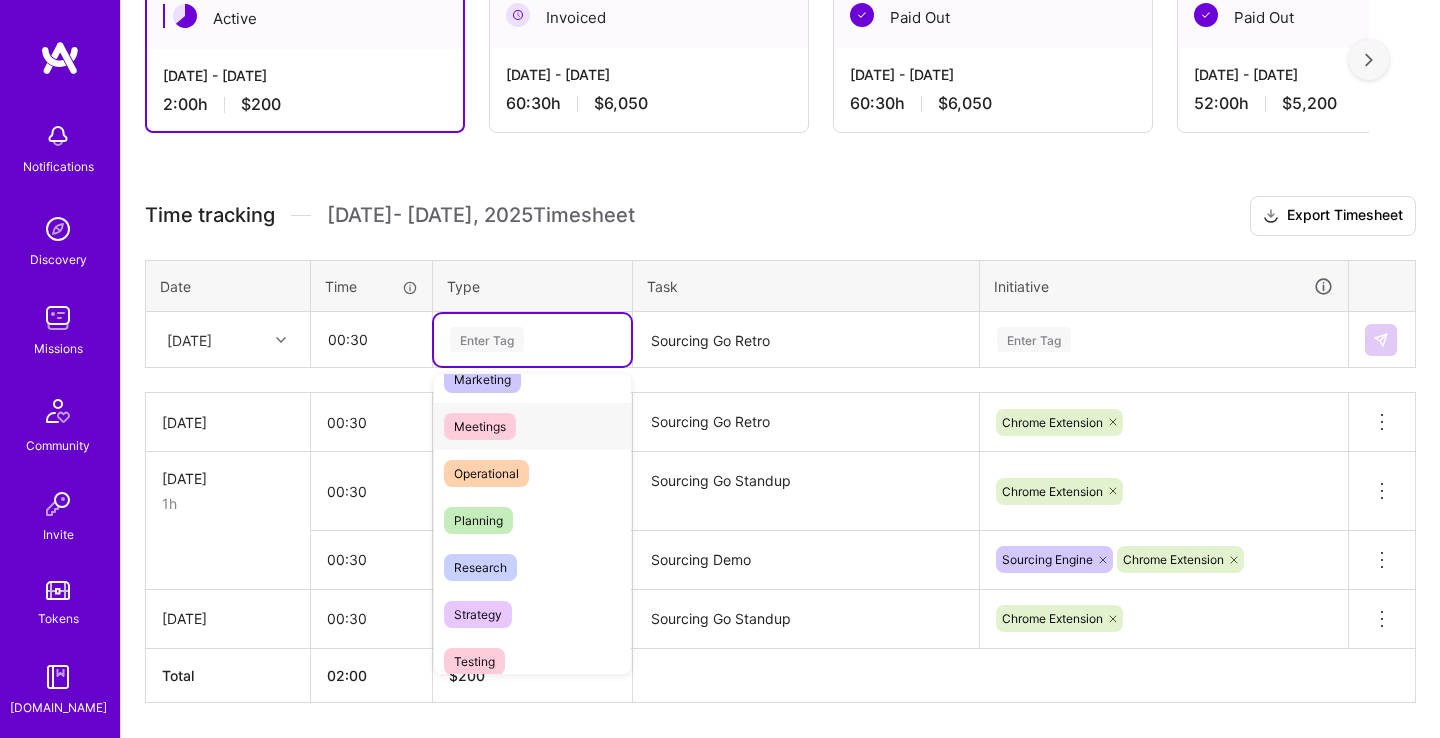 click on "Meetings" at bounding box center [532, 426] 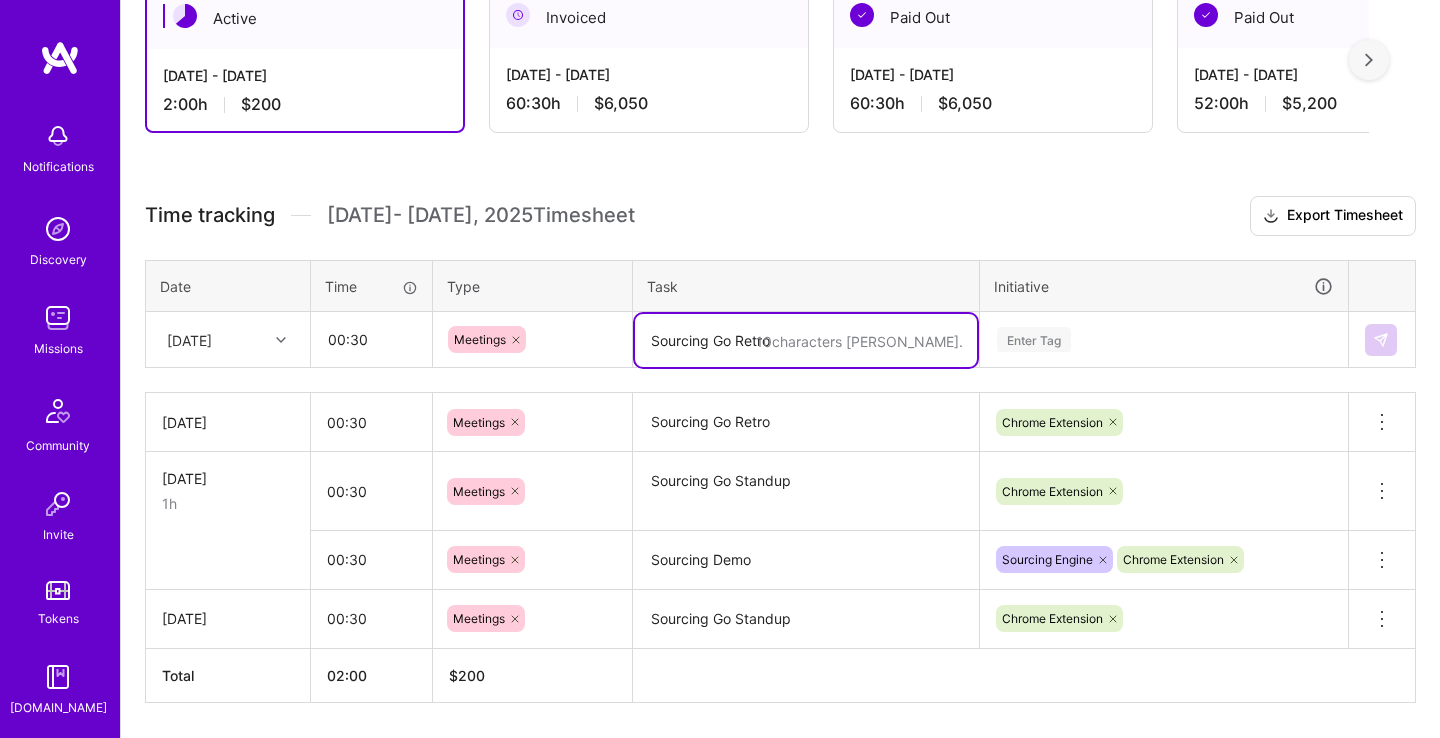 click on "Sourcing Go Retro" at bounding box center (806, 340) 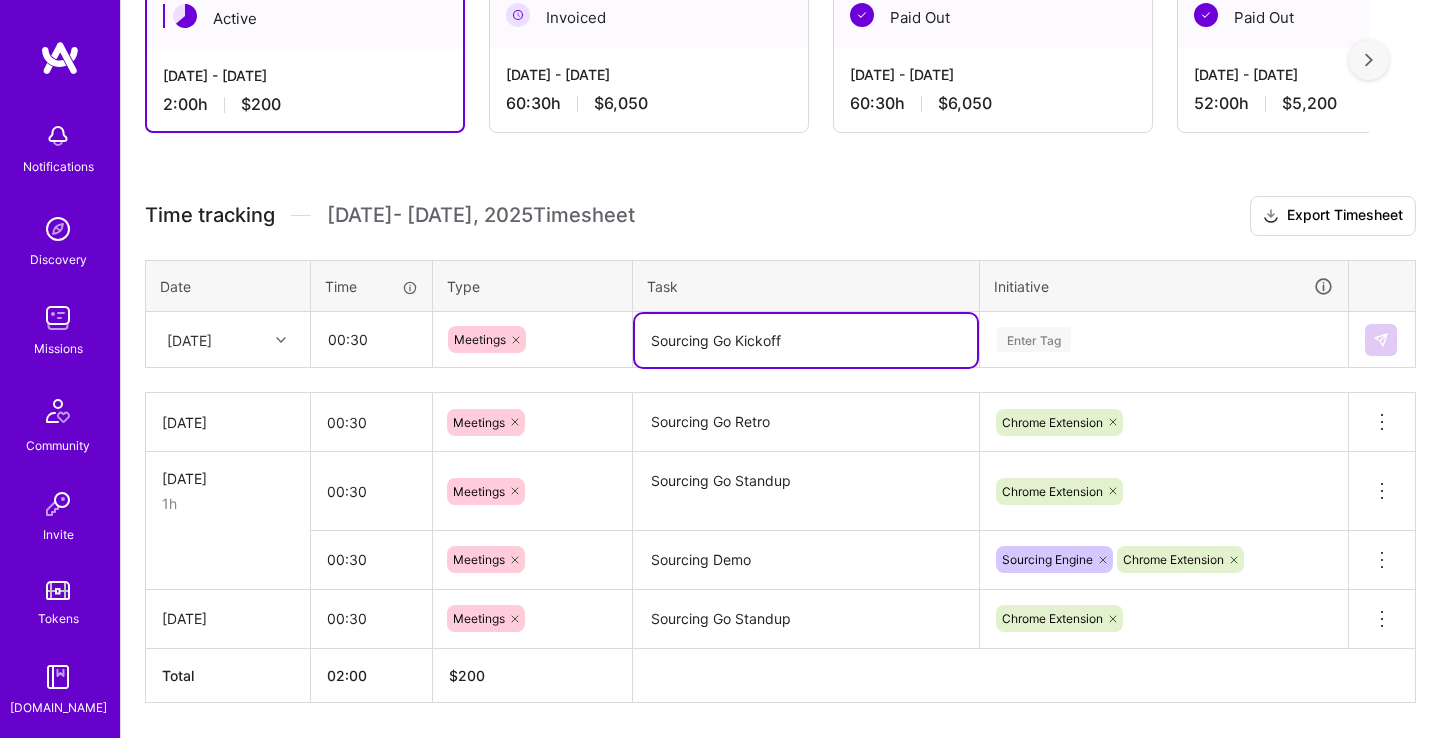 type on "Sourcing Go Kickoff" 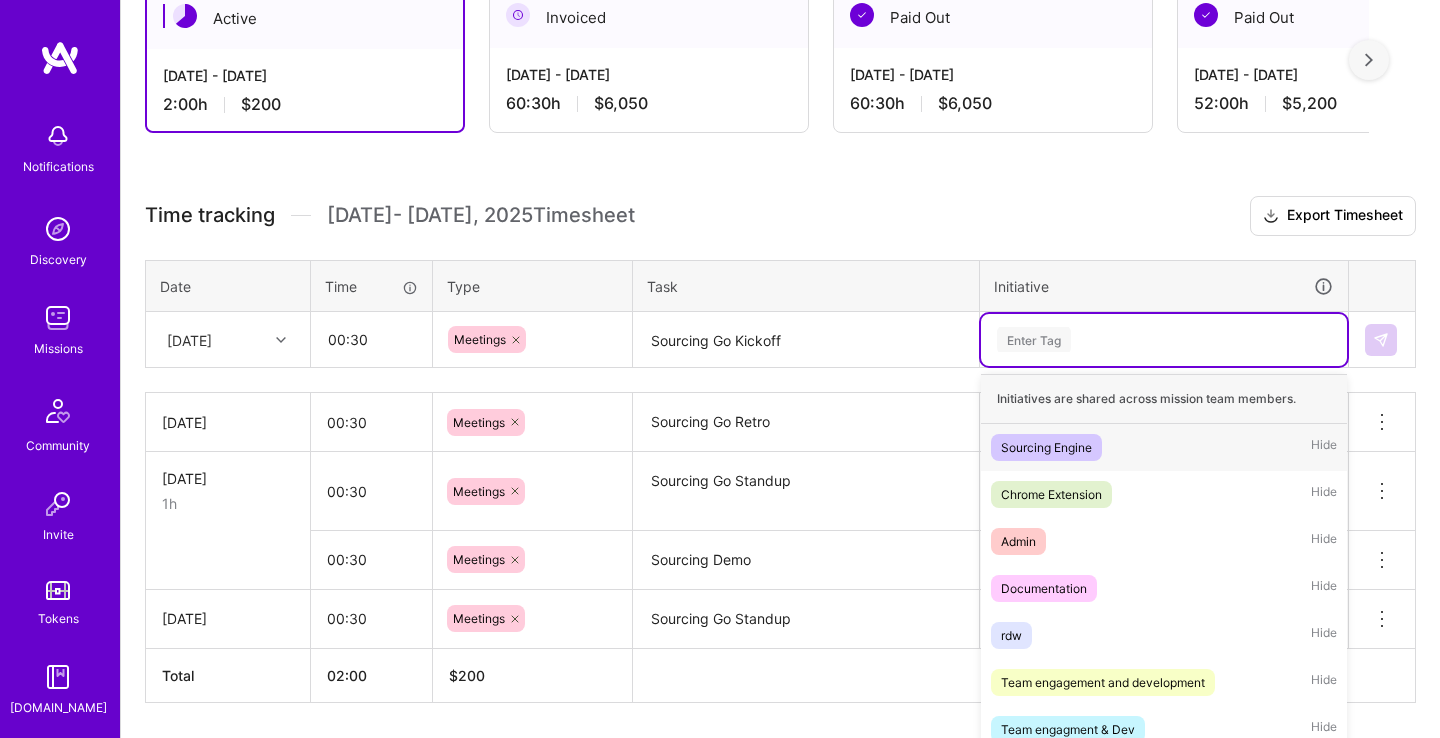click on "Enter Tag" at bounding box center (1164, 340) 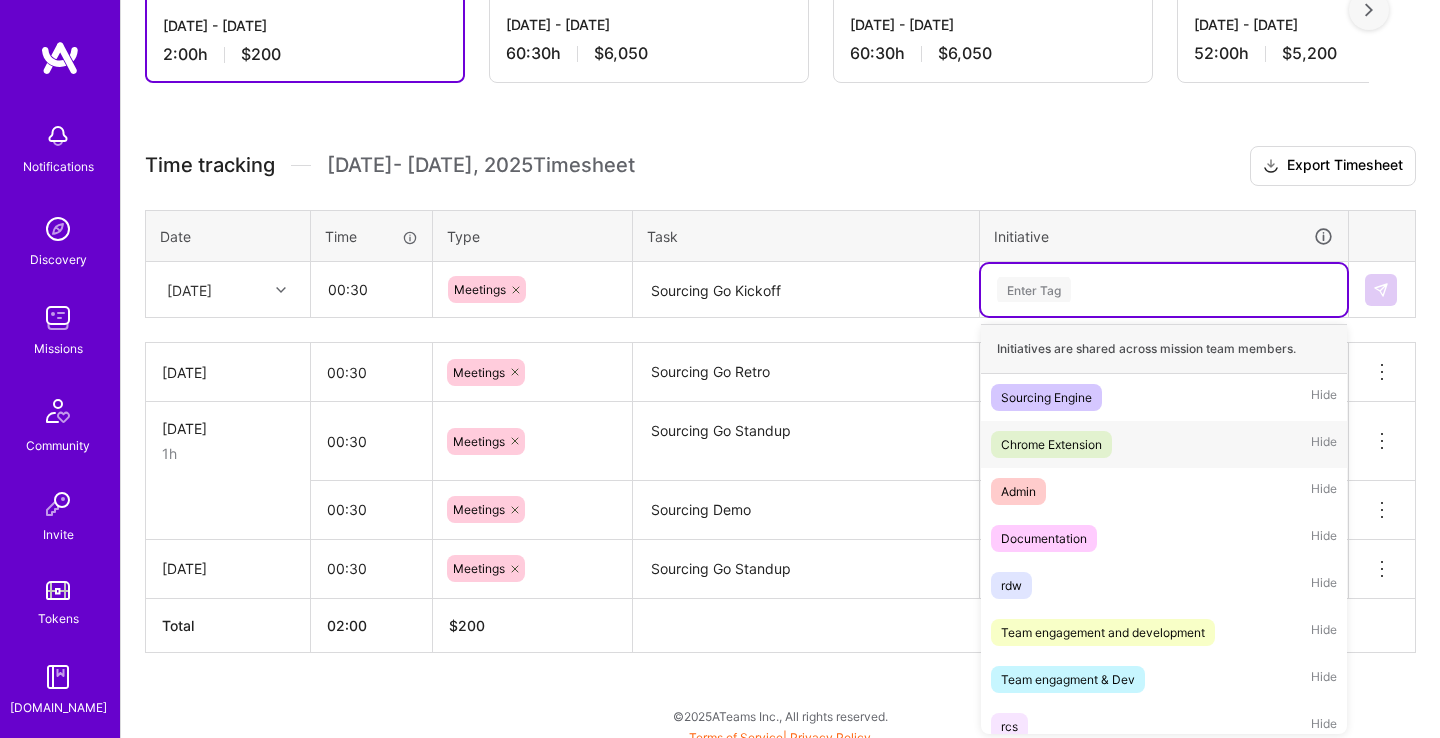 click on "Chrome Extension Hide" at bounding box center (1164, 444) 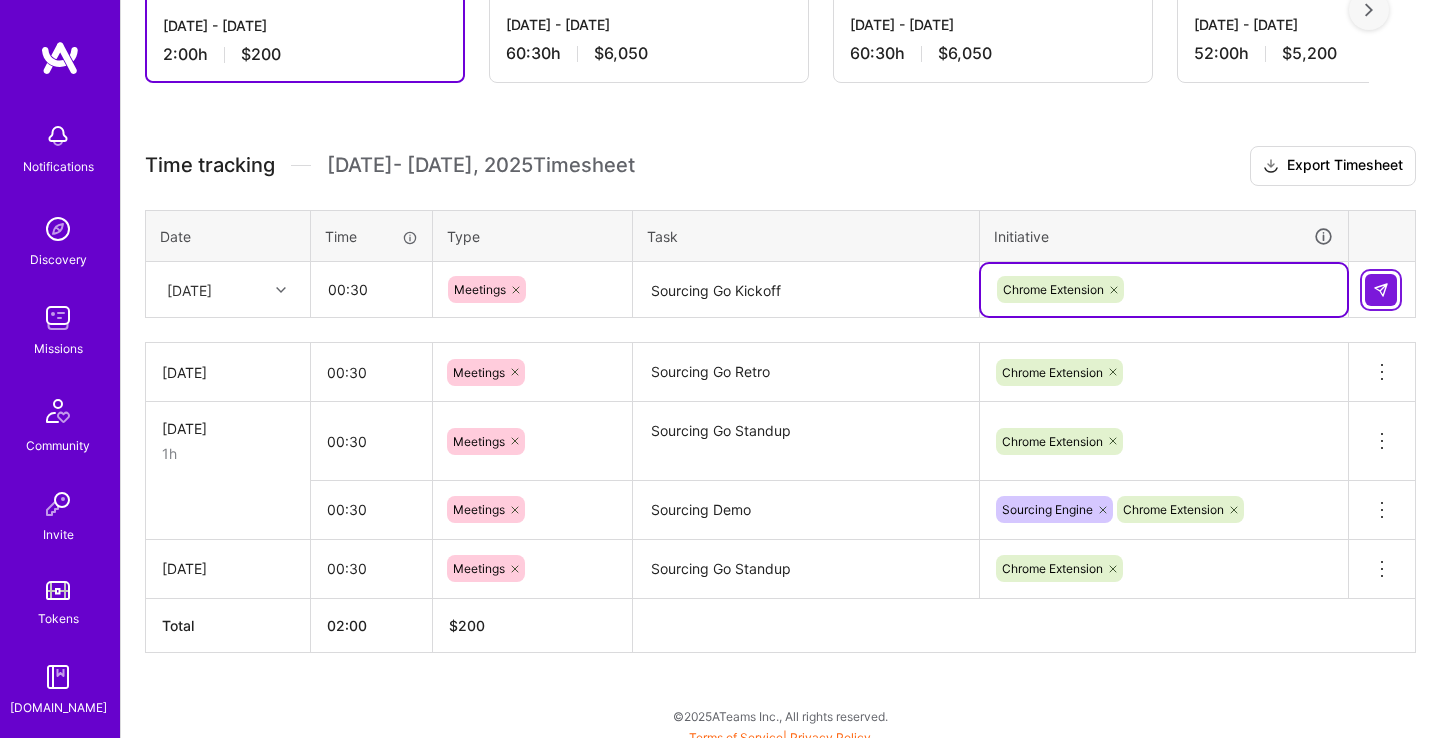 click at bounding box center (1381, 290) 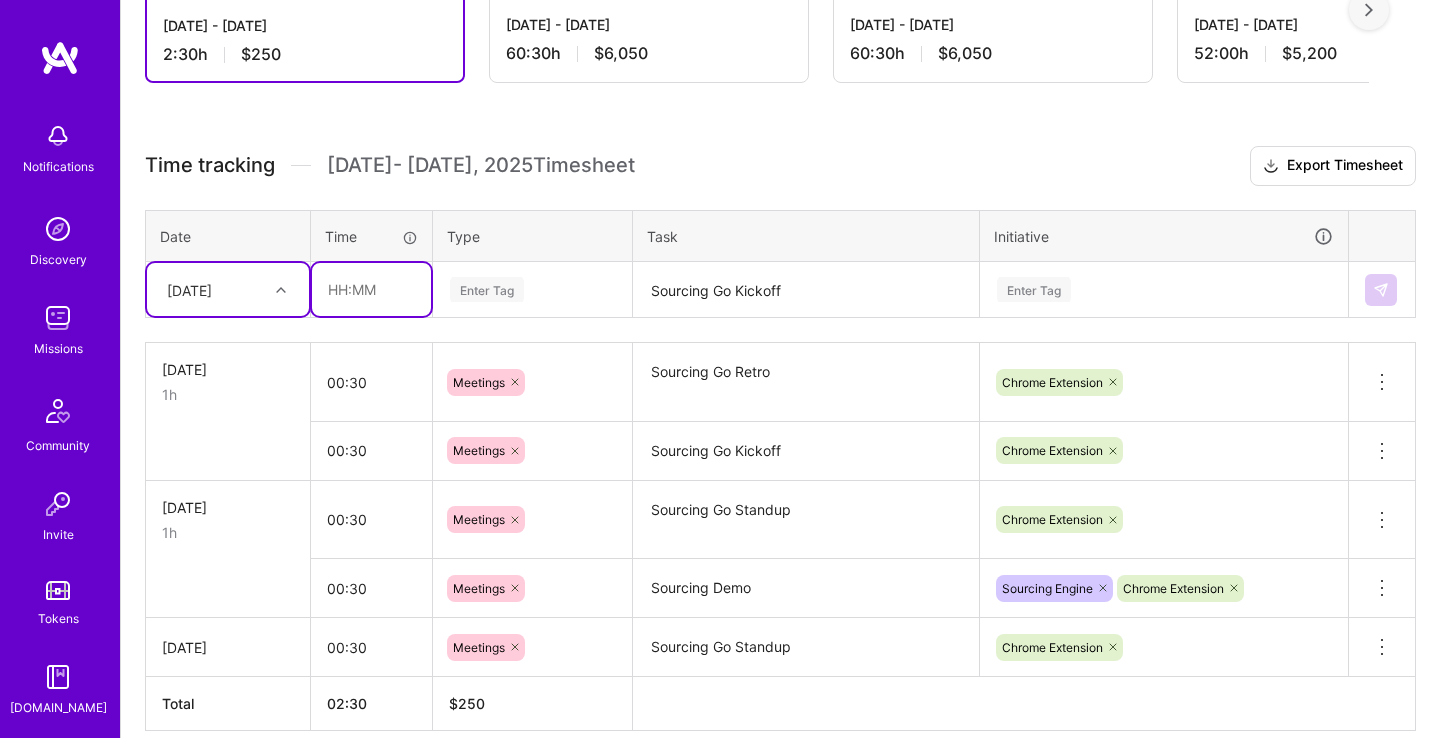 click at bounding box center [371, 289] 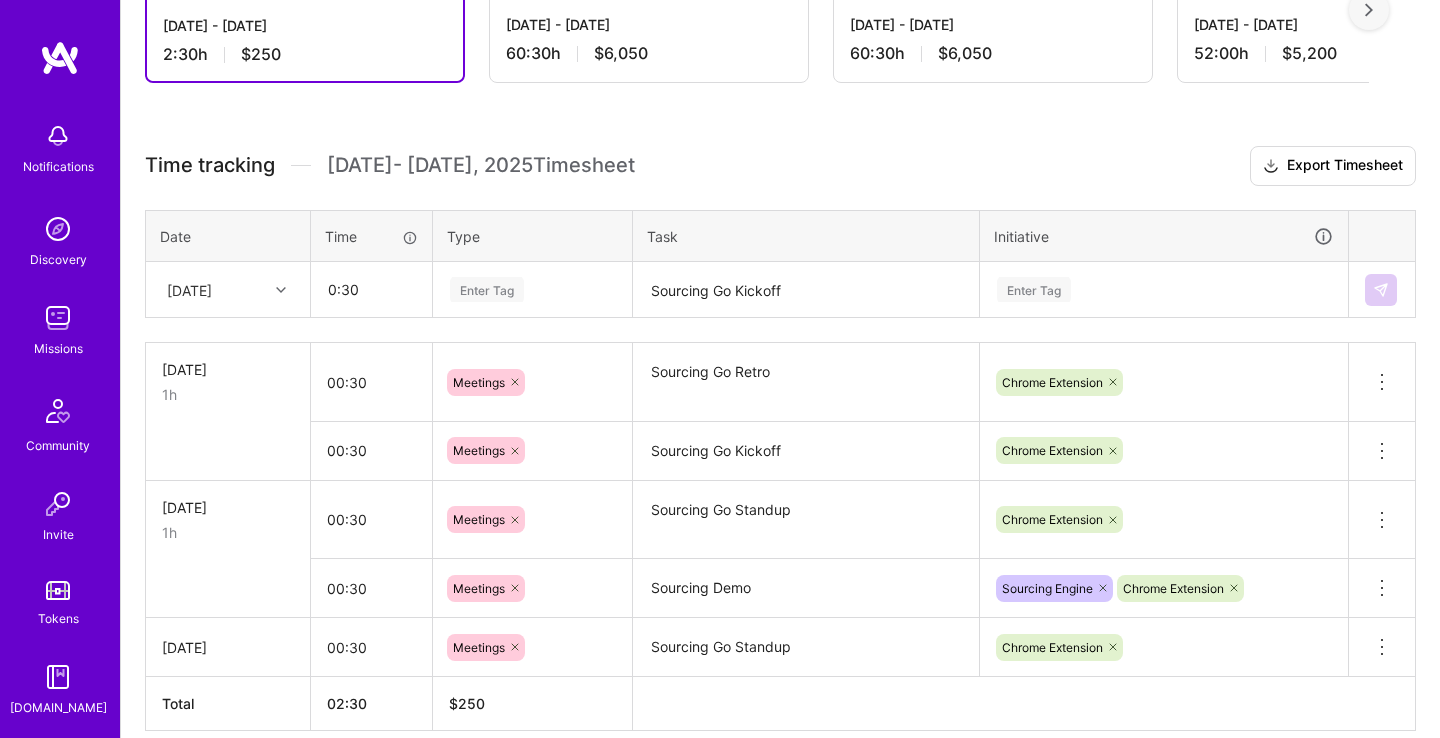 type on "00:30" 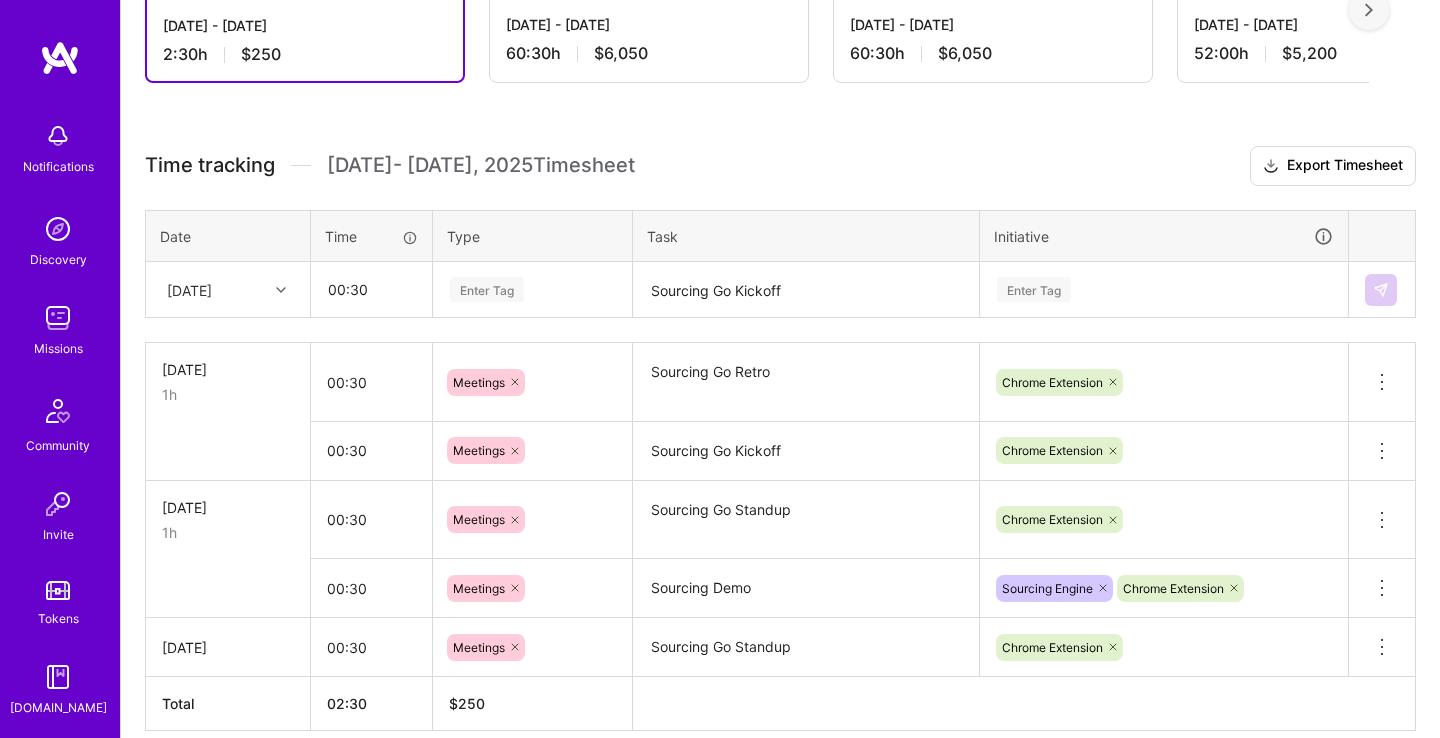 click on "Enter Tag" at bounding box center (487, 289) 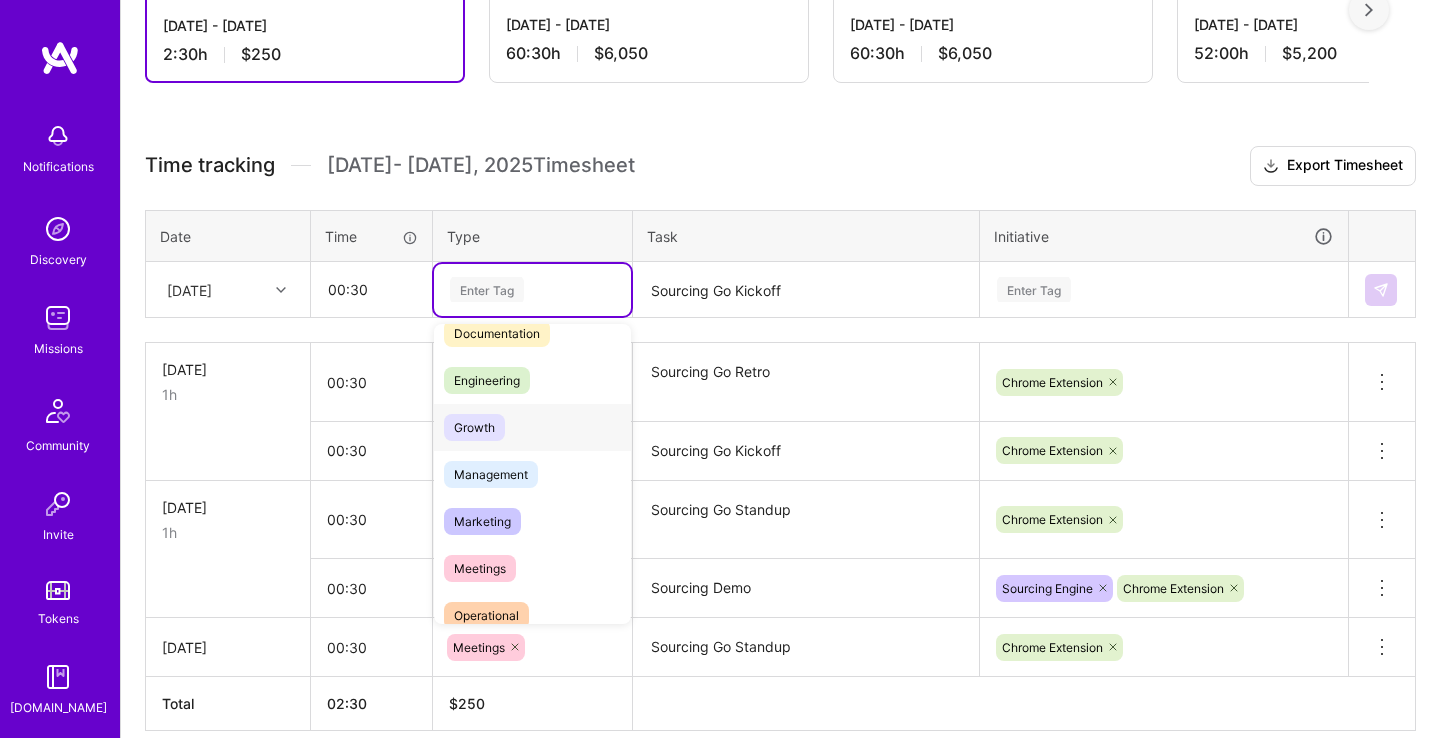 scroll, scrollTop: 205, scrollLeft: 0, axis: vertical 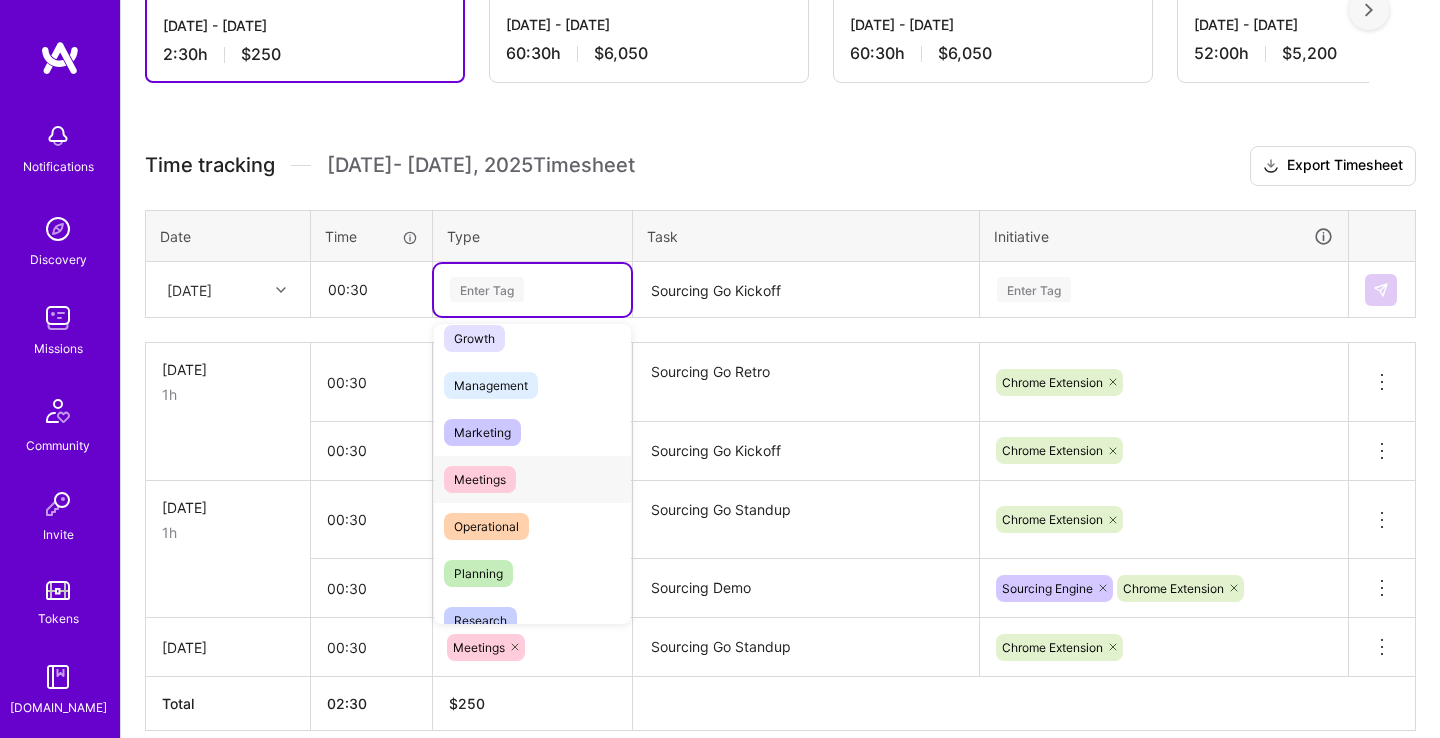 click on "Meetings" at bounding box center [532, 479] 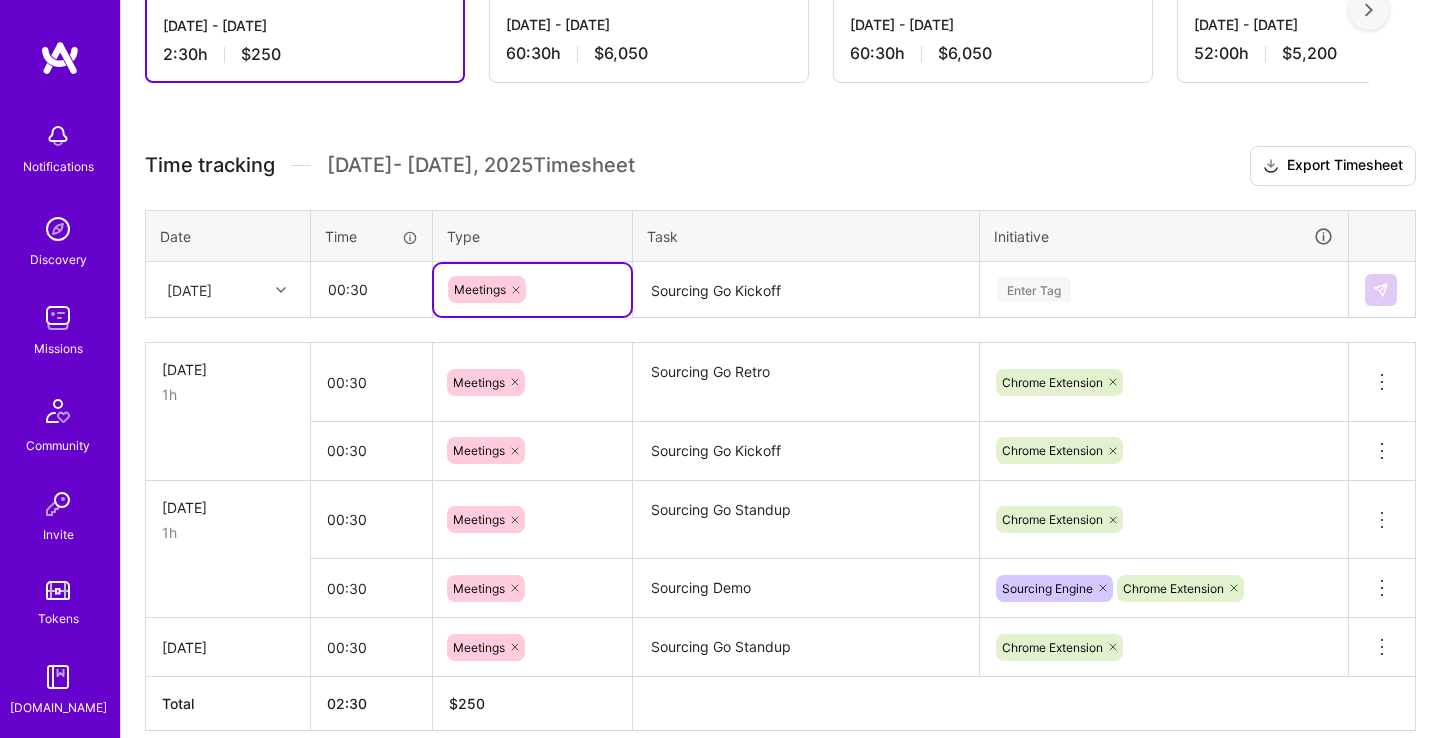 click on "Sourcing Go Kickoff" at bounding box center (806, 290) 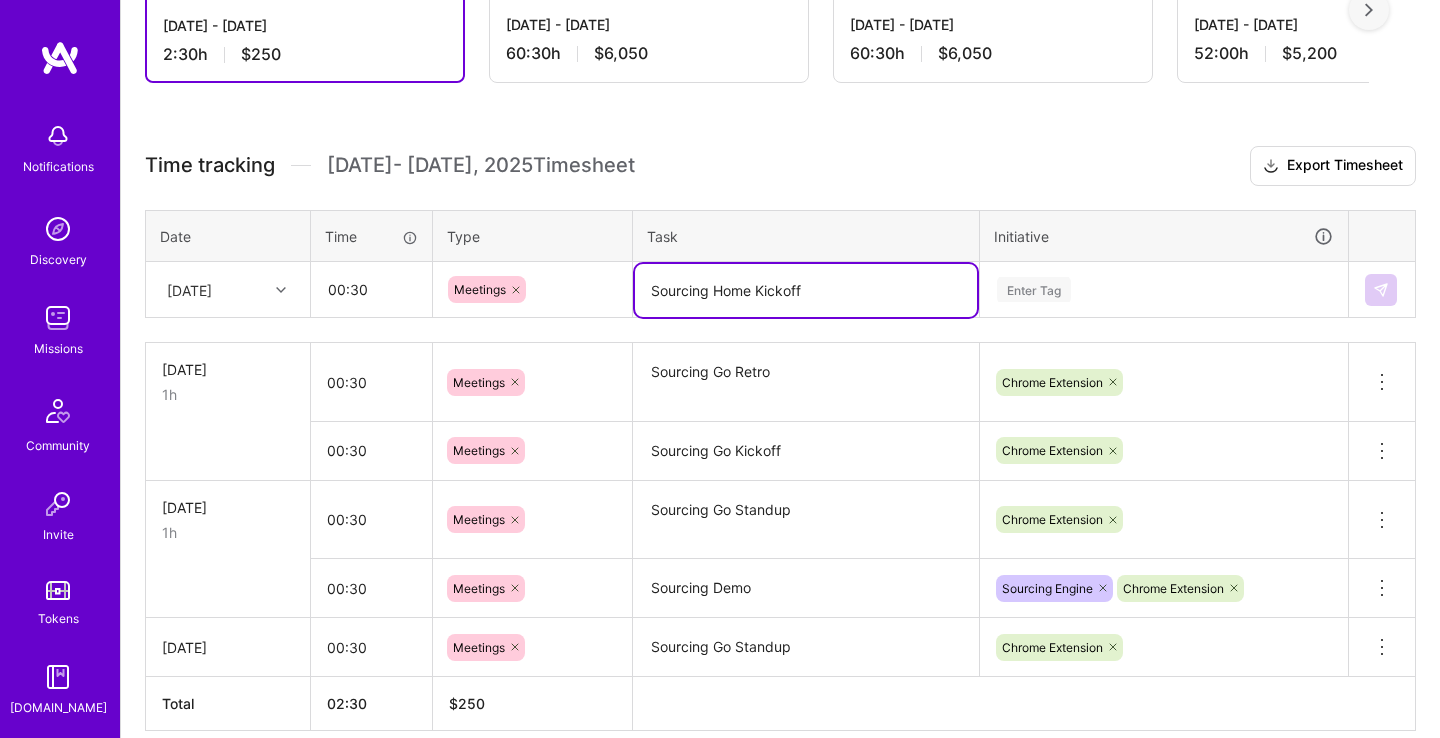 type on "Sourcing Home Kickoff" 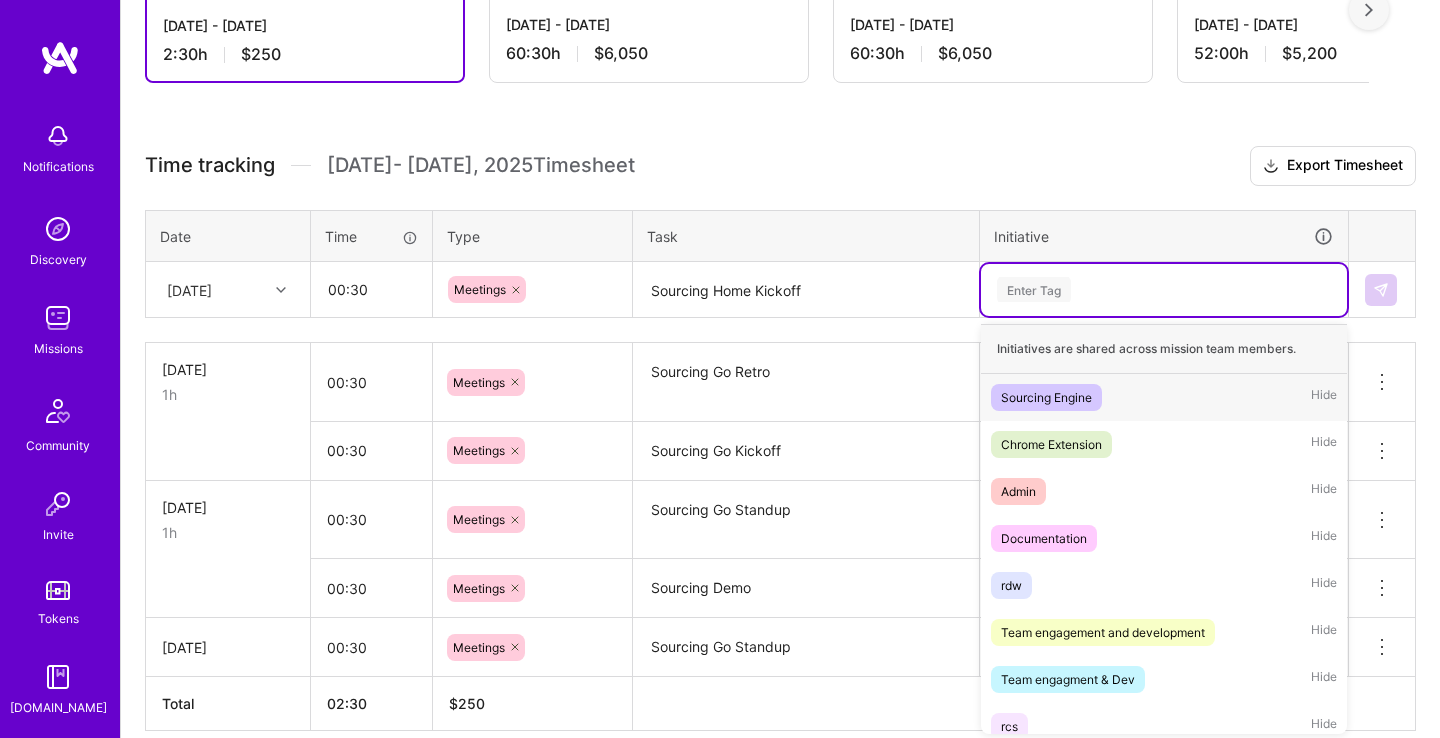 click on "Enter Tag" at bounding box center (1164, 290) 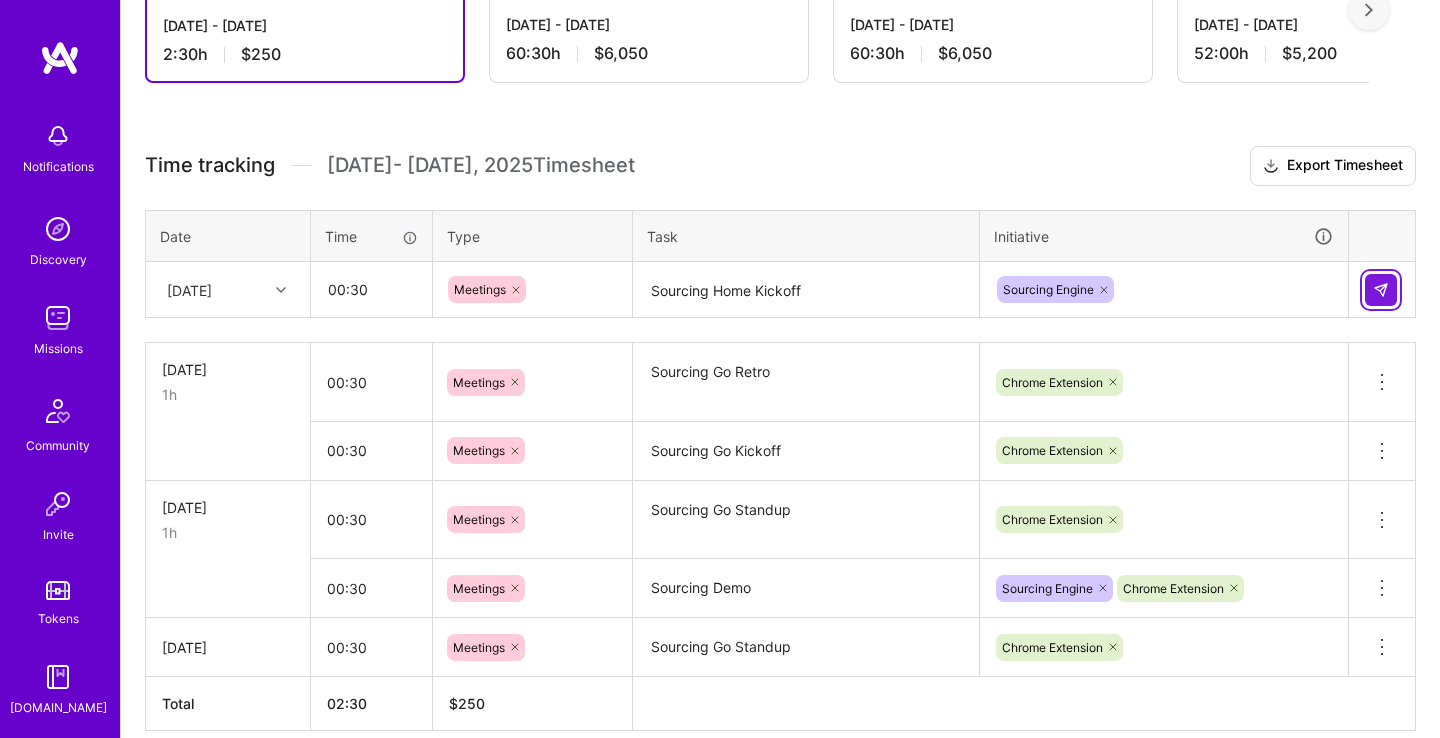 click at bounding box center [1381, 290] 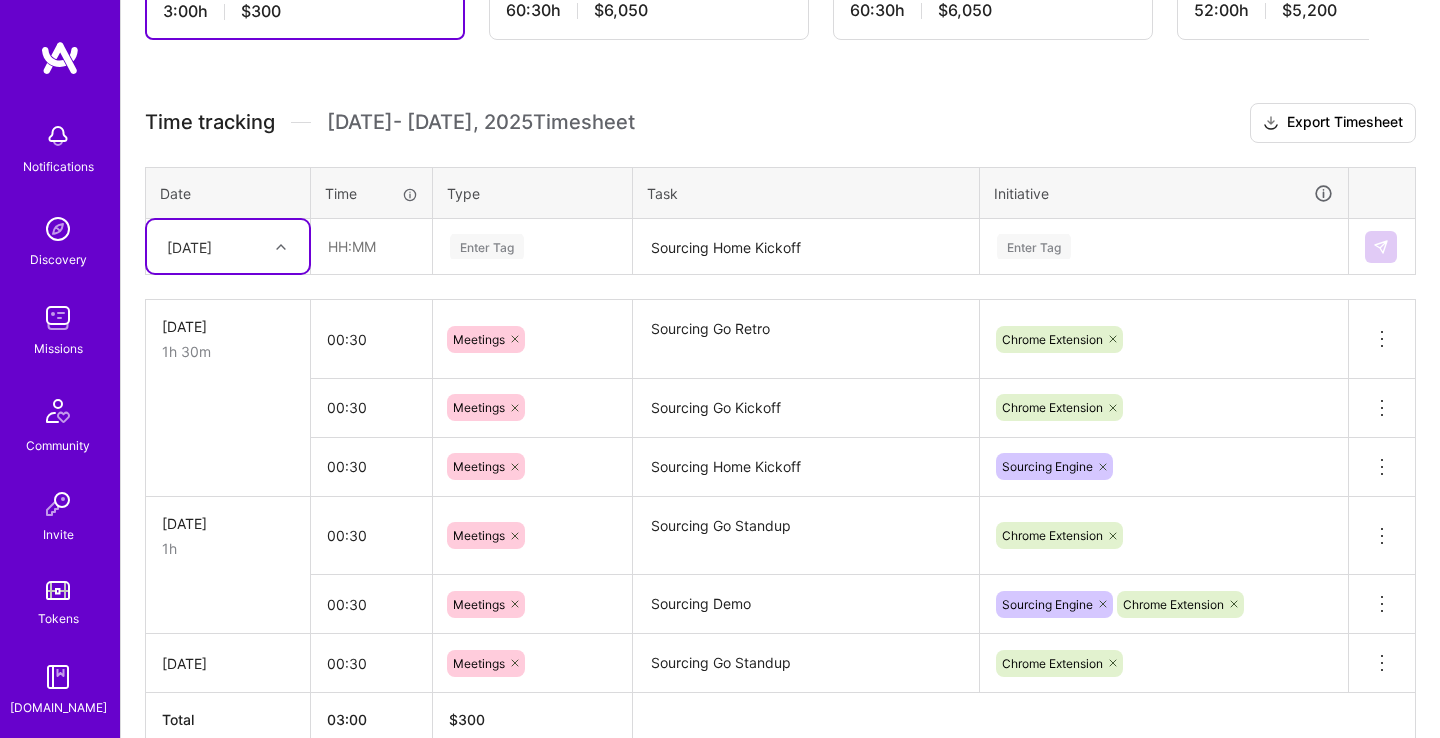 scroll, scrollTop: 473, scrollLeft: 0, axis: vertical 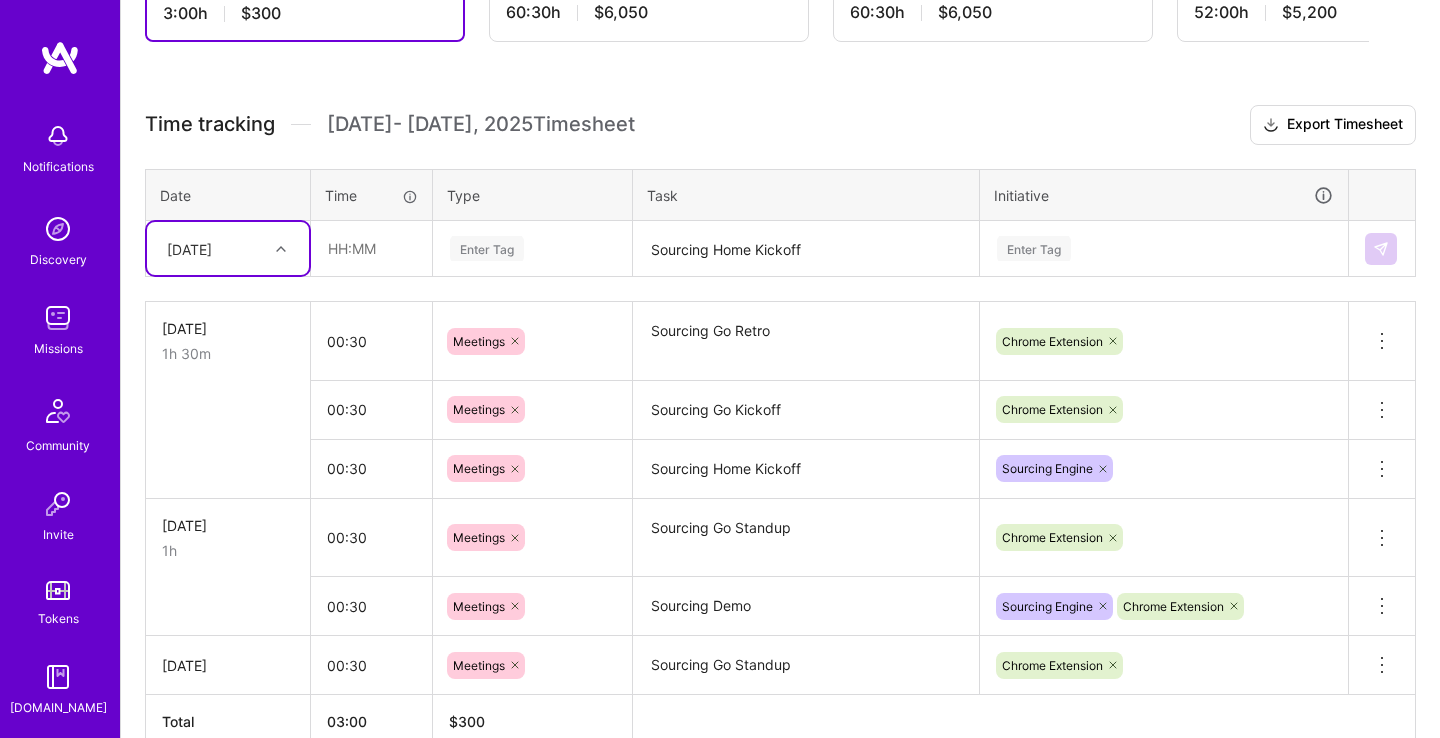 click on "[DATE]" at bounding box center [212, 248] 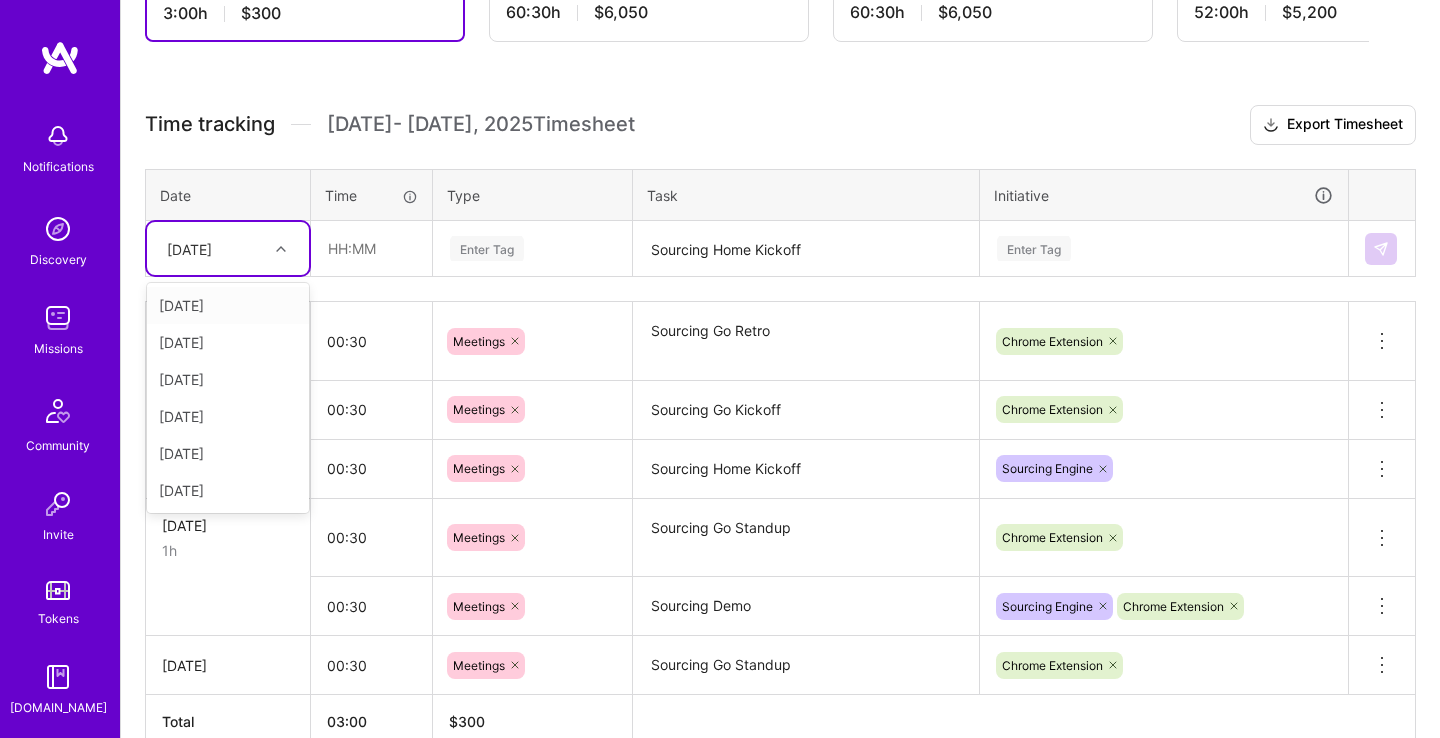 click on "Active [DATE] - [DATE] 3:00 h    $300 Invoiced [DATE] - [DATE] 60:30 h    $6,050 Paid Out [DATE] - [DATE] 60:30 h    $6,050 Paid Out [DATE] - [DATE] 52:00 h    $5,200 Paid Out [DATE] - [DATE] 57:00 h    $5,700 Paid Out [DATE] - [DATE] 52:30 h    $5,250 Paid Out [DATE] - [DATE] 60:00 h    $6,000 Paid Out [DATE] - [DATE] 72:00 h    $7,200 Paid Out [DATE] - [DATE] 80:30 h    $8,050 Paid Out [DATE] - [DATE] 58:30 h    $5,850 Paid Out [DATE] - [DATE] 43:30 h    $4,350 Paid Out [DATE] - [DATE] 20:30 h    $2,050 Paid Out [DATE] - [DATE] 59:30 h    $5,950 Paid Out [DATE] - [DATE] 77:00 h    $7,700 Paid Out [DATE] - [DATE] 31:00 h    $3,100 Paid Out [DATE] - [DATE] 66:30 h    $6,650 Paid Out [DATE] - [DATE] 11:00 h    $1,100 Paid Out [DATE] - [DATE] 74:30 h    $7,450 Paid Out [DATE] - [DATE] 61:00 h    $6,100 Paid Out [DATE] - [DATE] 66:30 h    $6,650 Paid Out [DATE] - [DATE] 74:30 h    $7,450 Paid Out" at bounding box center [780, 359] 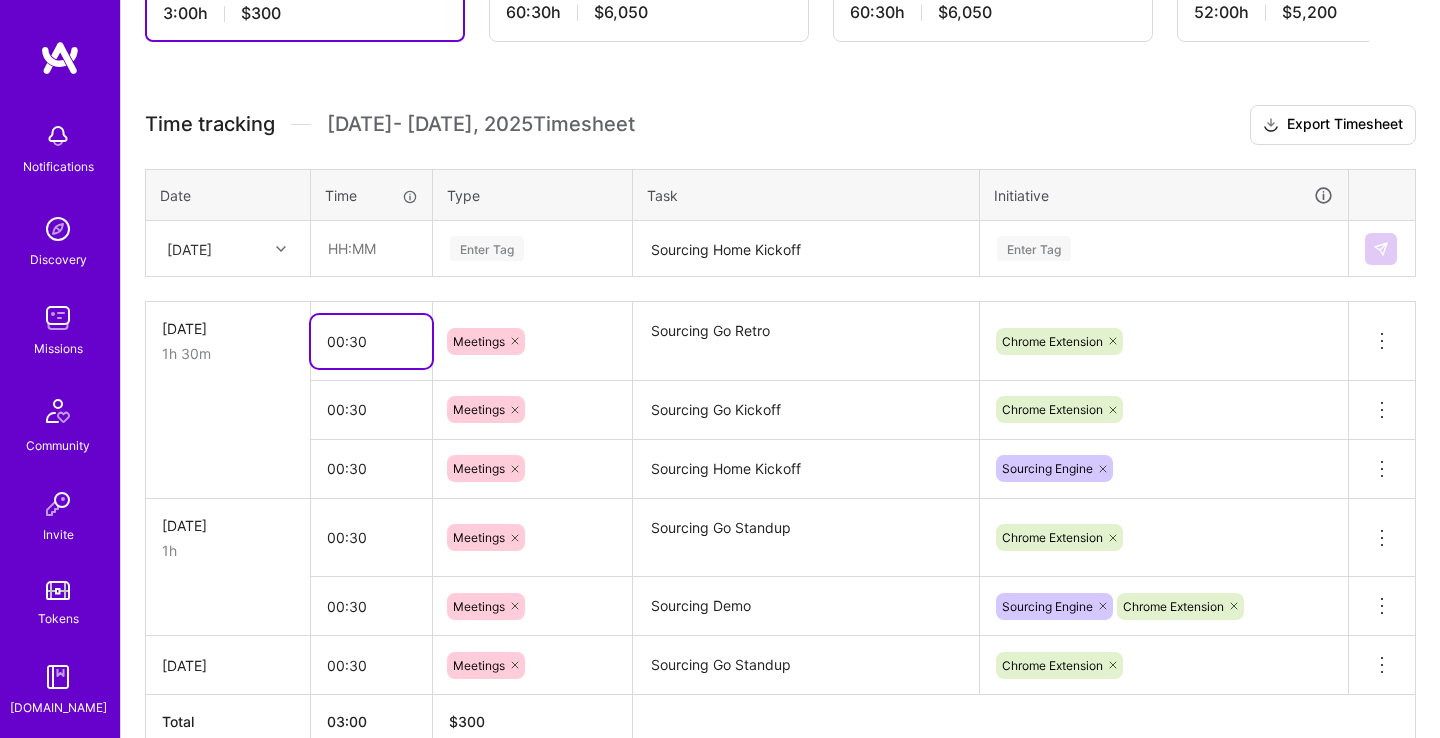 click on "00:30" at bounding box center (371, 341) 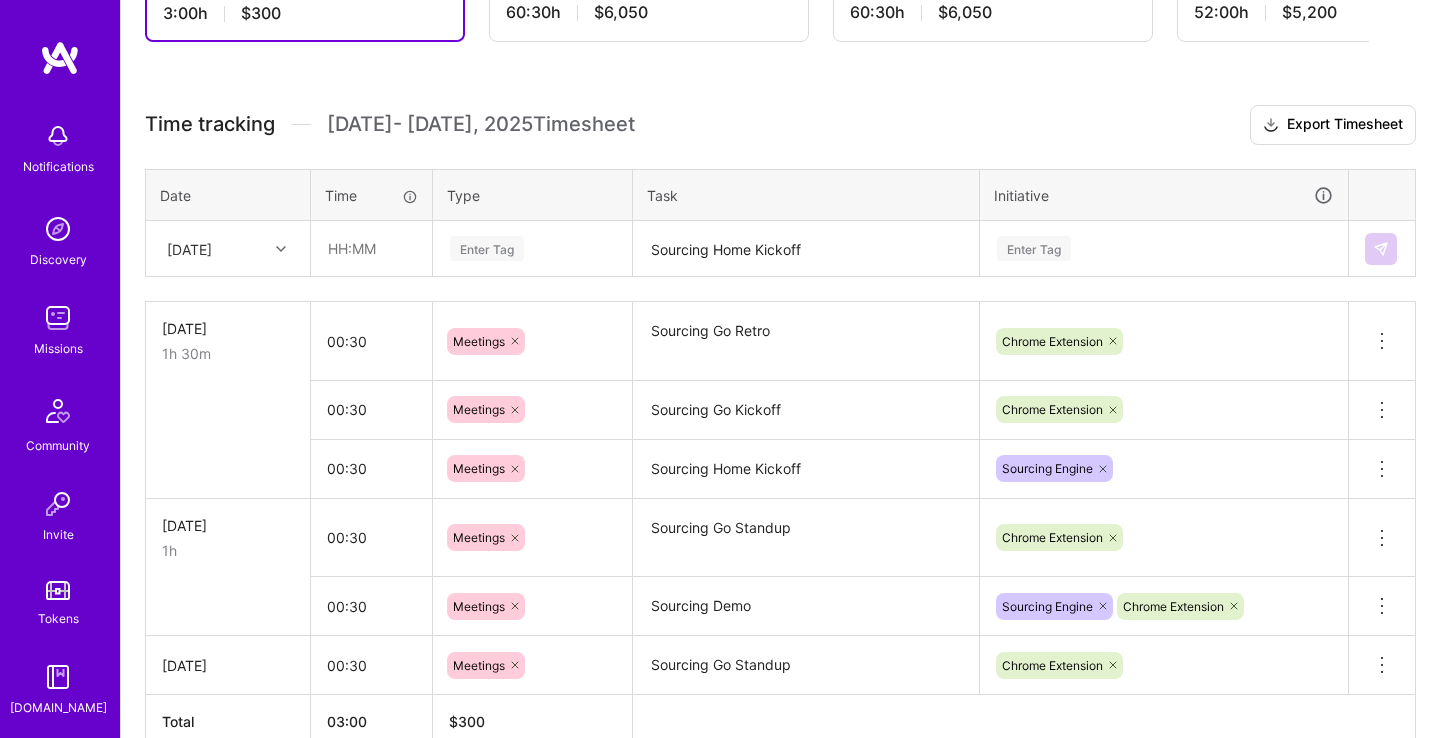 click at bounding box center [228, 409] 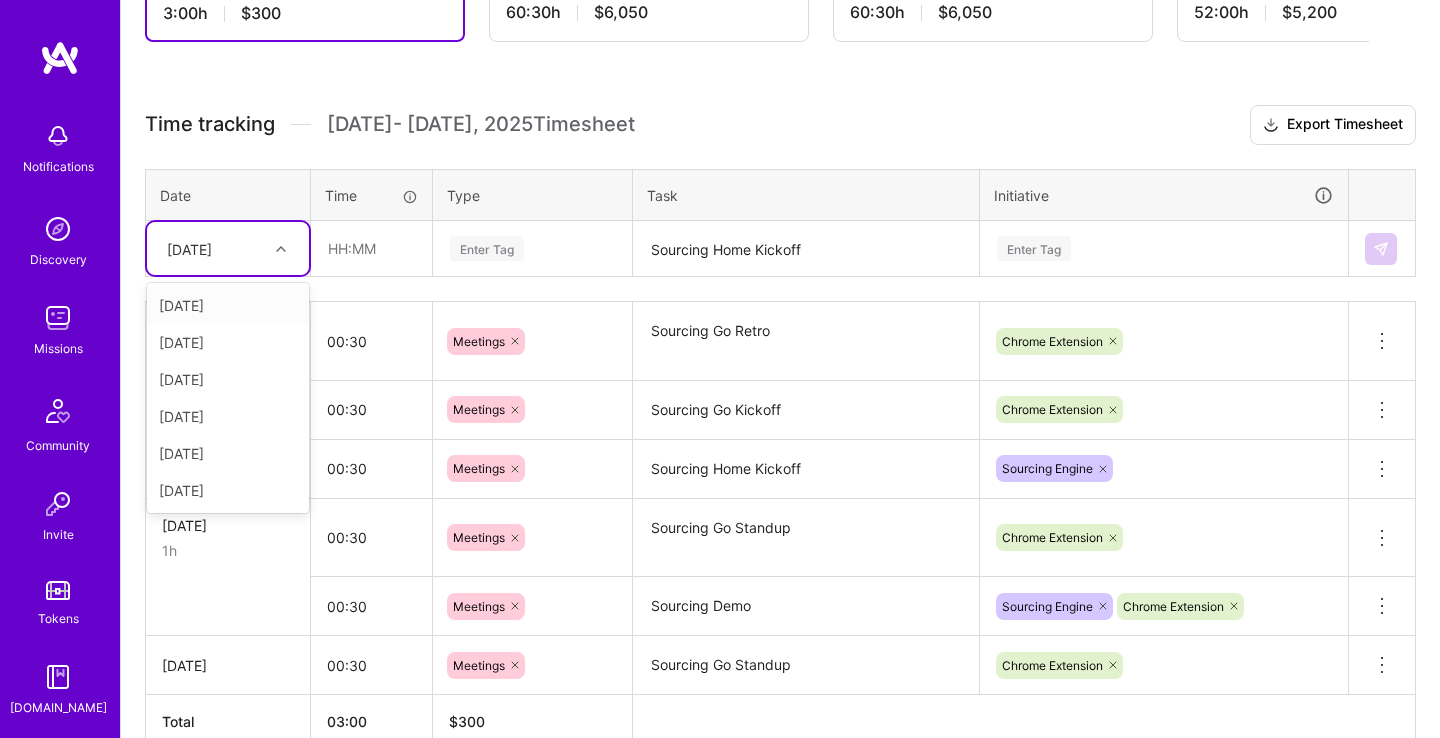 click on "[DATE]" at bounding box center [212, 248] 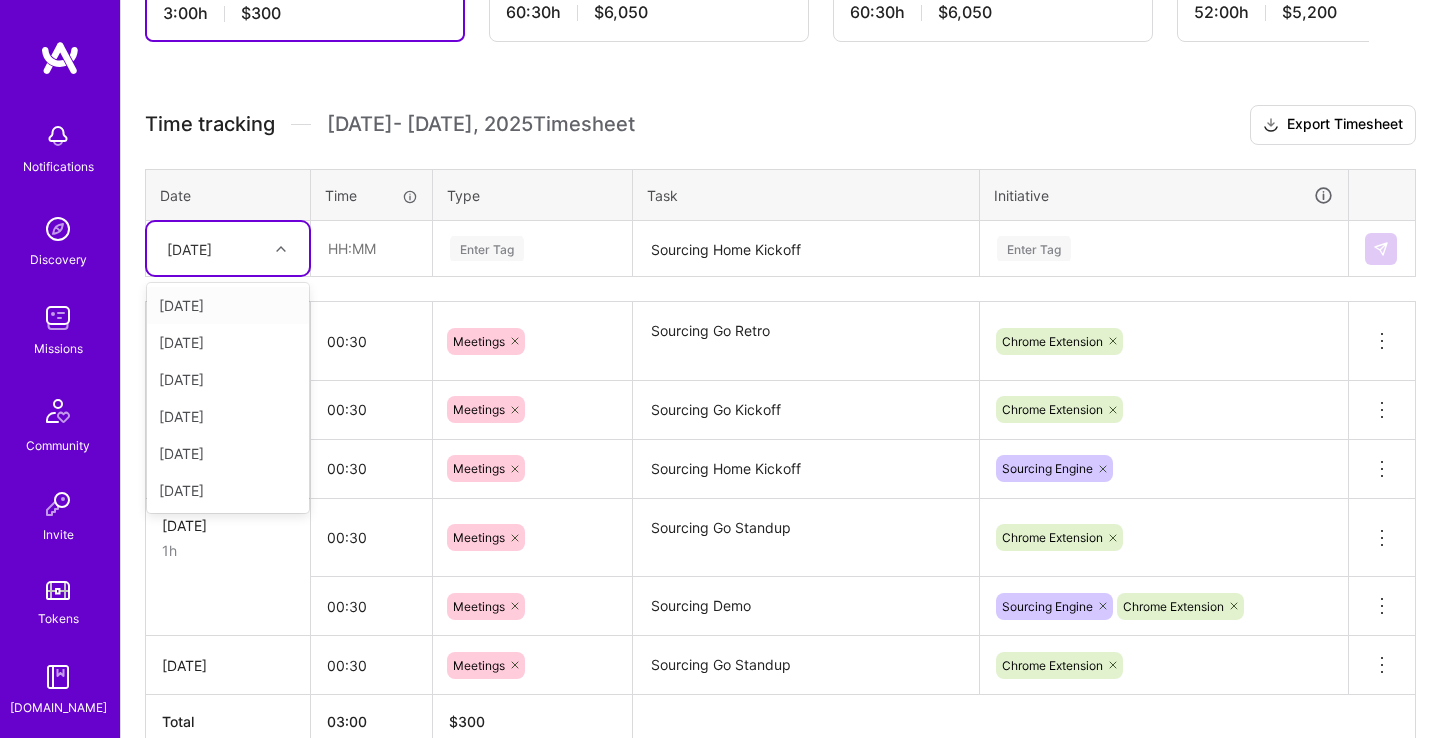 click on "[DATE]" at bounding box center [228, 305] 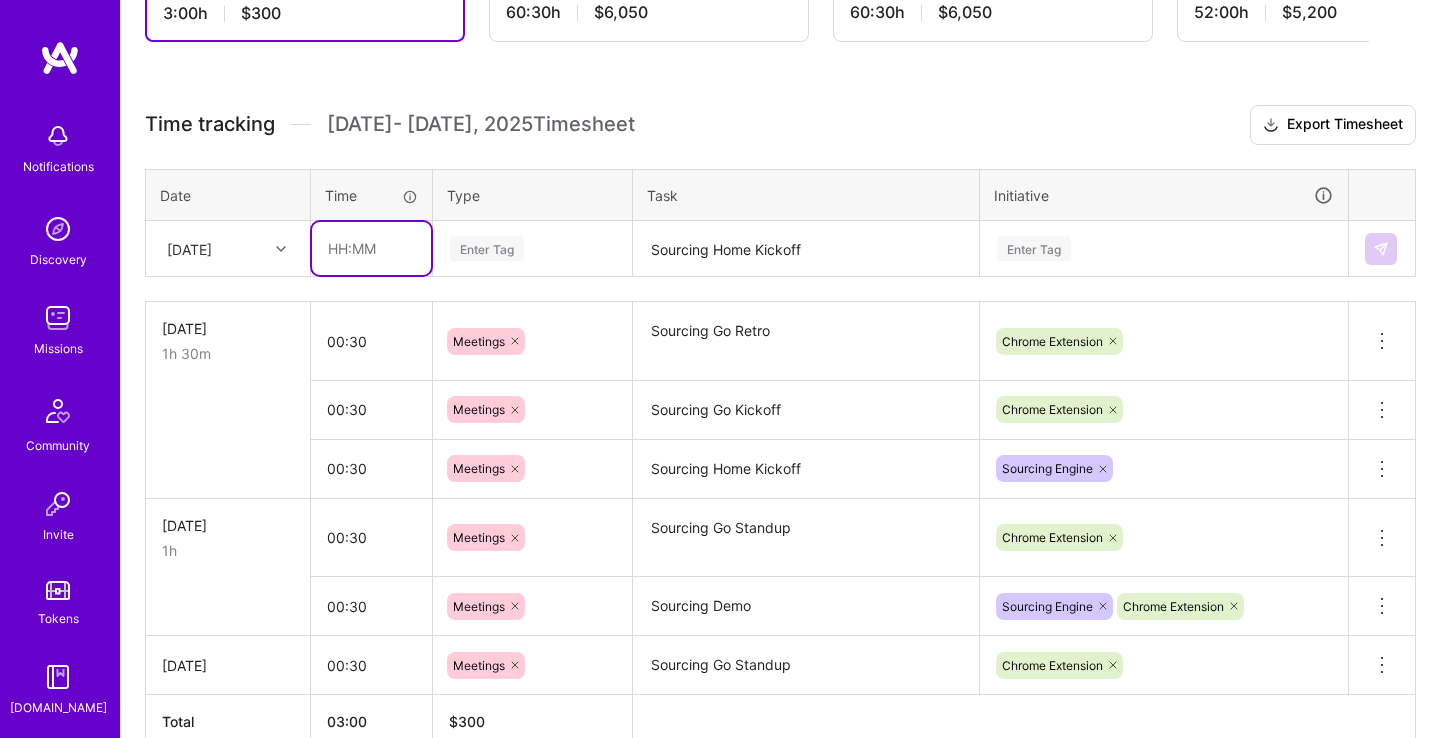click at bounding box center (371, 248) 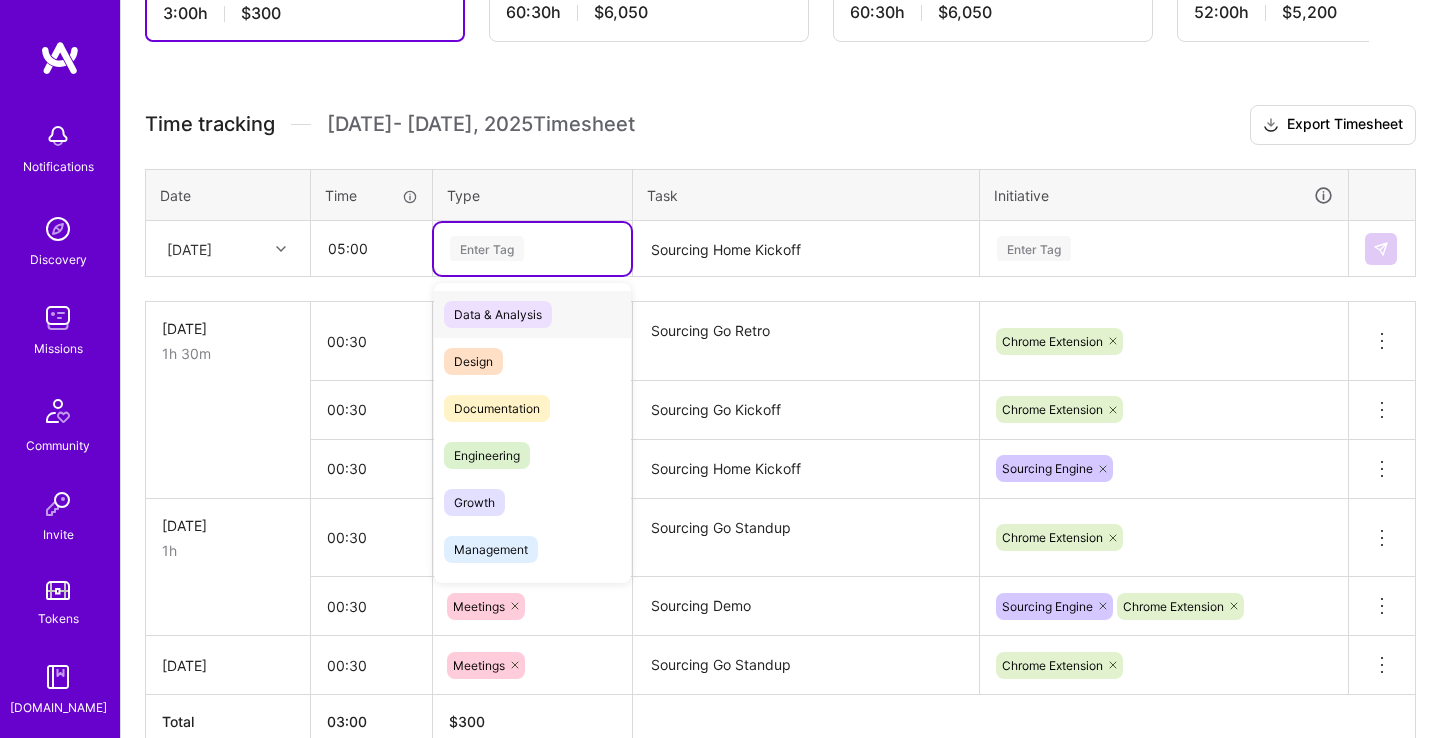 click on "Enter Tag" at bounding box center [532, 248] 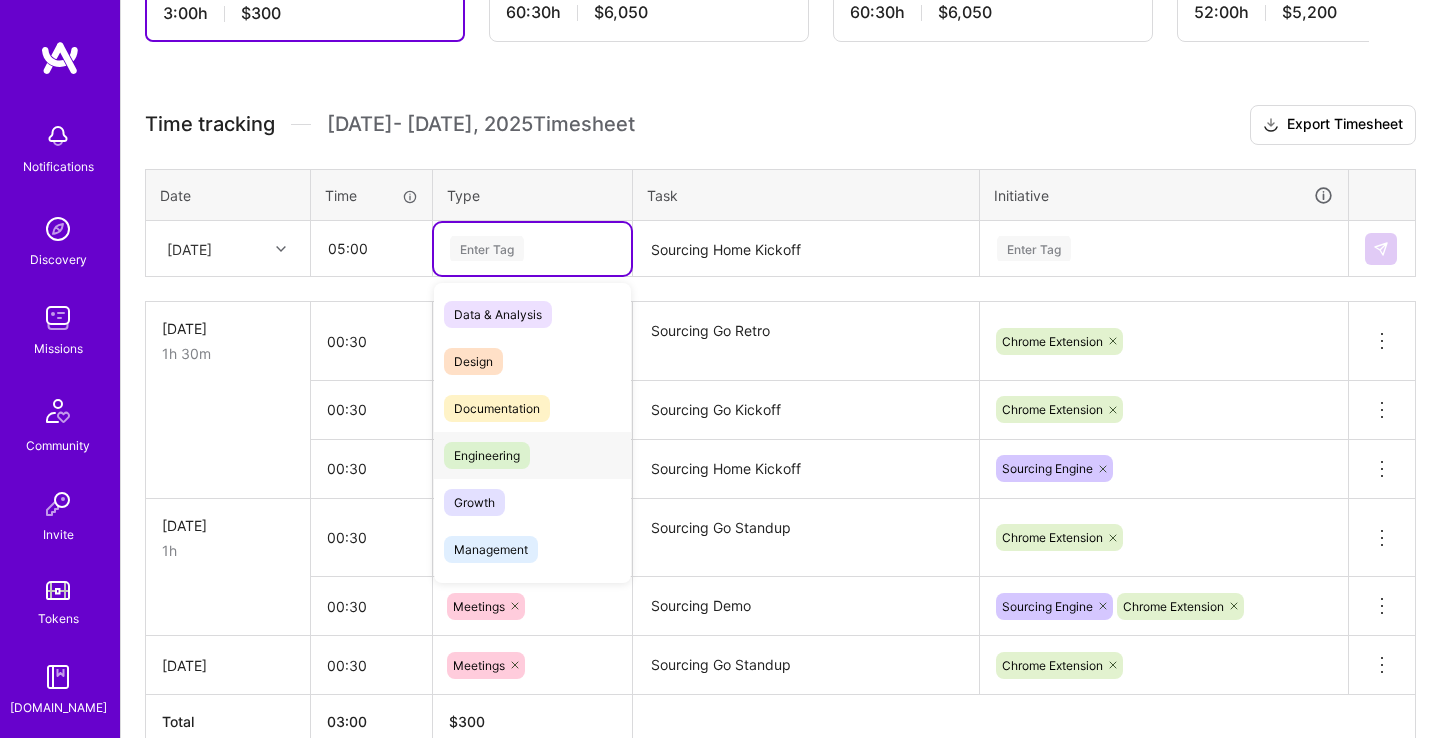 click on "Engineering" at bounding box center [487, 455] 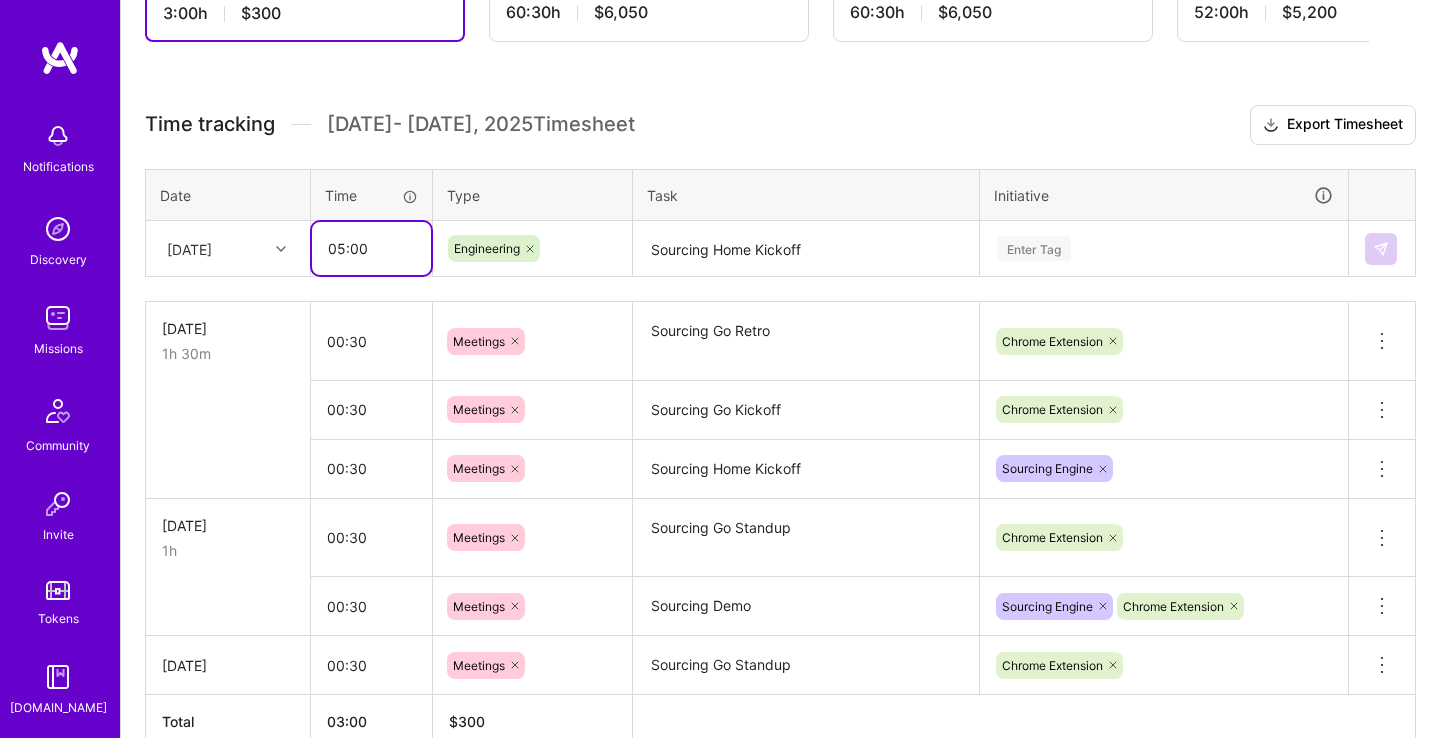 click on "05:00" at bounding box center [371, 248] 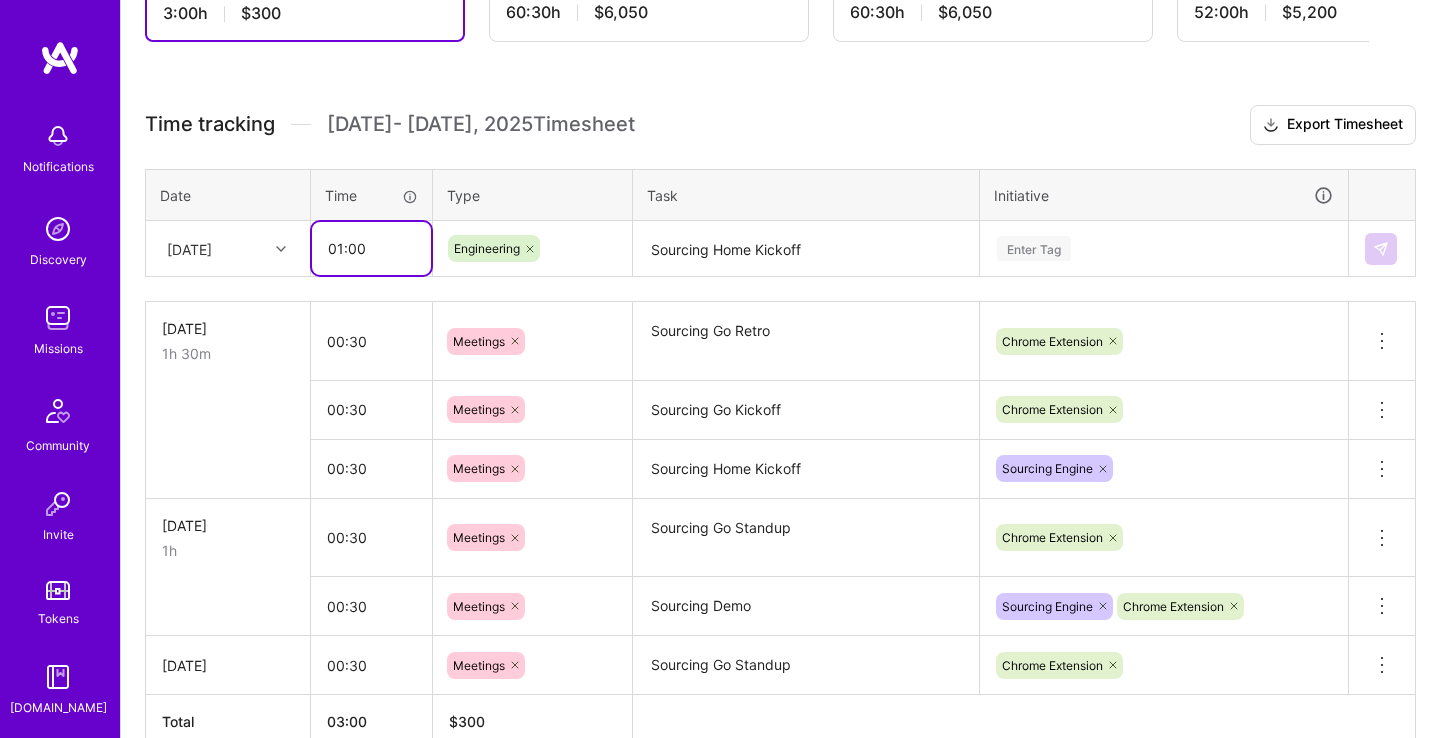 type on "01:00" 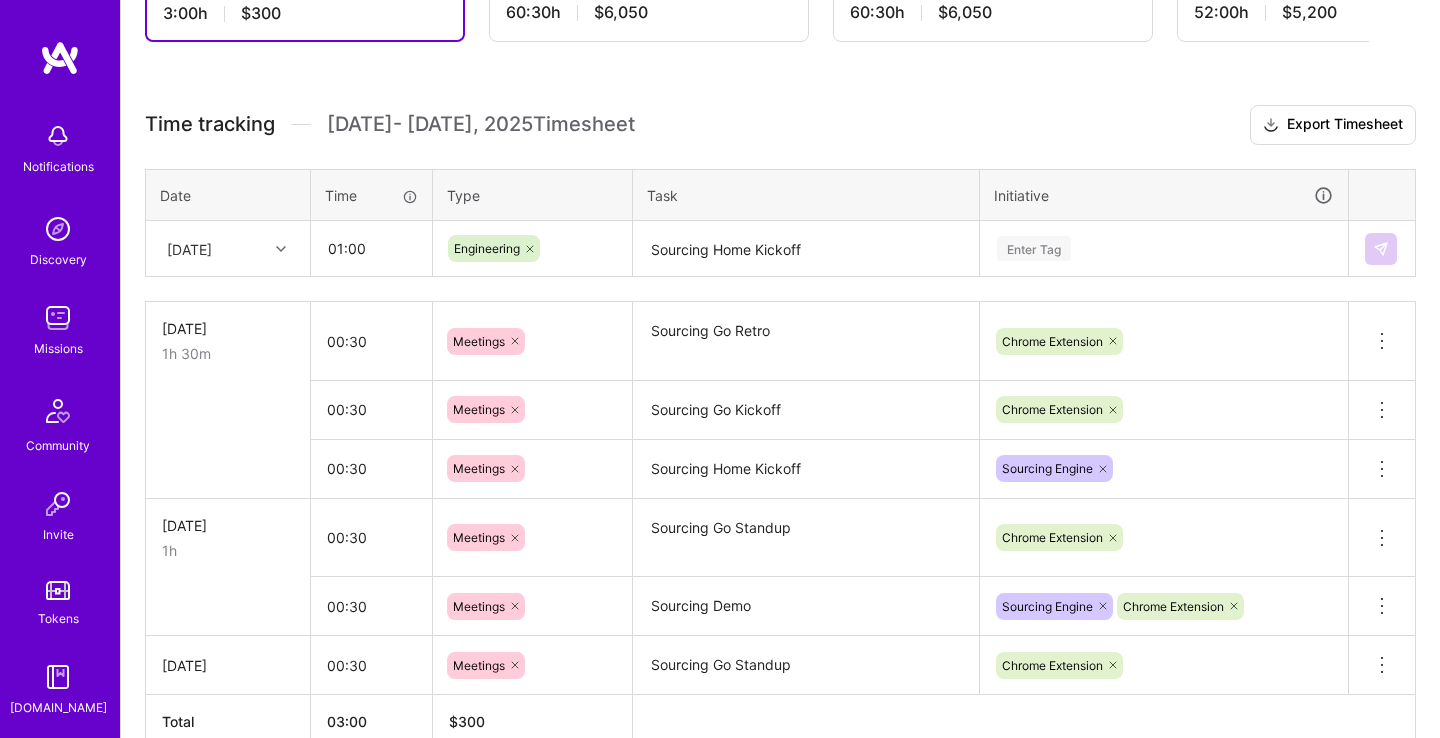 click on "Sourcing Home Kickoff" at bounding box center (806, 249) 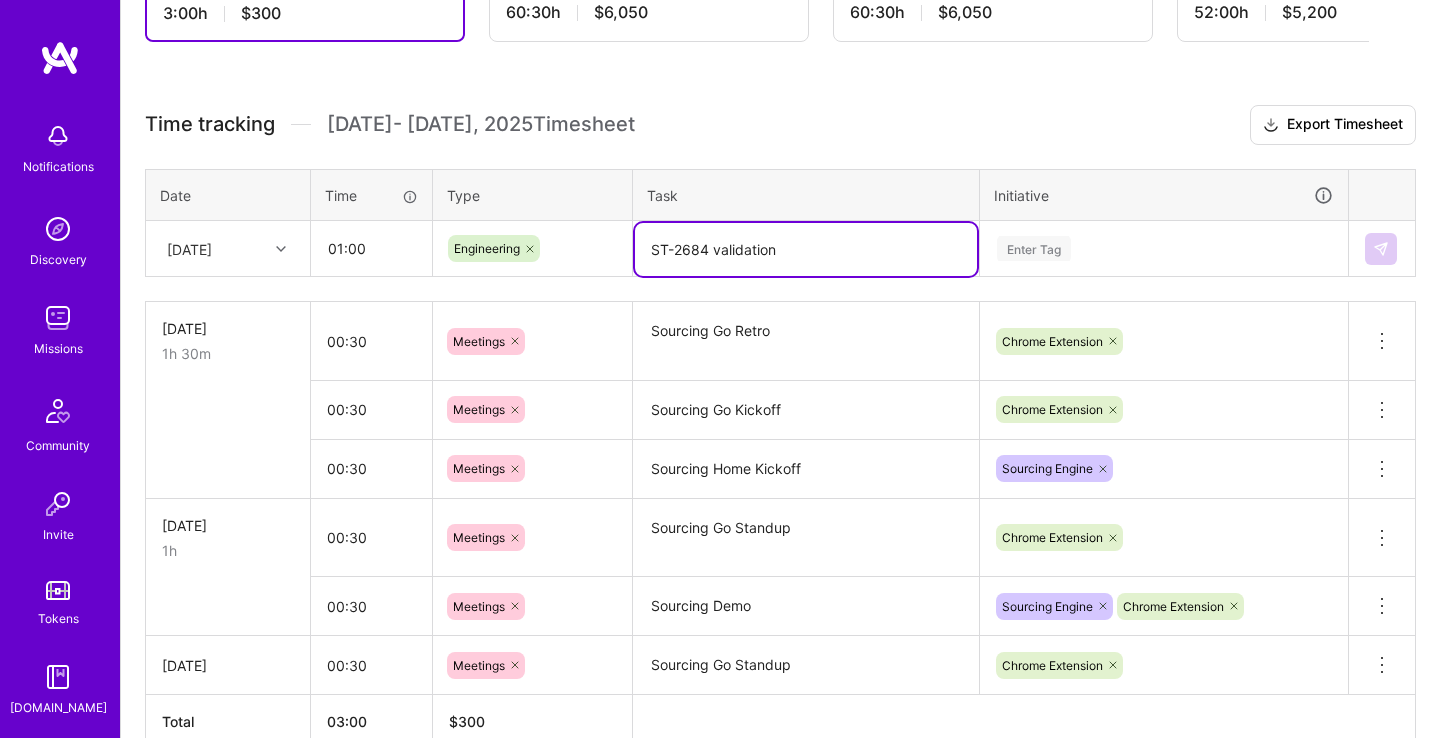 type on "ST-2684 validation" 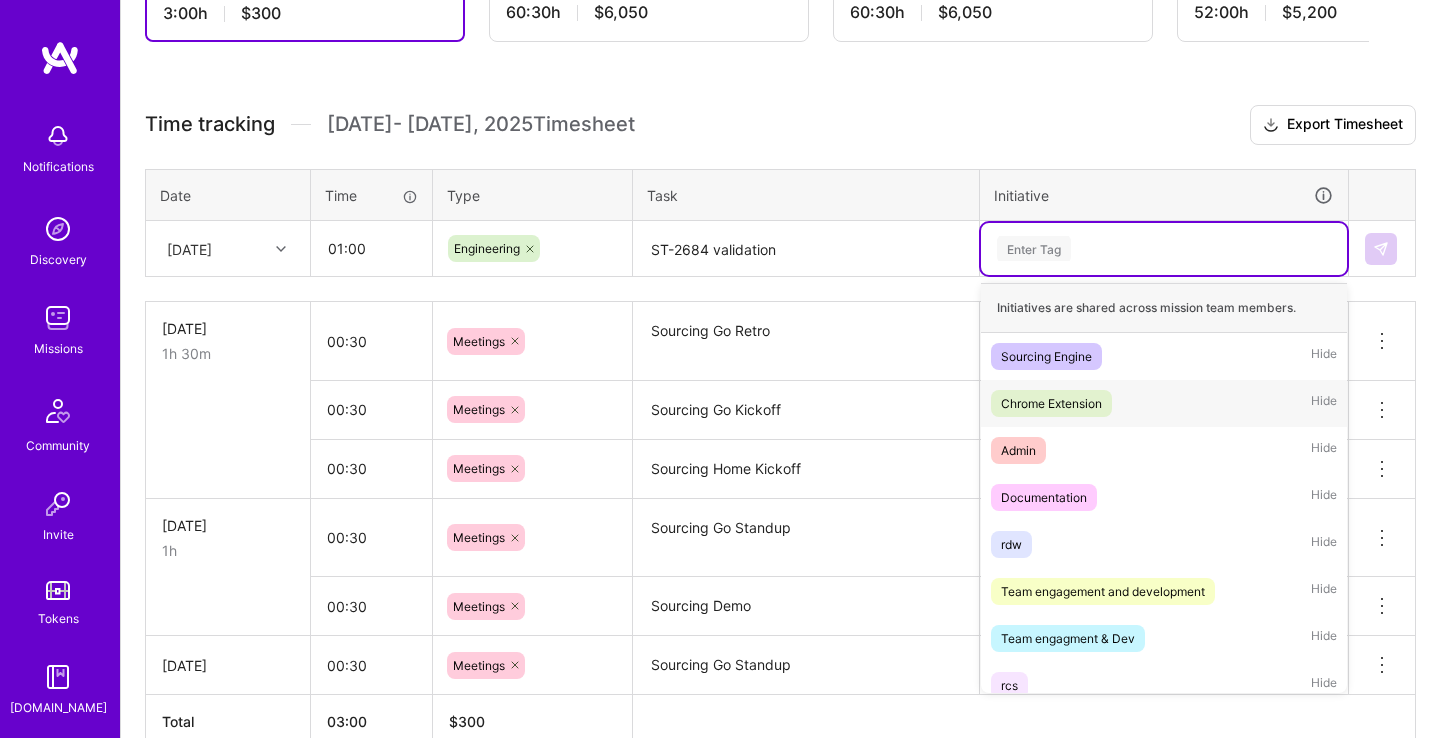 click on "Chrome Extension" at bounding box center [1051, 403] 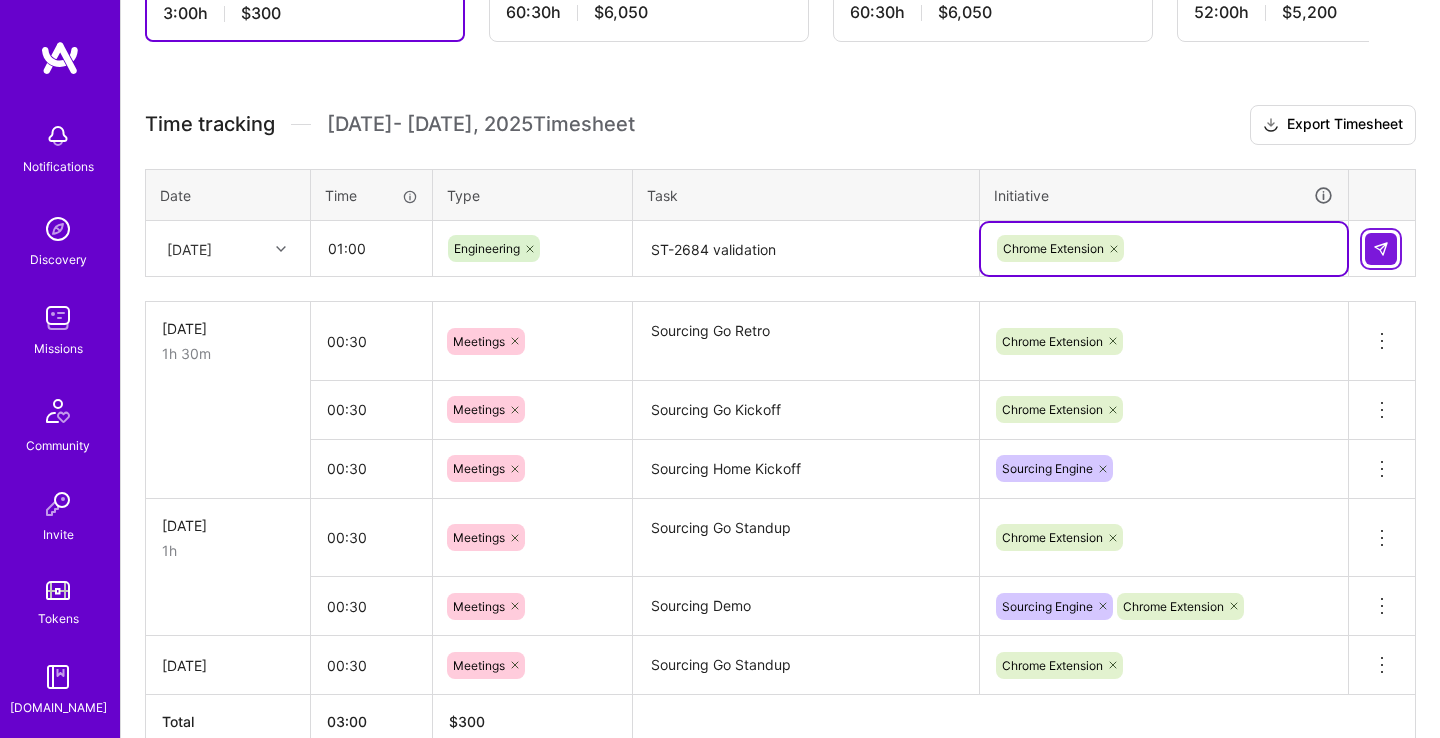 click at bounding box center (1381, 249) 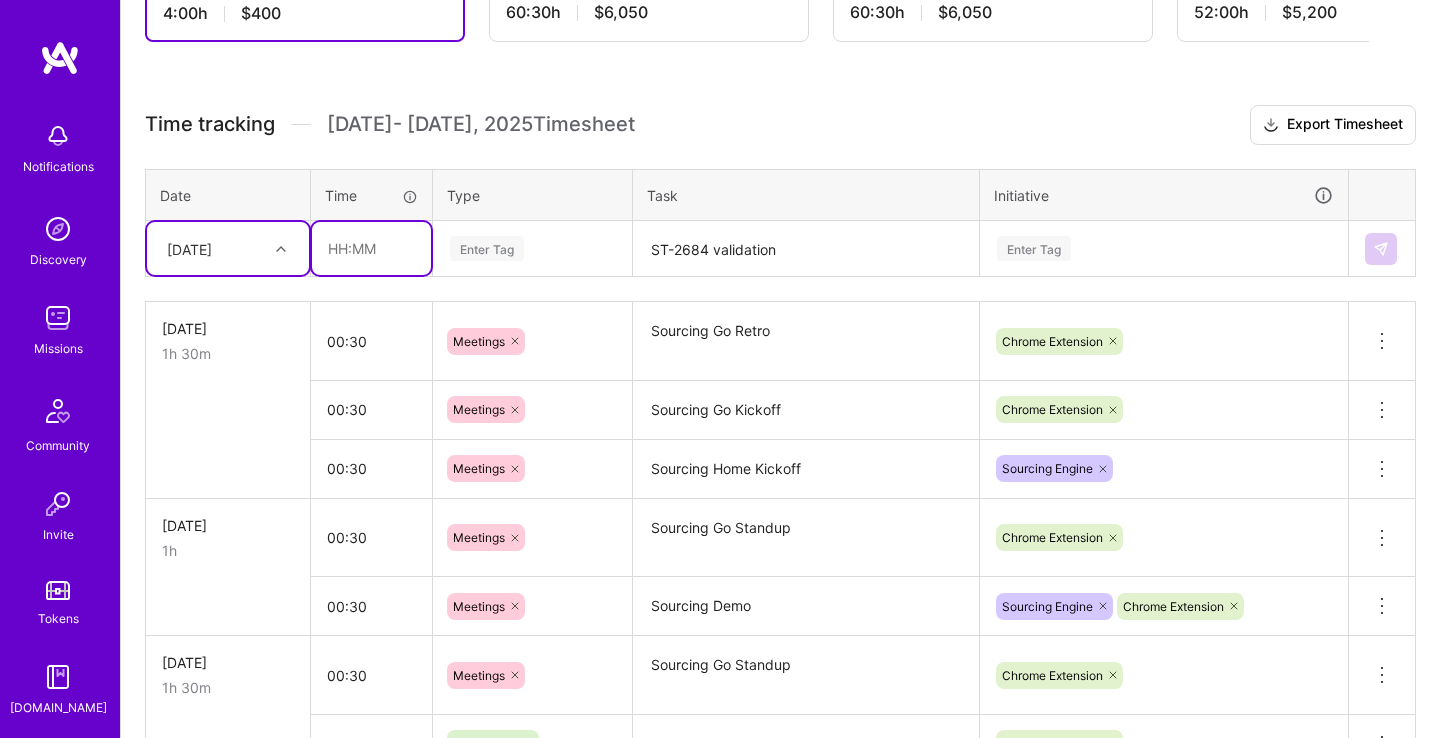 click at bounding box center [371, 248] 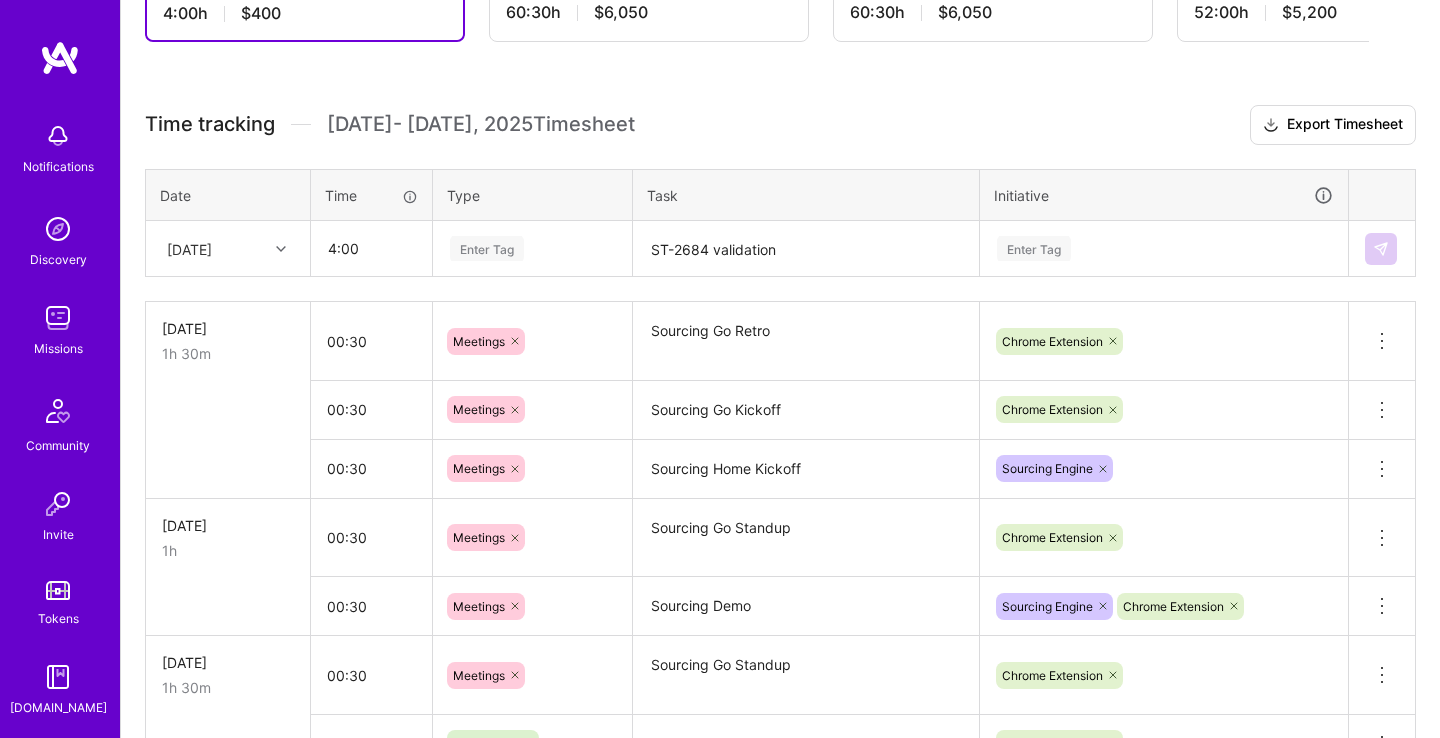 click on "Enter Tag" at bounding box center (532, 249) 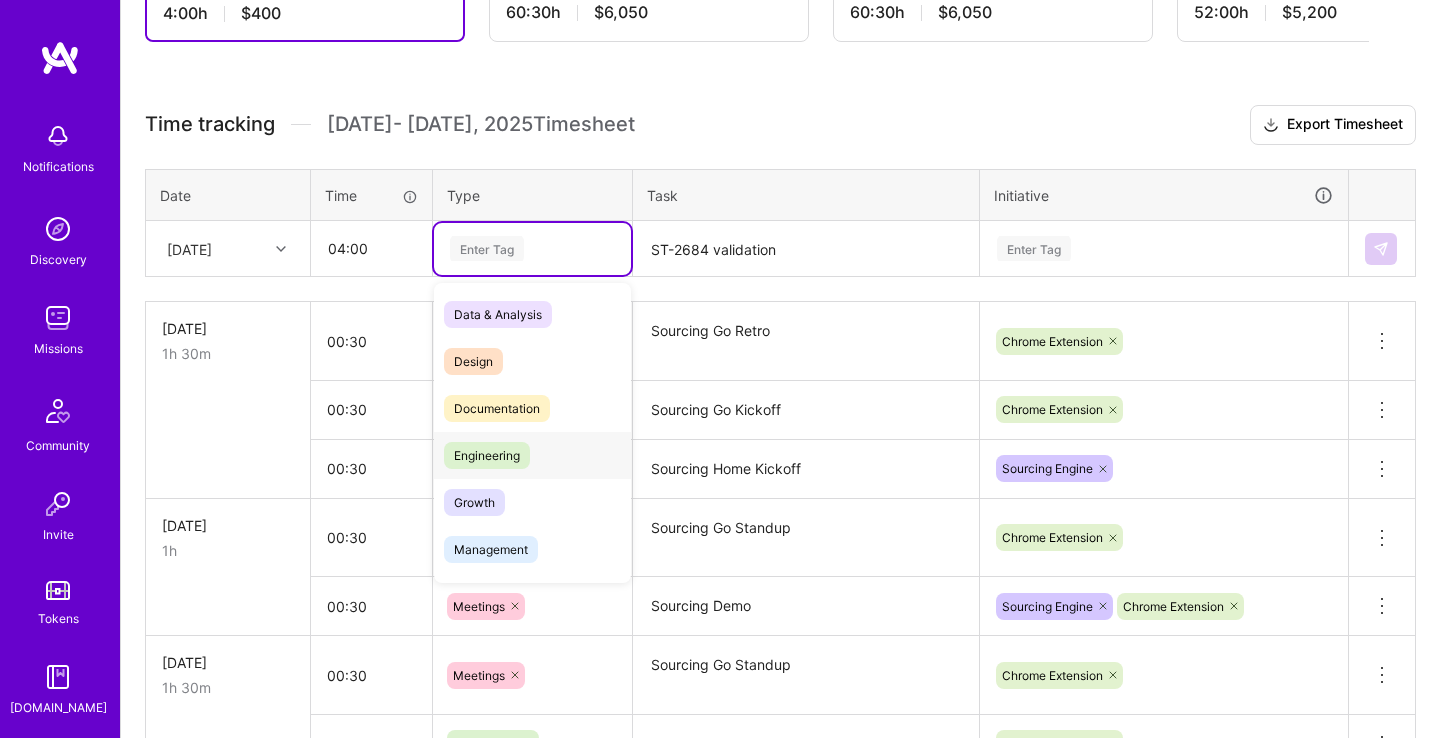 click on "Engineering" at bounding box center [487, 455] 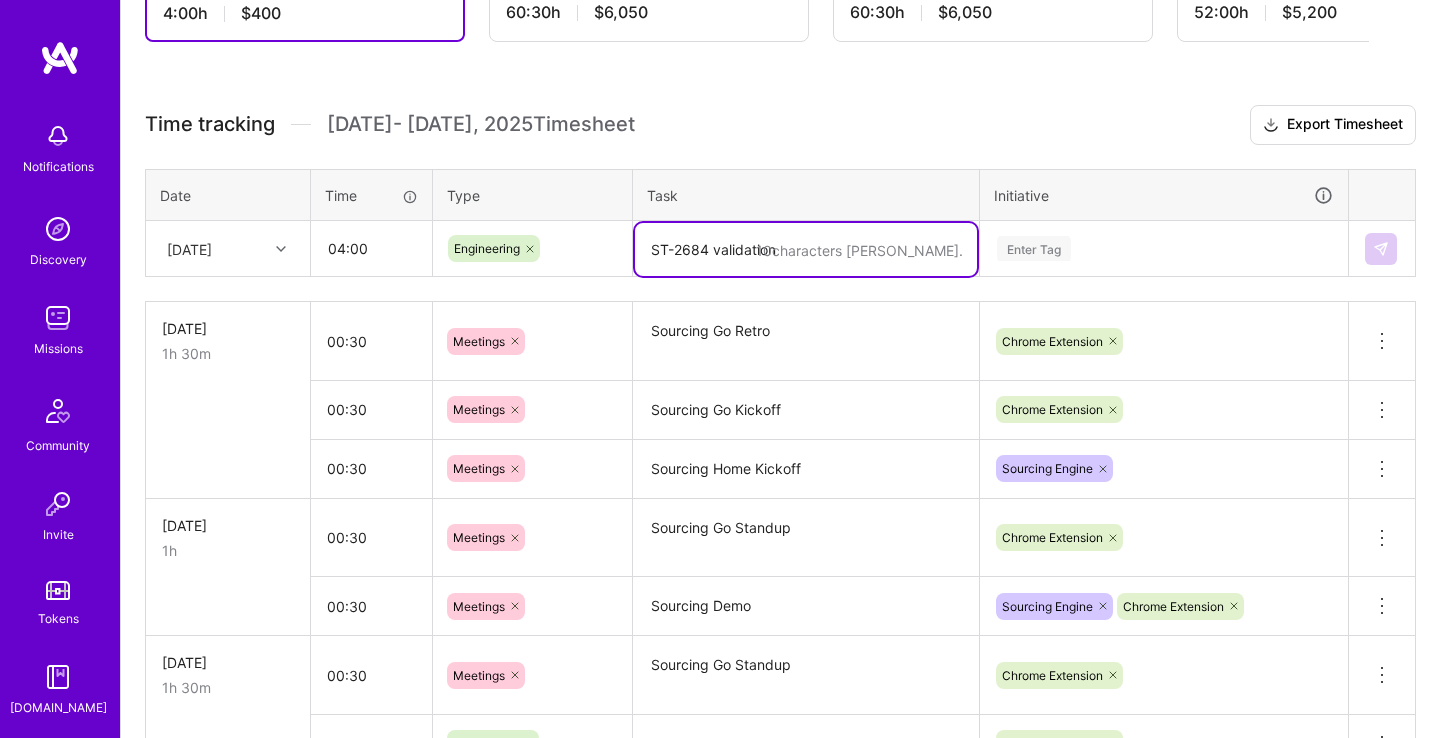 click on "ST-2684 validation" at bounding box center (806, 249) 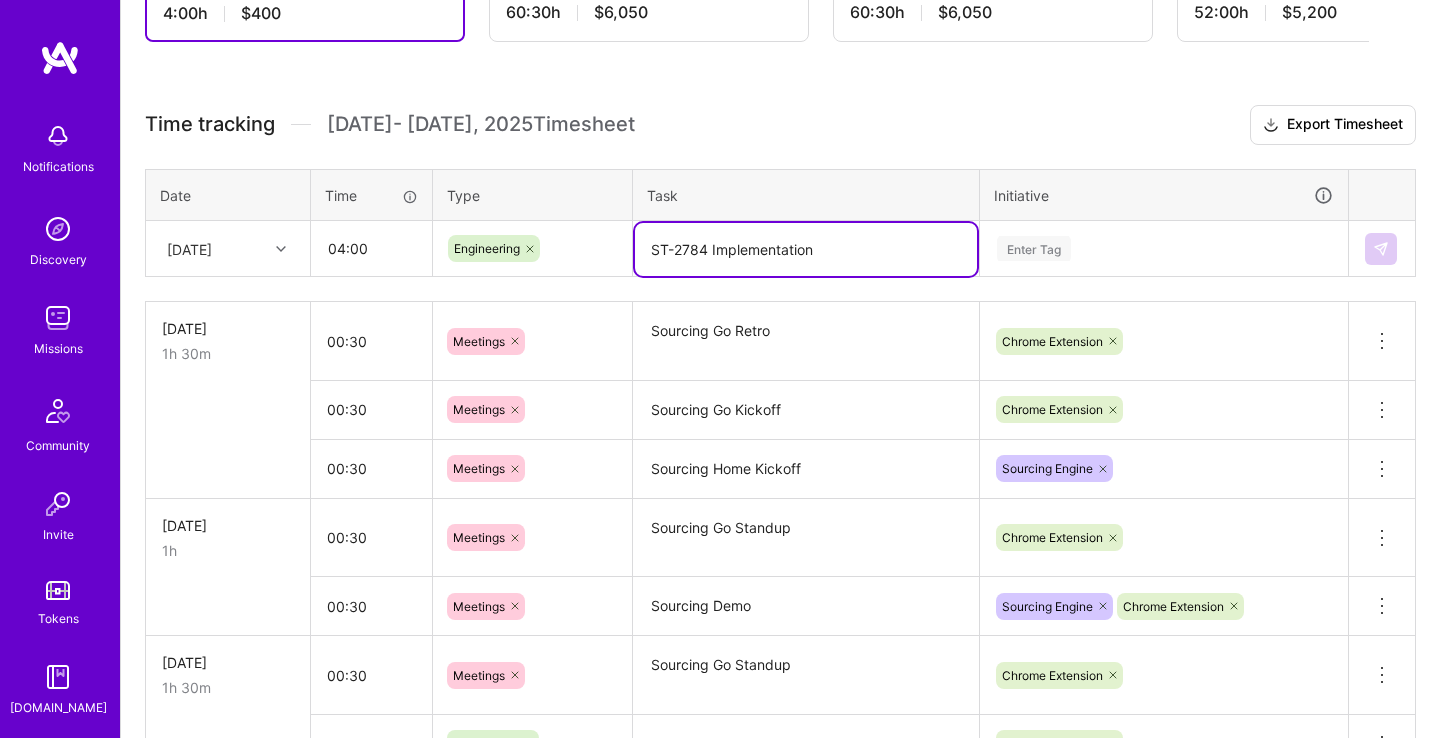 type on "ST-2784 Implementation" 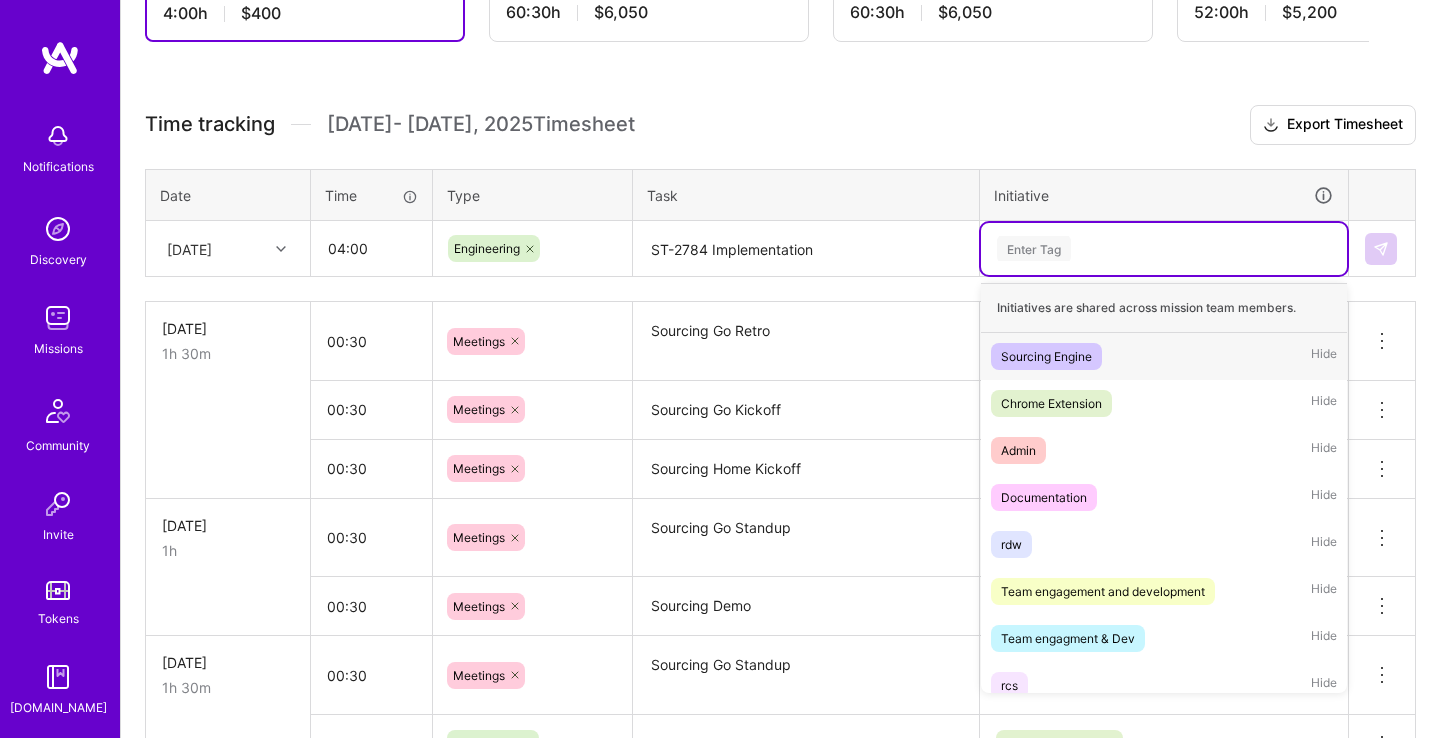 click on "Chrome Extension Hide" at bounding box center [1164, 403] 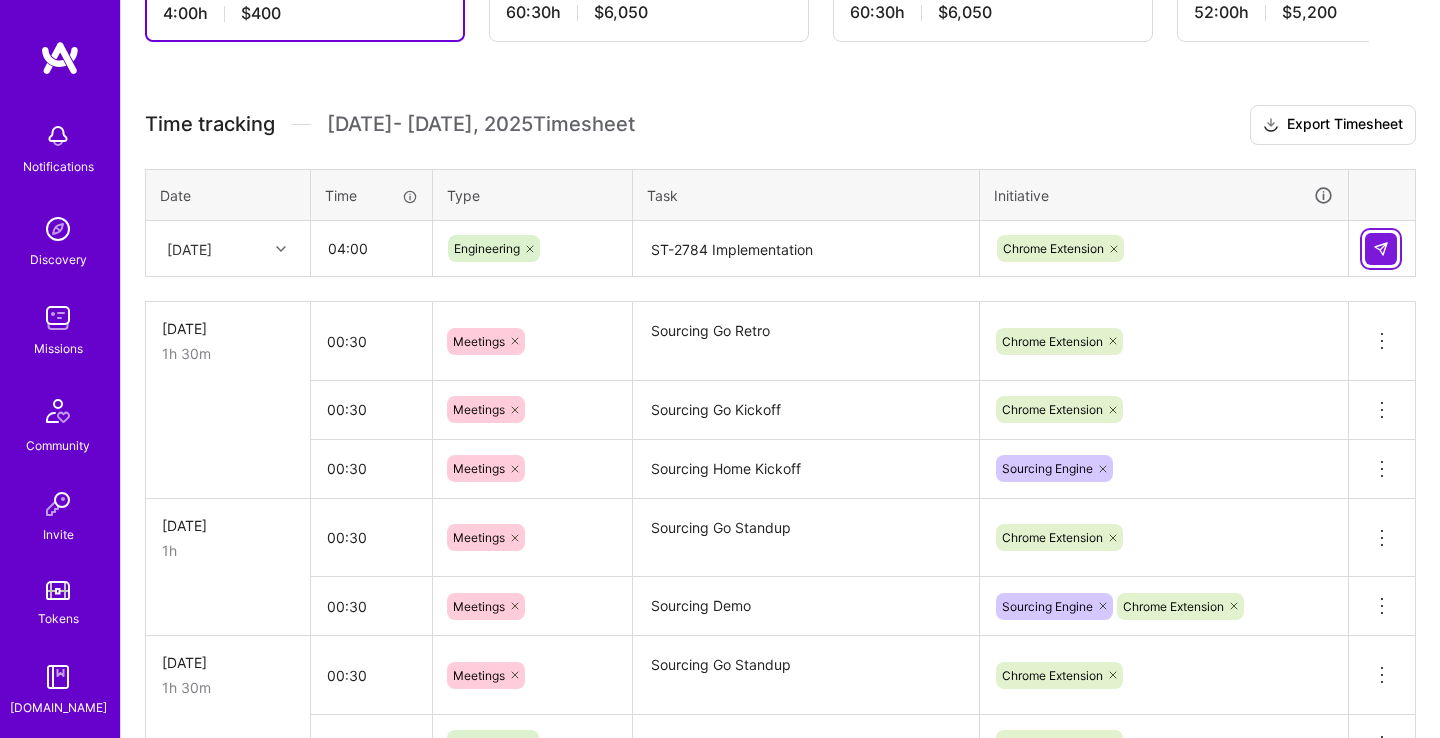 click at bounding box center (1381, 249) 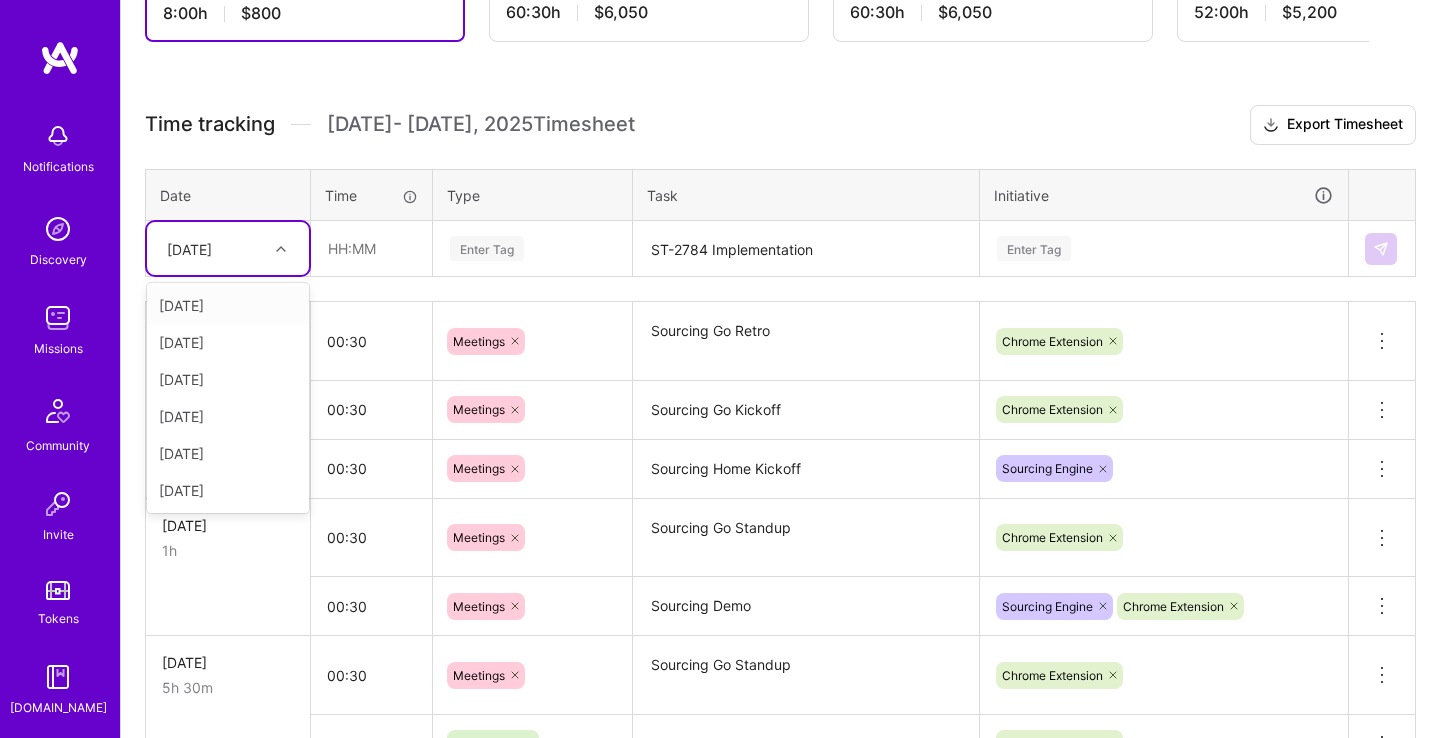 click at bounding box center (283, 249) 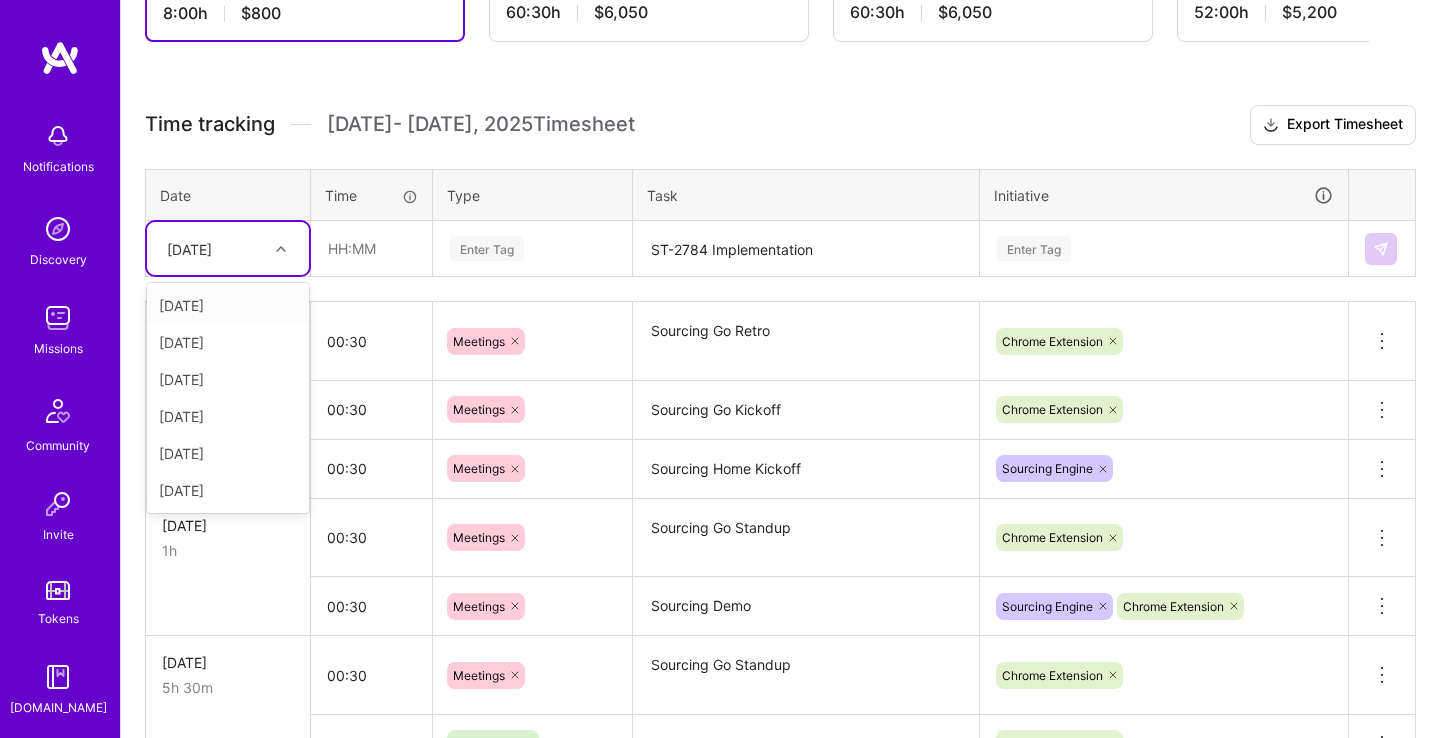 click on "[DATE]" at bounding box center (228, 305) 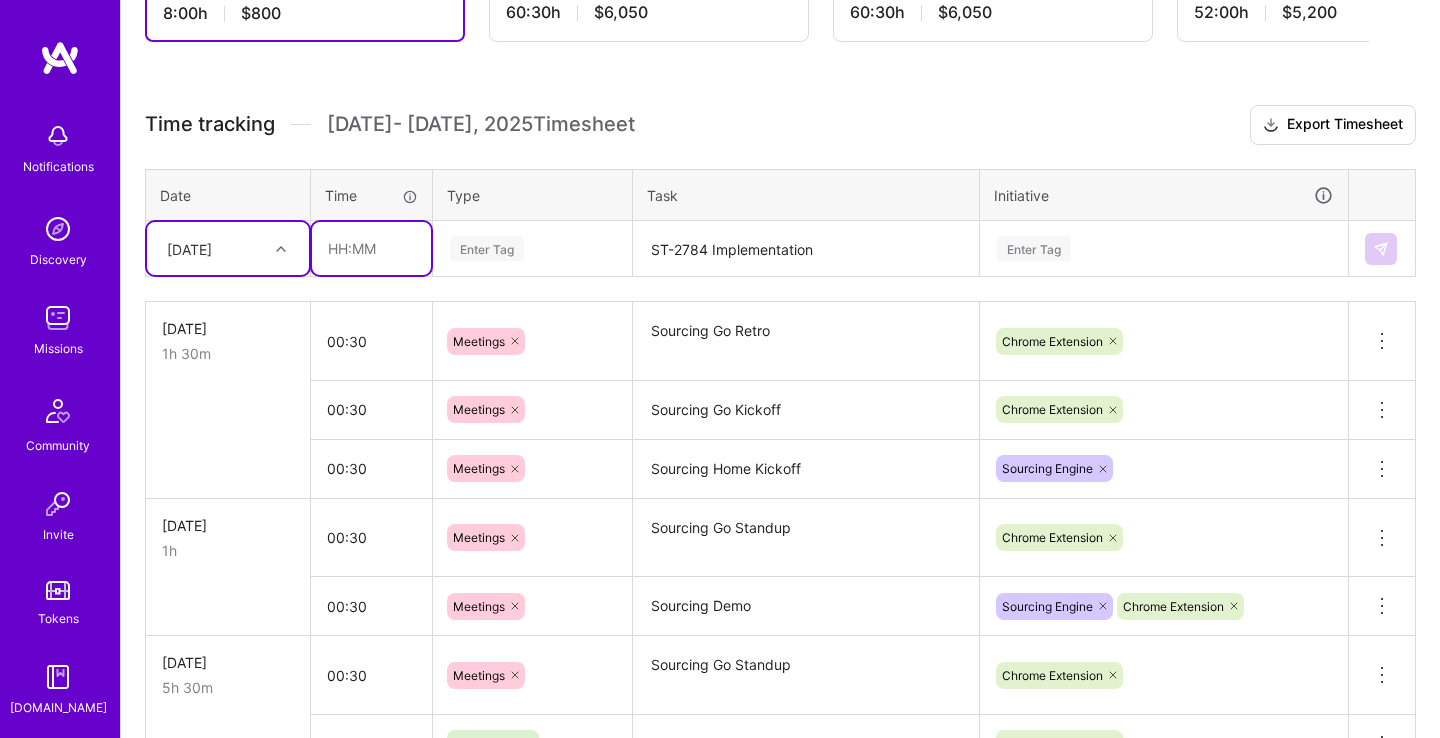 click at bounding box center [371, 248] 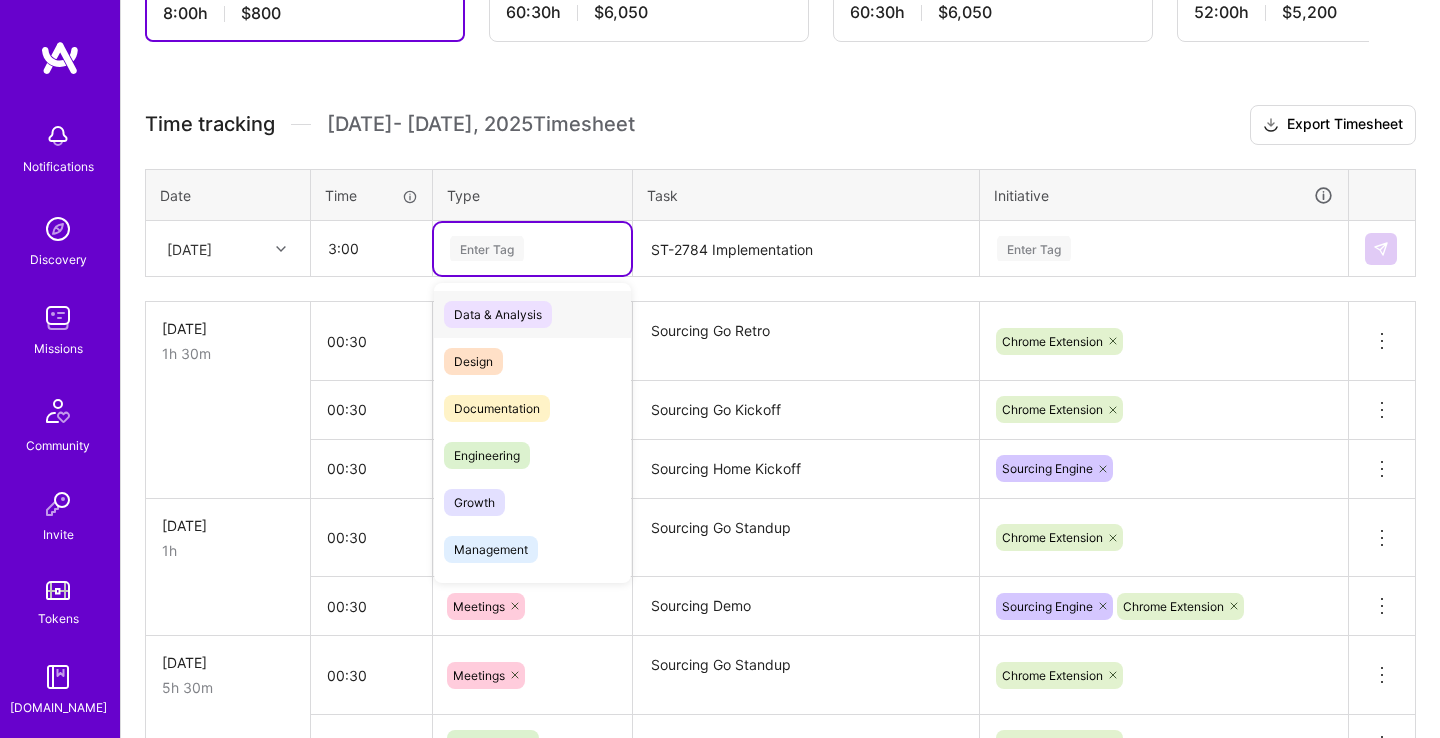 type on "03:00" 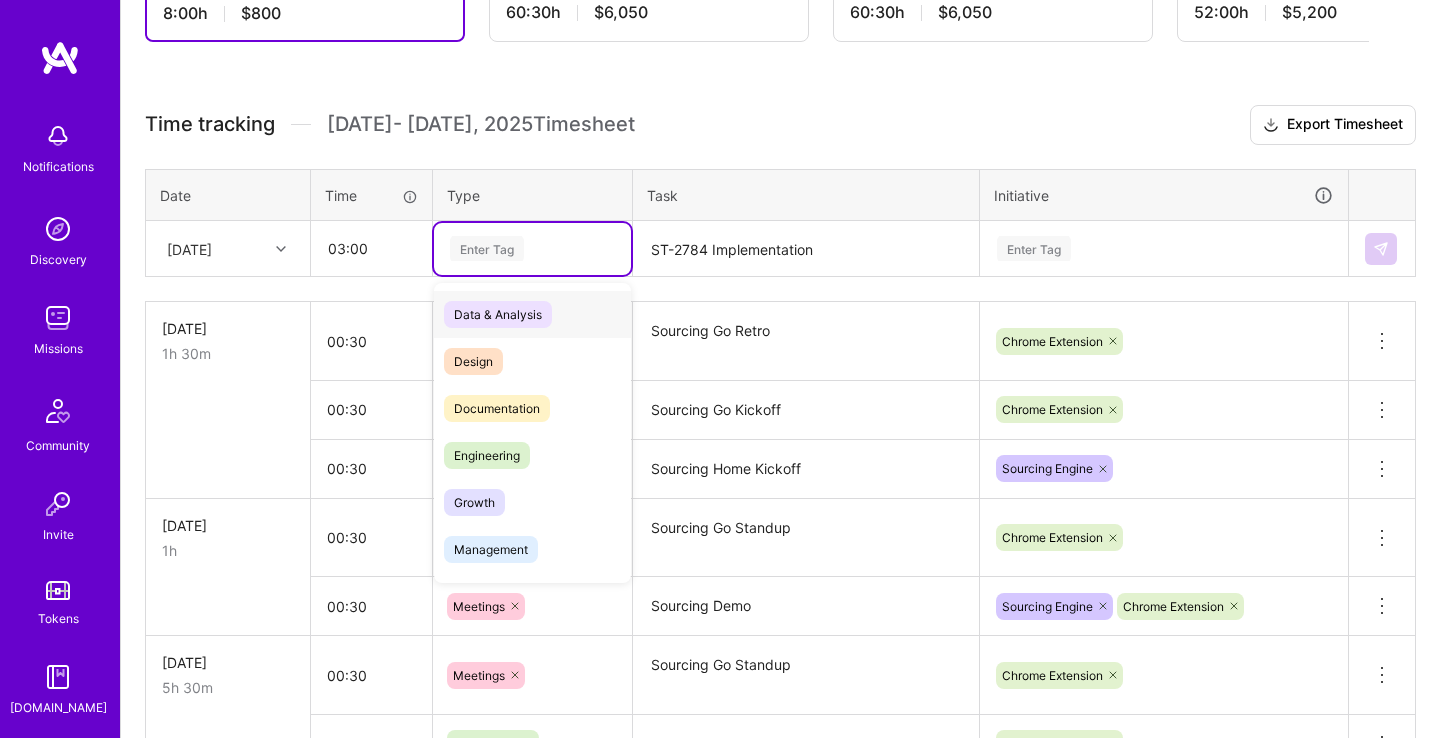 click on "Enter Tag" at bounding box center (532, 249) 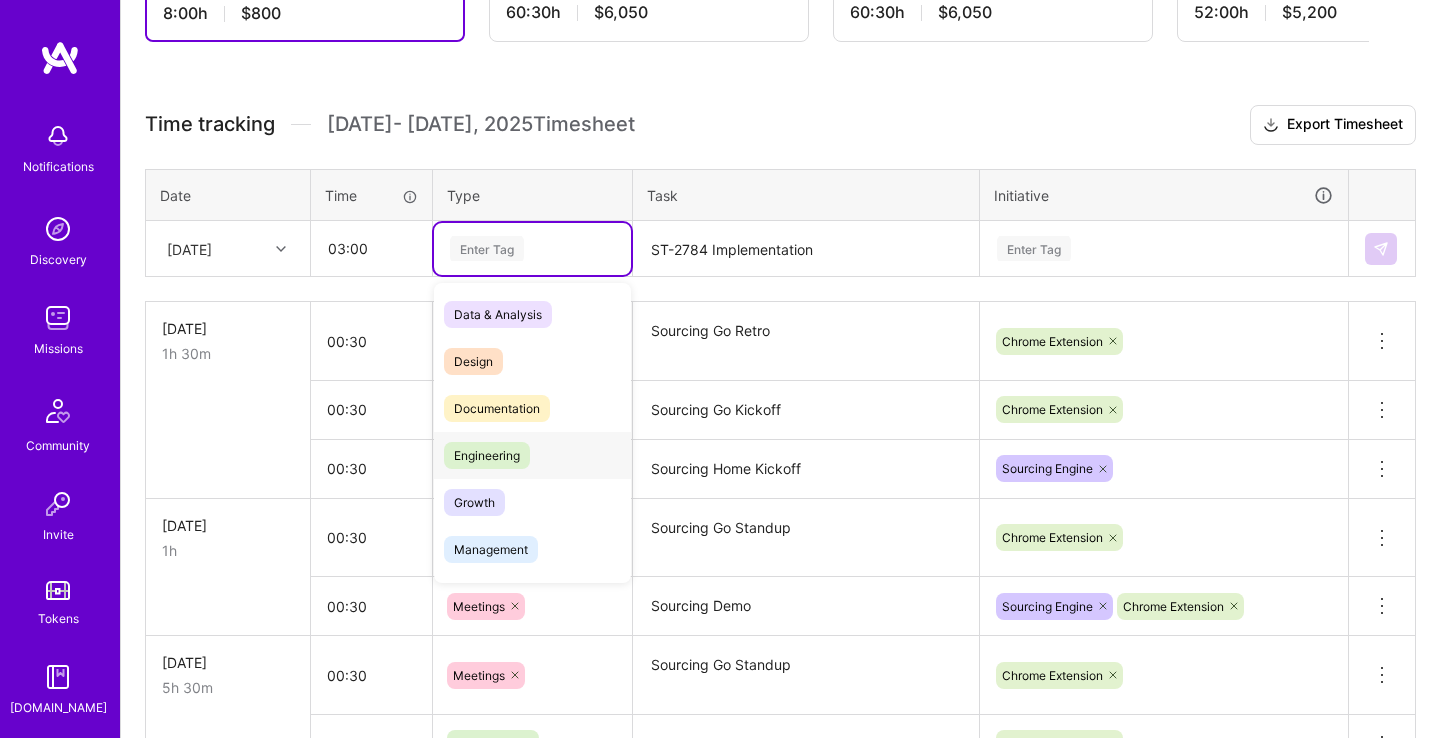 click on "Engineering" at bounding box center (532, 455) 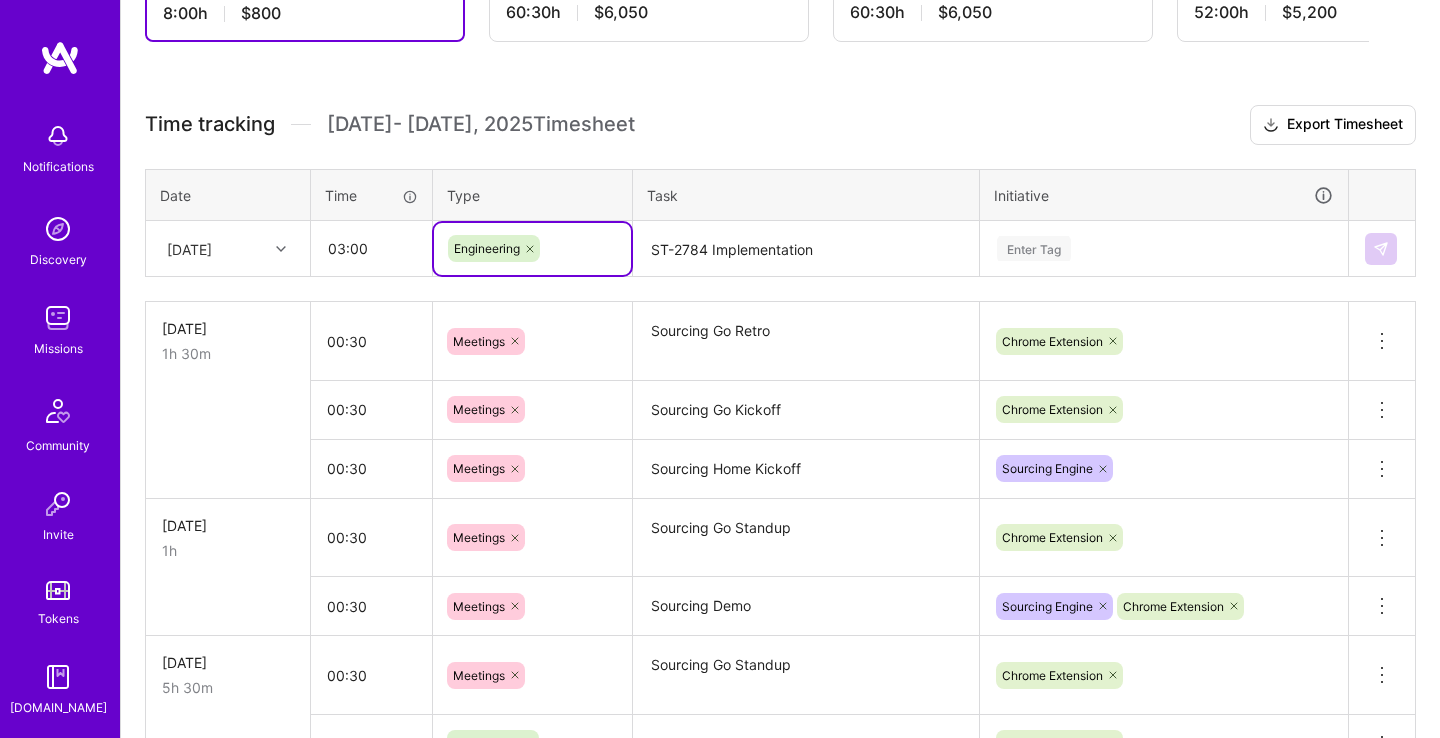 click on "ST-2784 Implementation" at bounding box center [806, 249] 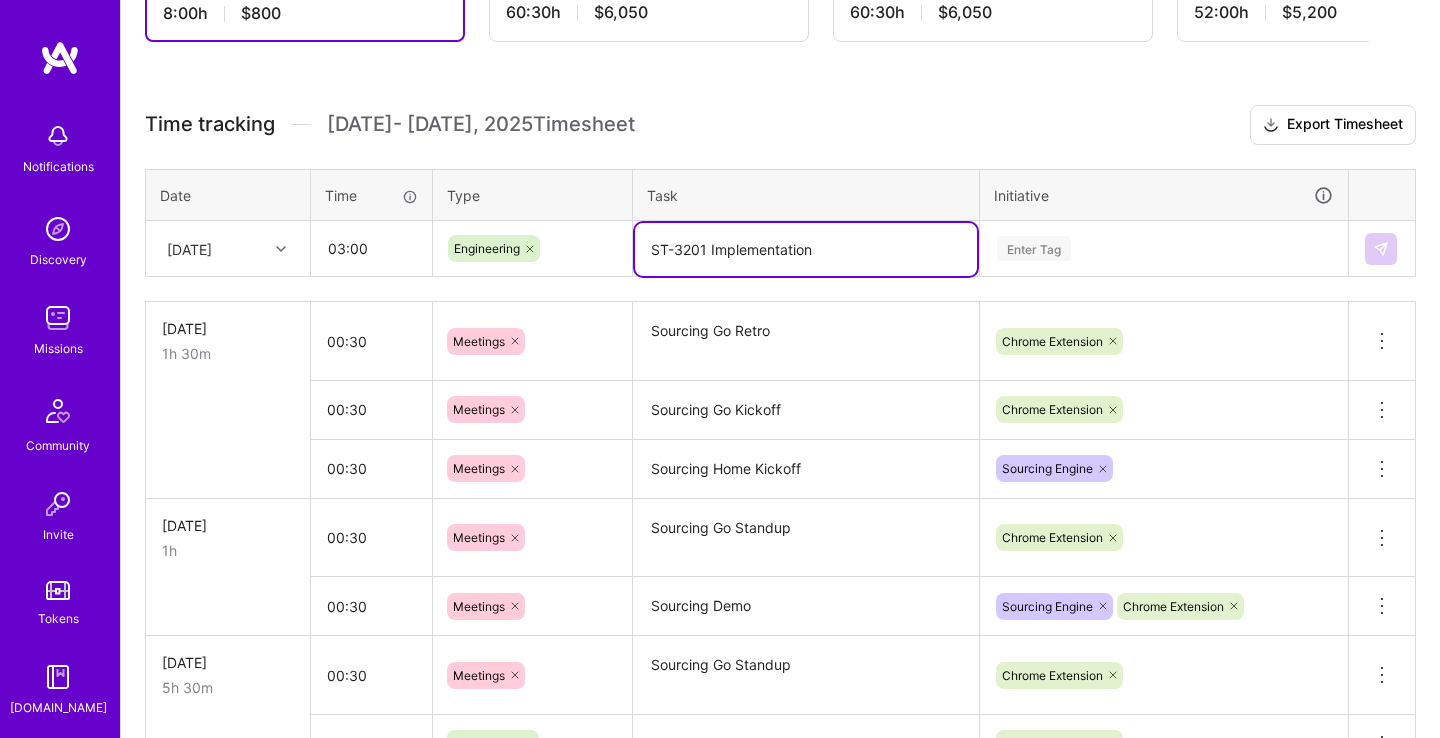 type on "ST-3201 Implementation" 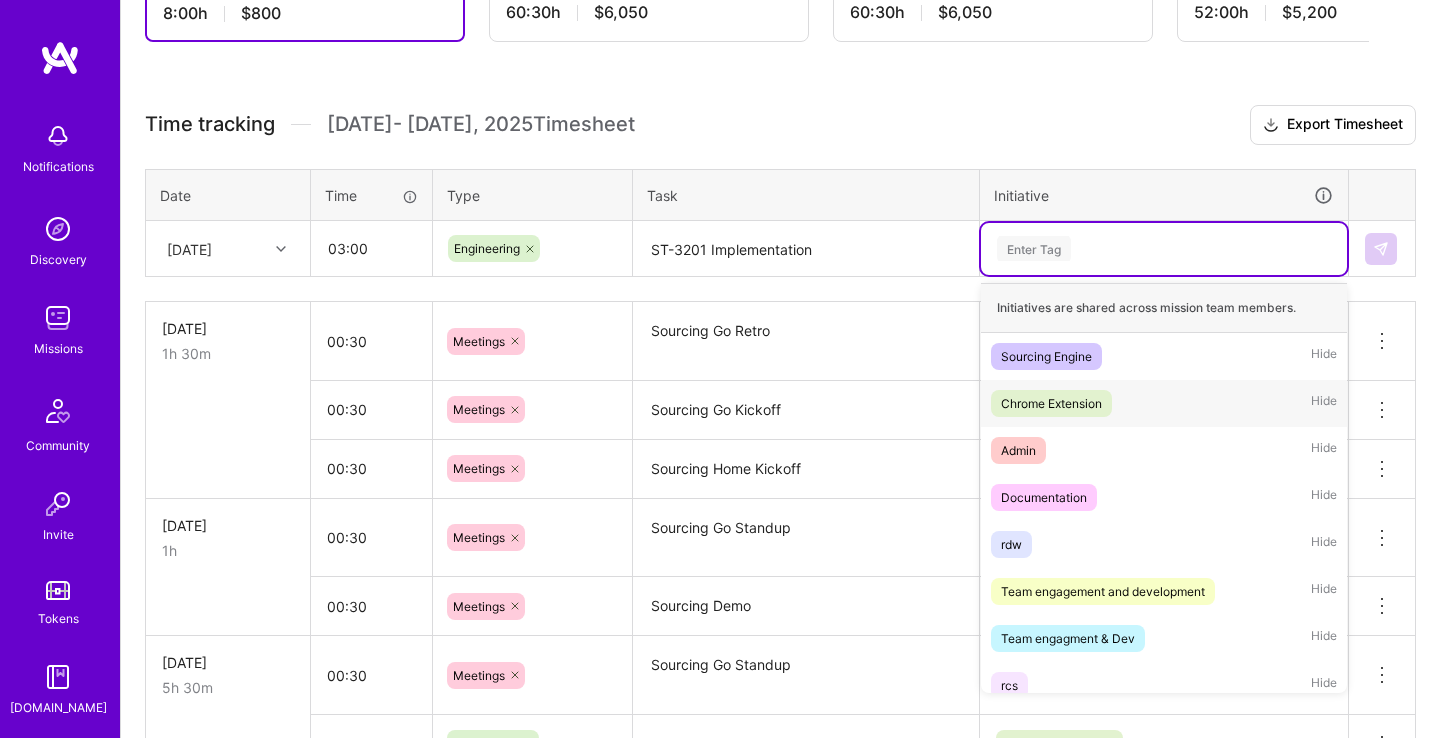 click on "Chrome Extension Hide" at bounding box center (1164, 403) 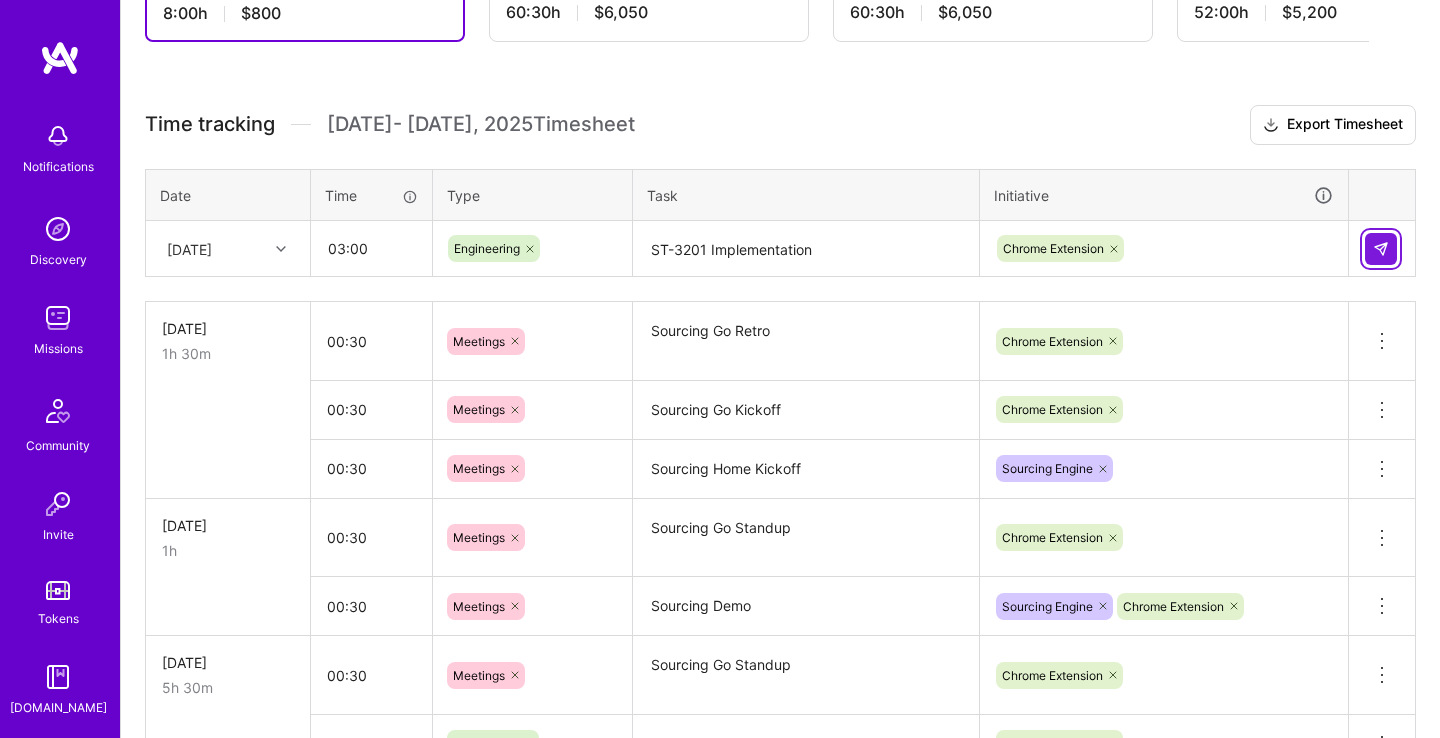 click at bounding box center (1381, 249) 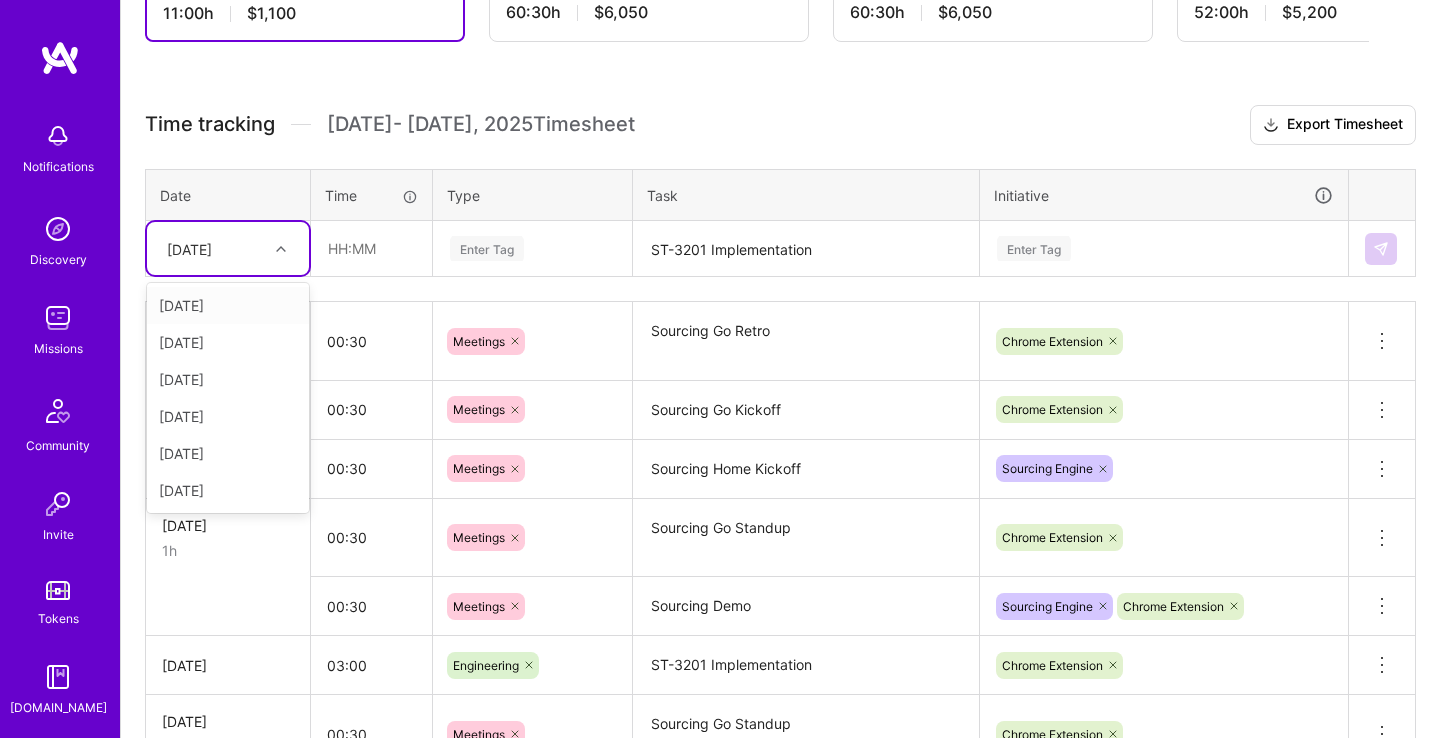 click on "[DATE]" at bounding box center (228, 248) 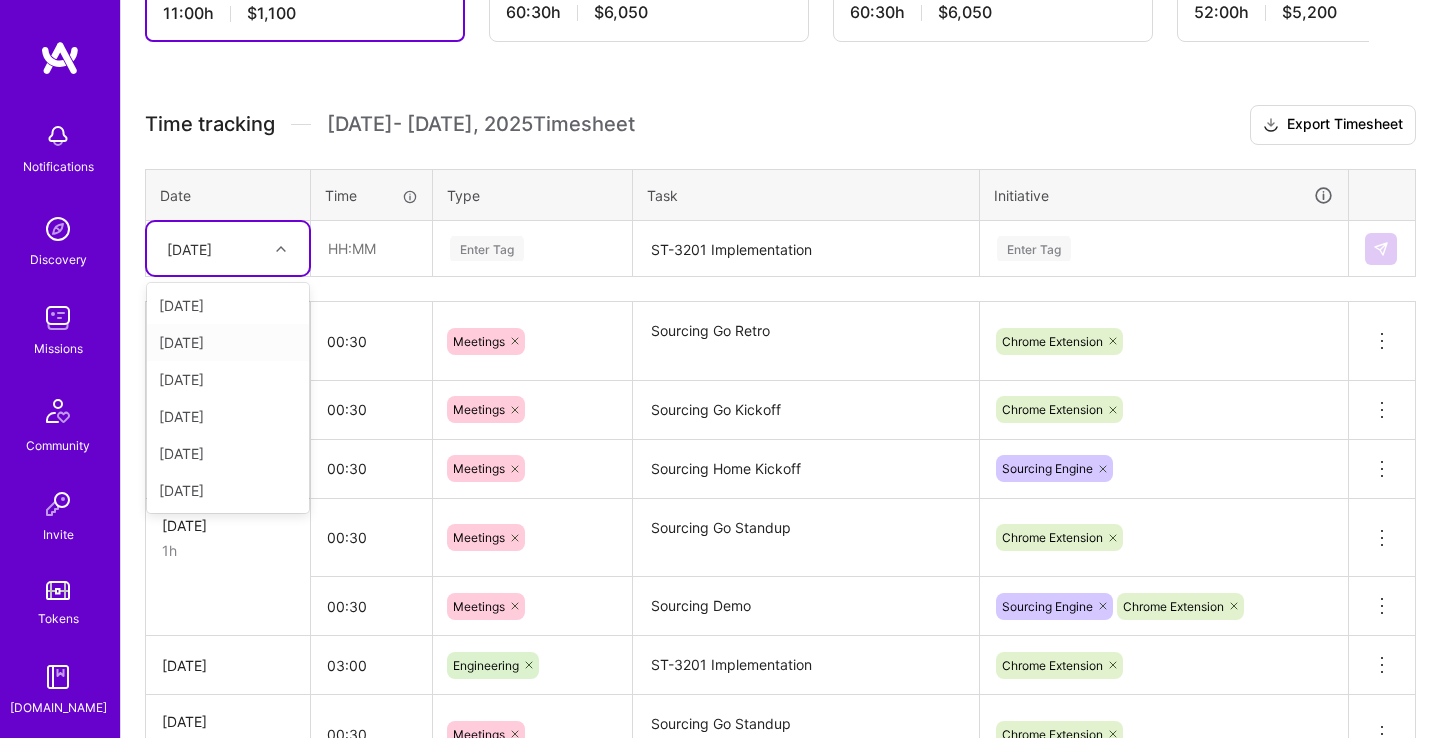 click on "[DATE]" at bounding box center [228, 342] 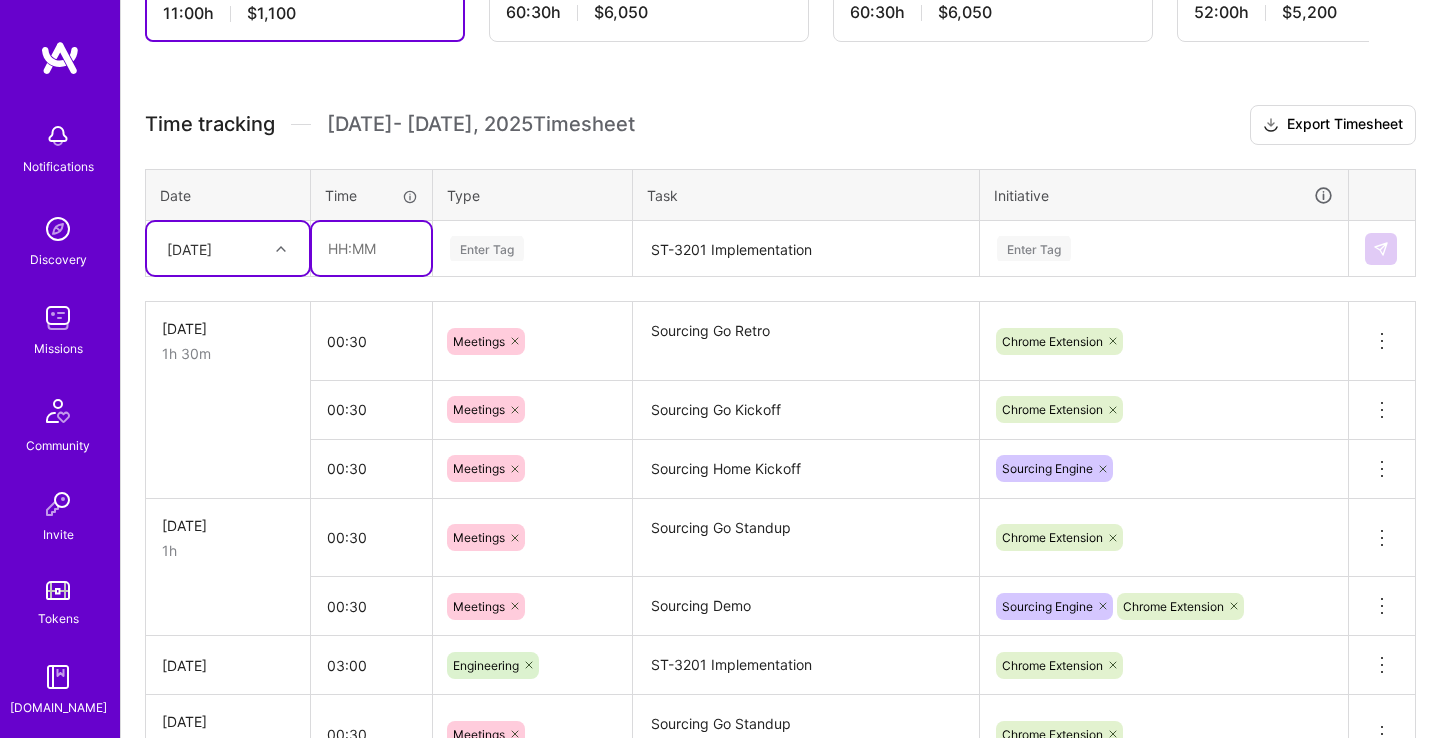 click at bounding box center [371, 248] 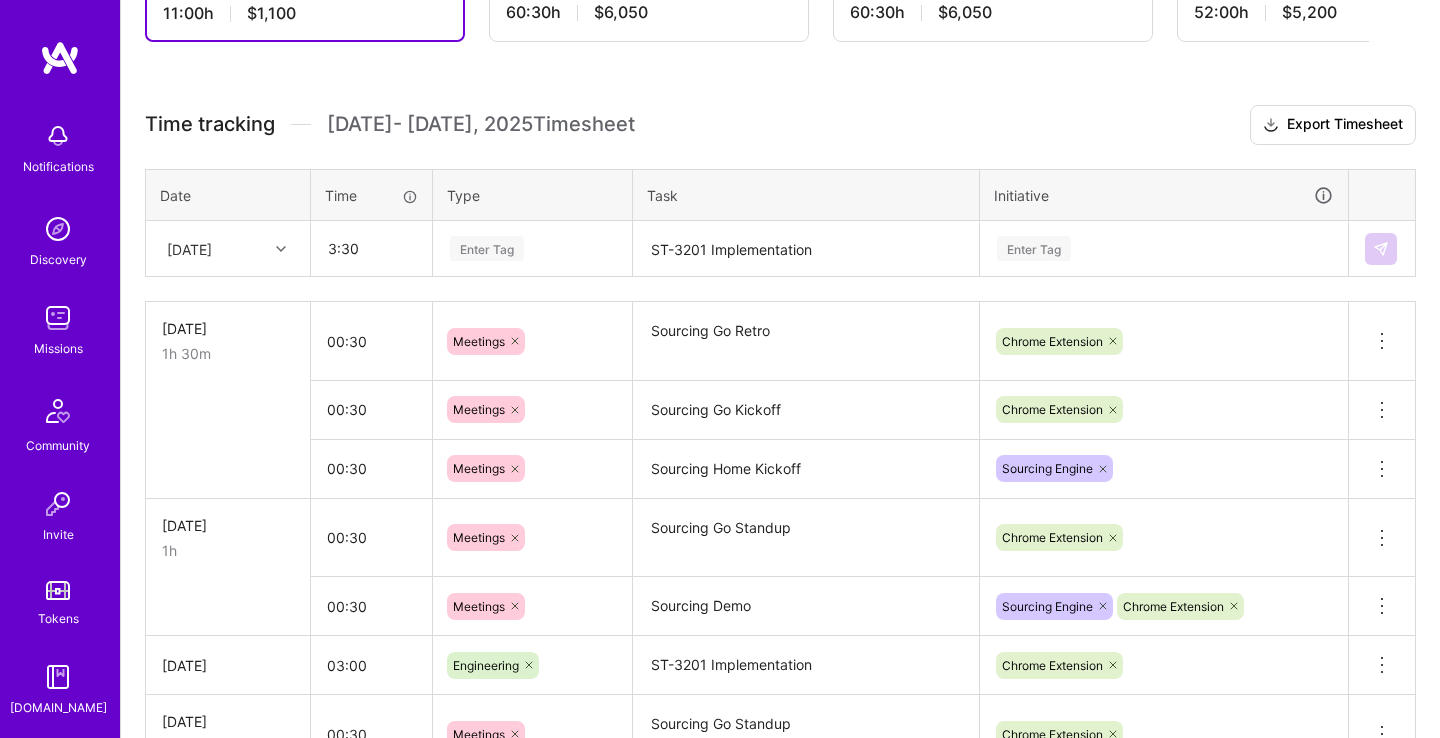 type on "03:30" 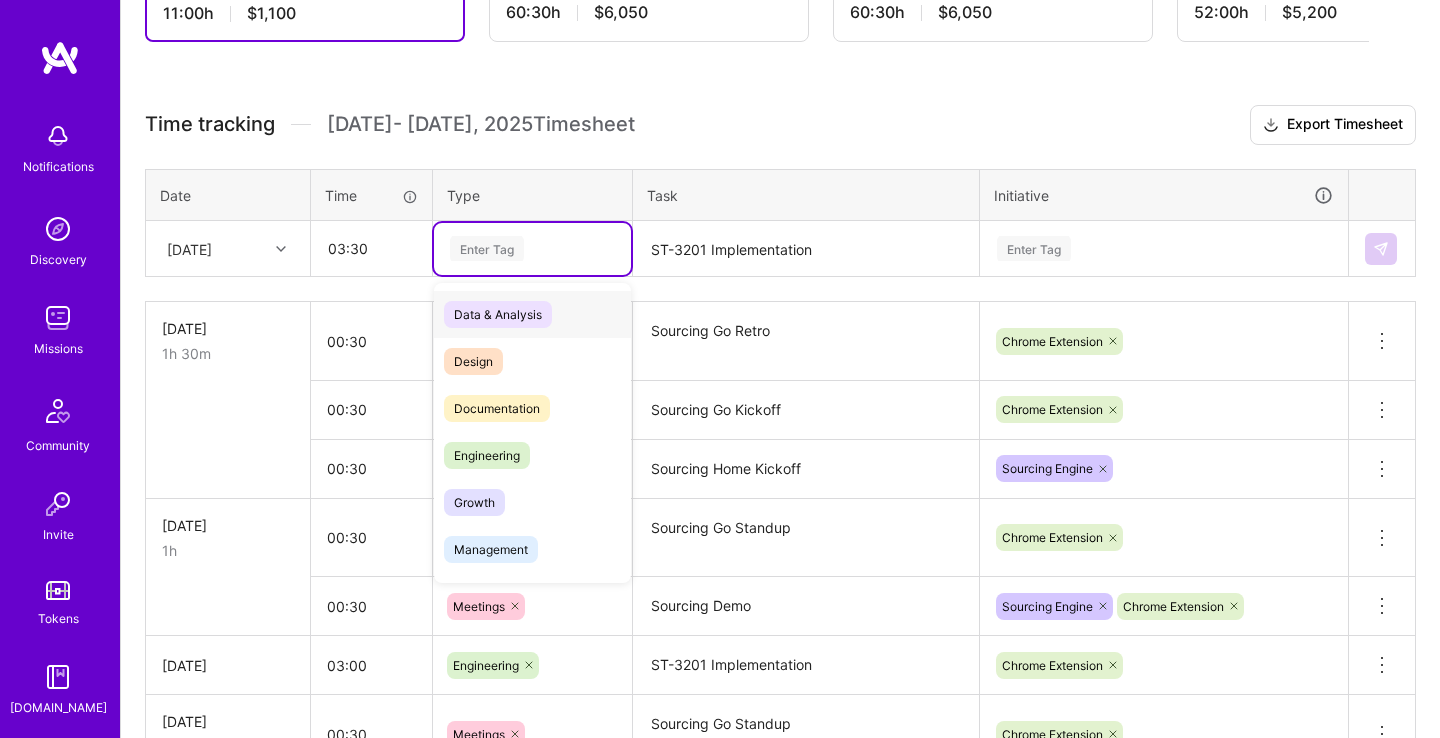 click on "Enter Tag" at bounding box center (487, 248) 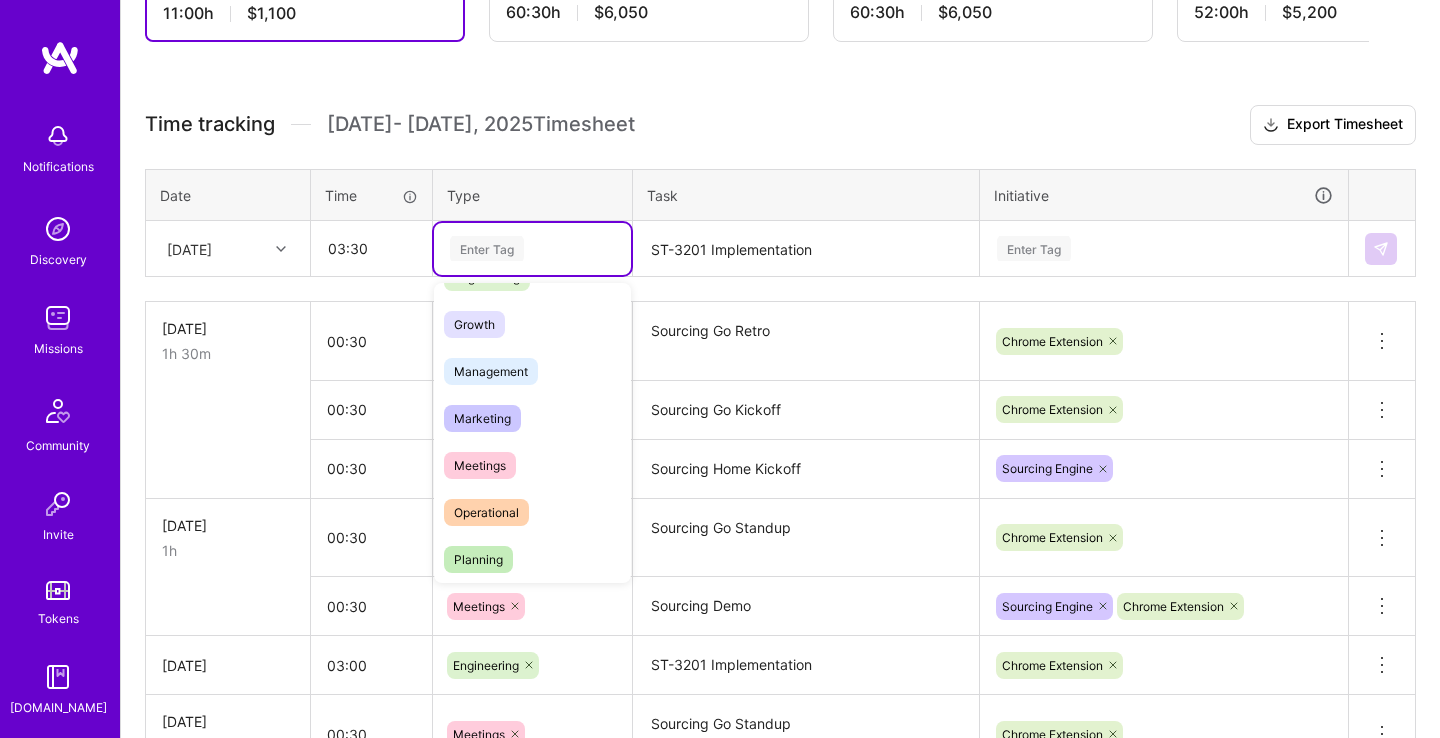 scroll, scrollTop: 160, scrollLeft: 0, axis: vertical 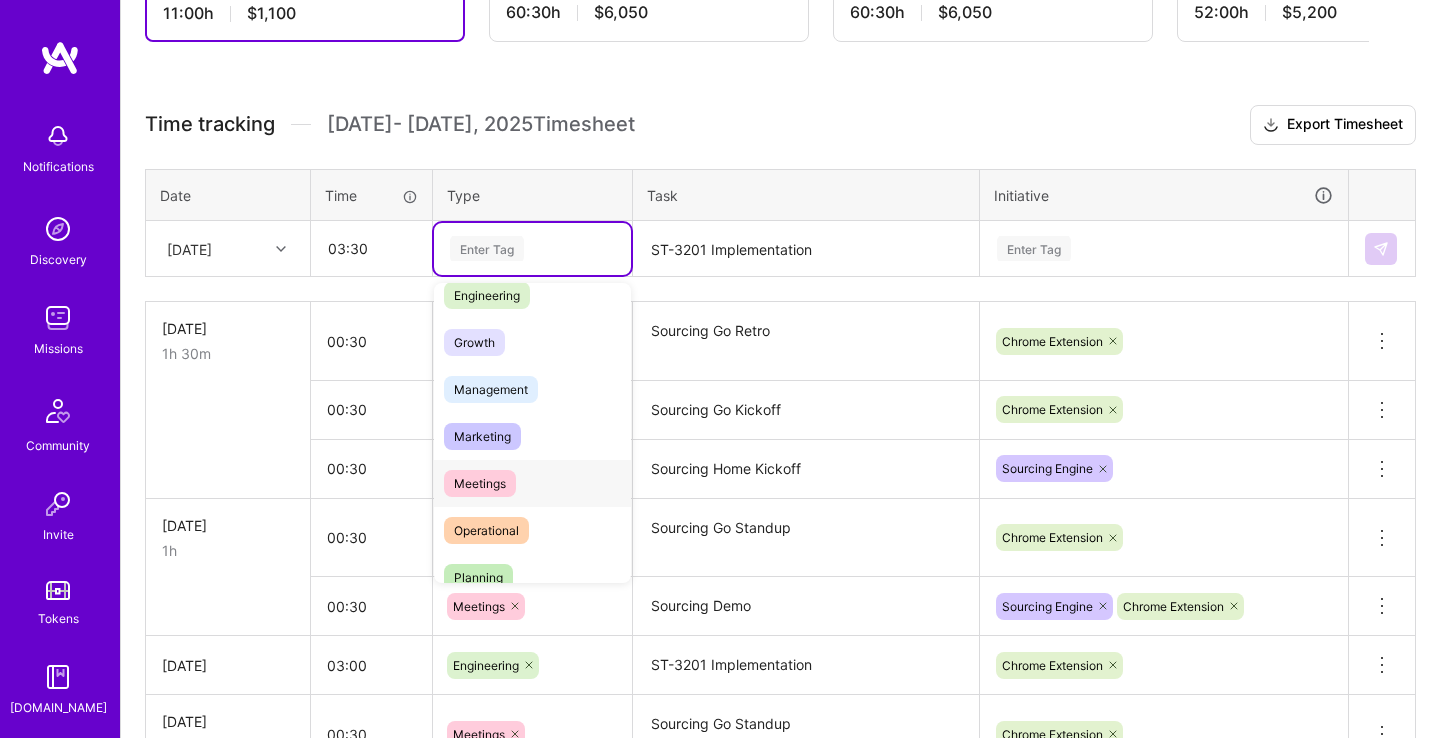 click on "Meetings" at bounding box center (532, 483) 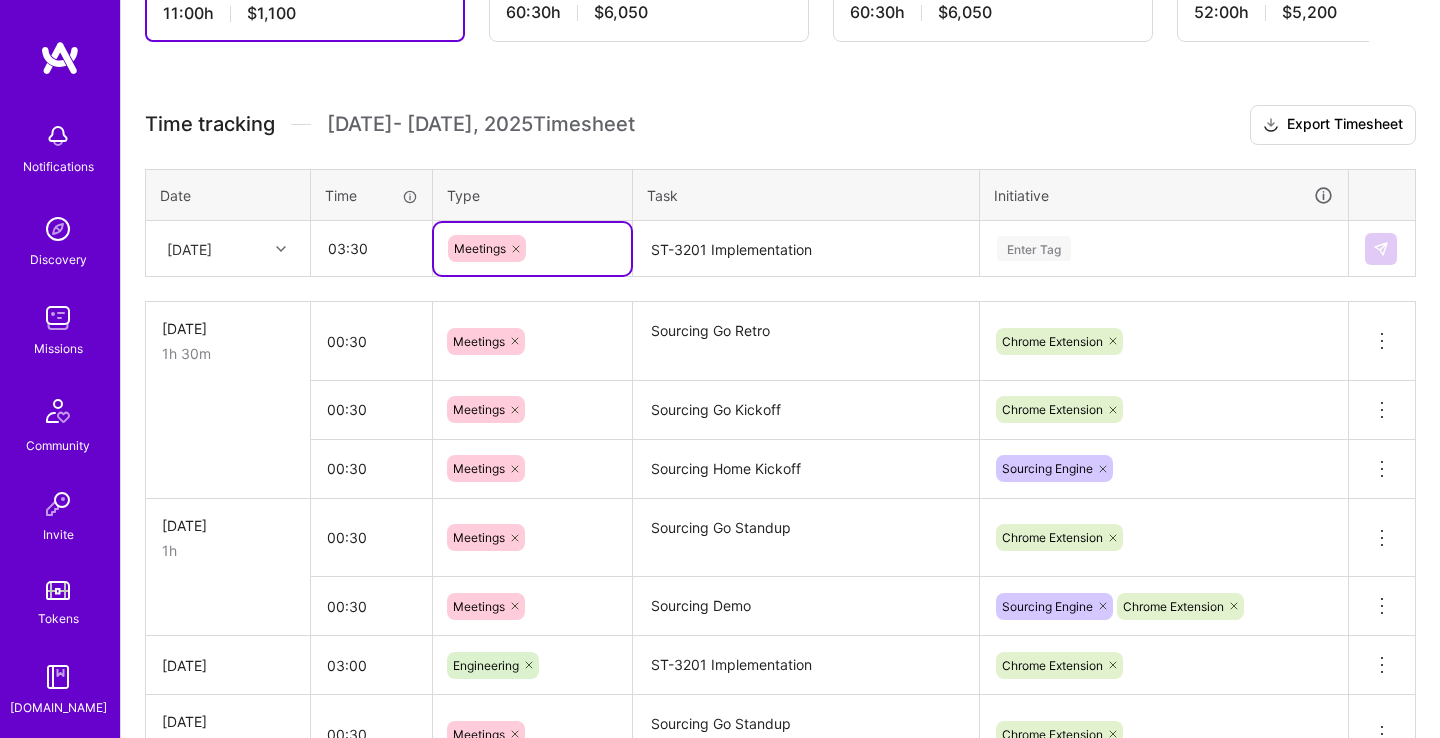 click 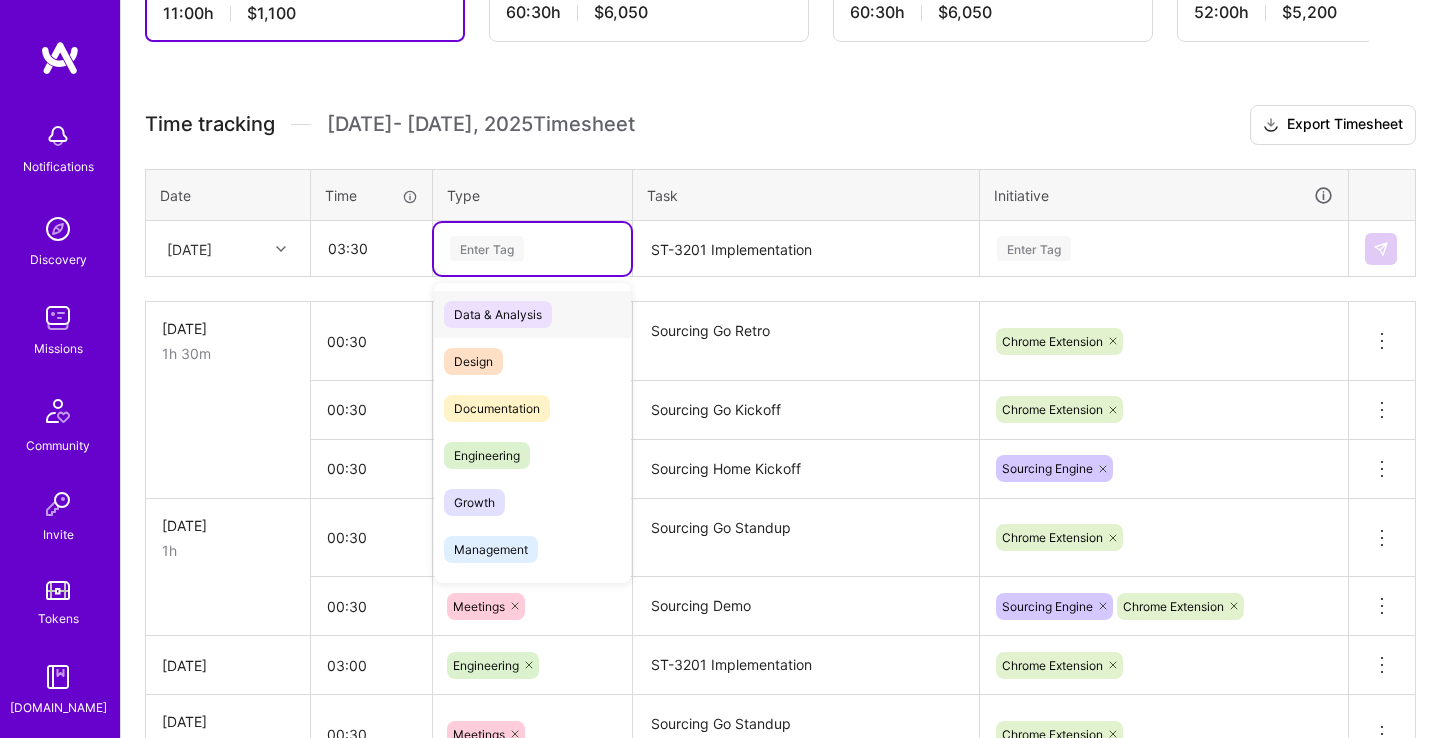 click on "Enter Tag" at bounding box center (532, 248) 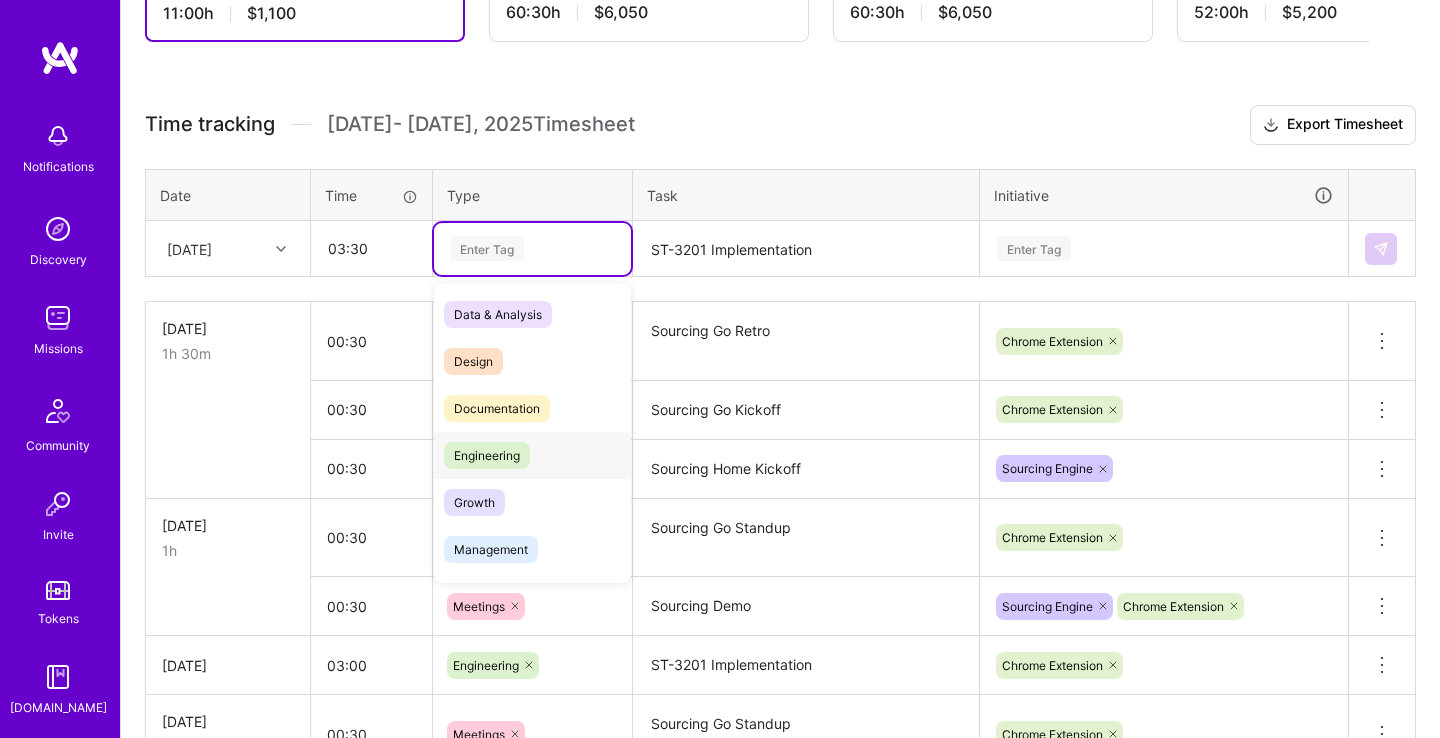 click on "Engineering" at bounding box center [532, 455] 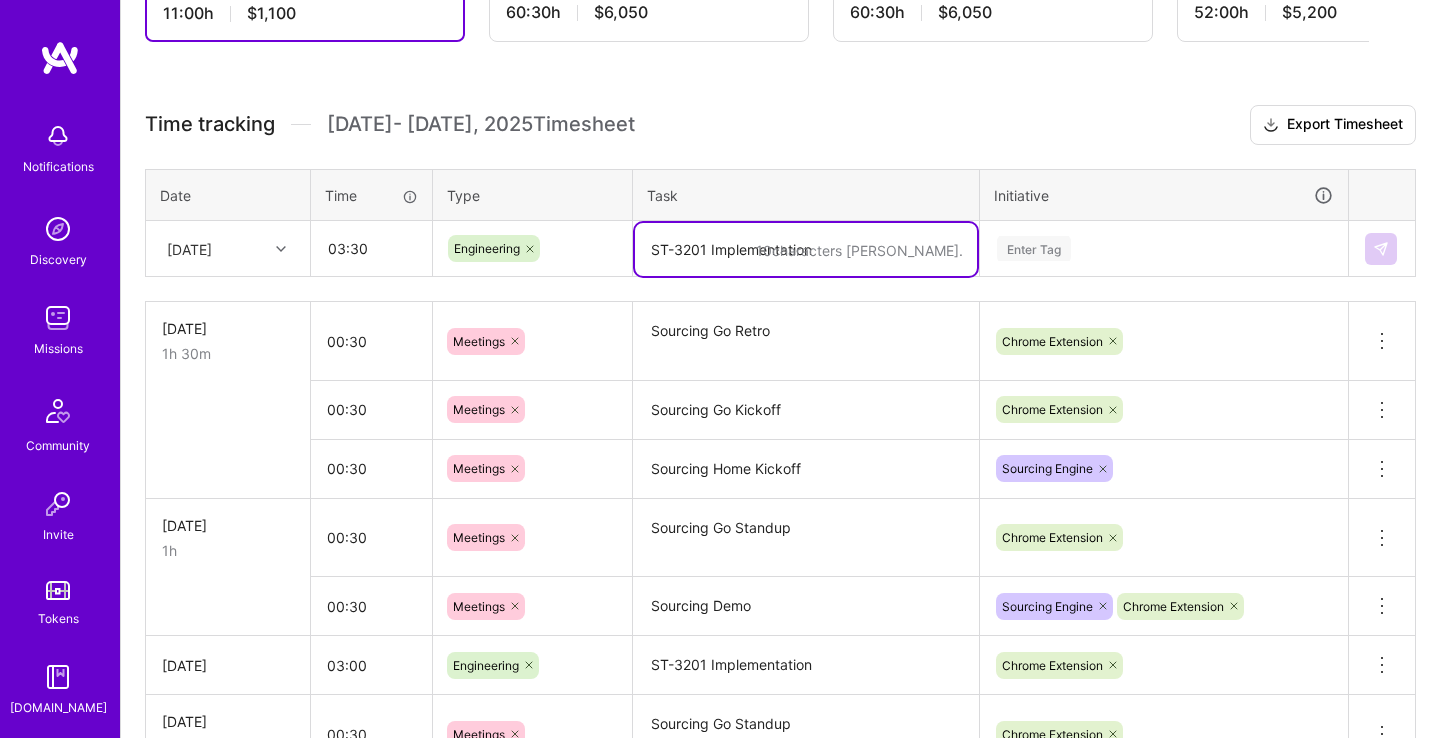 click on "ST-3201 Implementation" at bounding box center [806, 249] 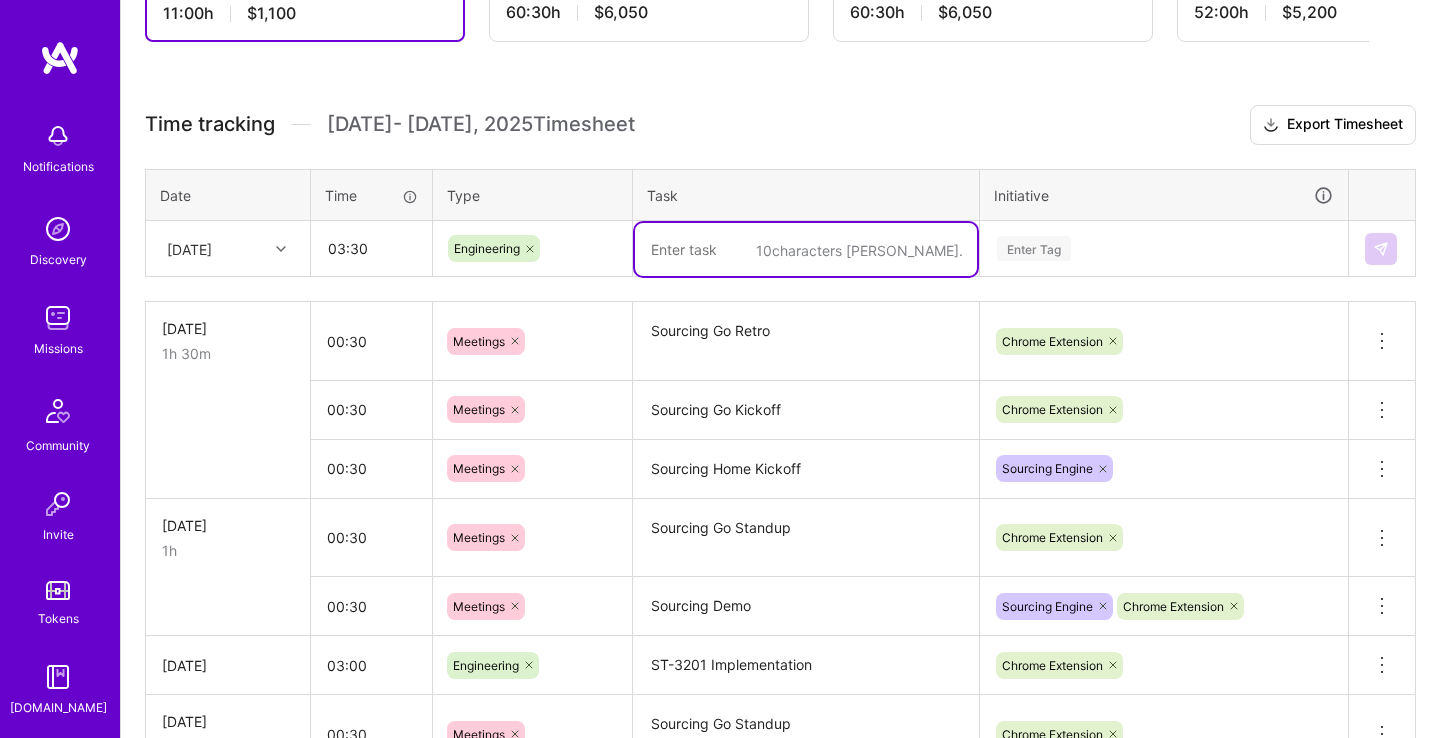 paste on "ST-3201 Implementation" 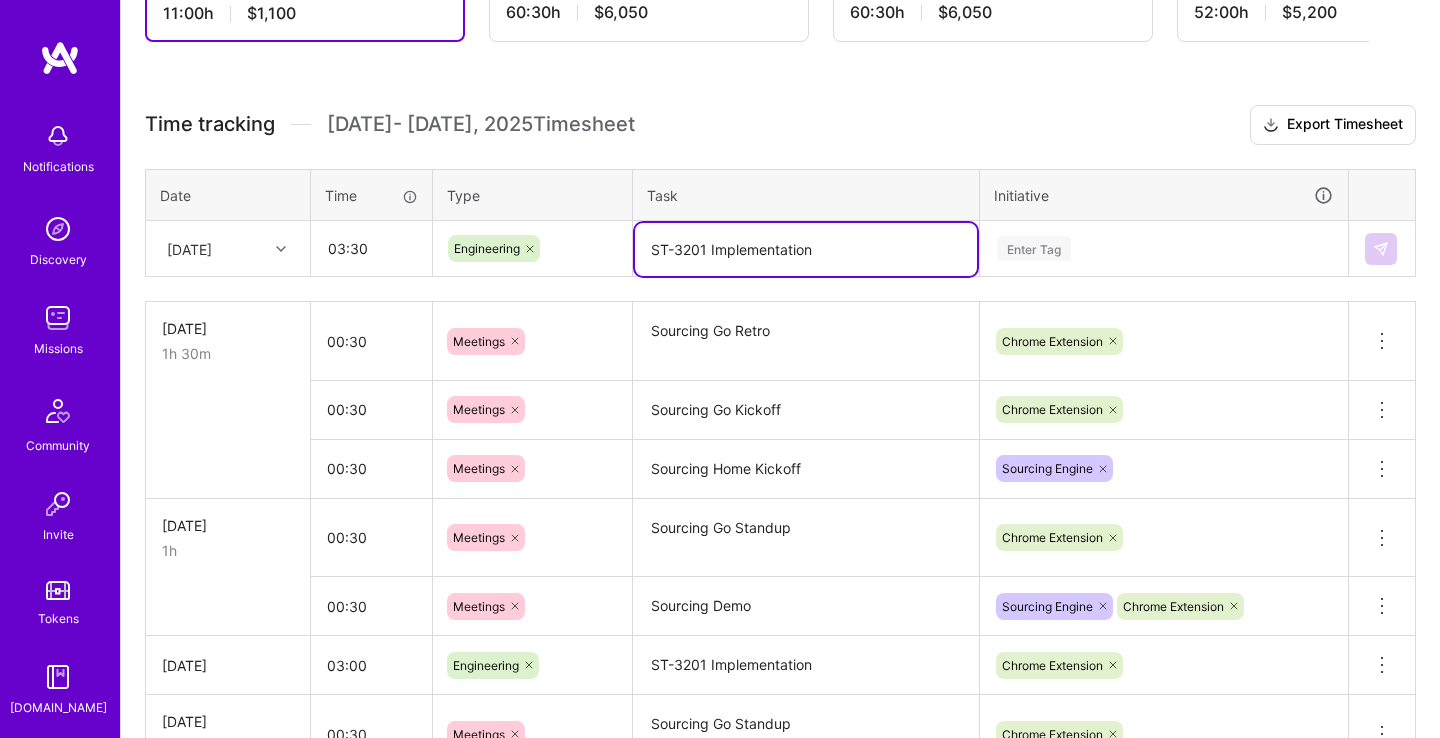 type on "ST-3201 Implementation" 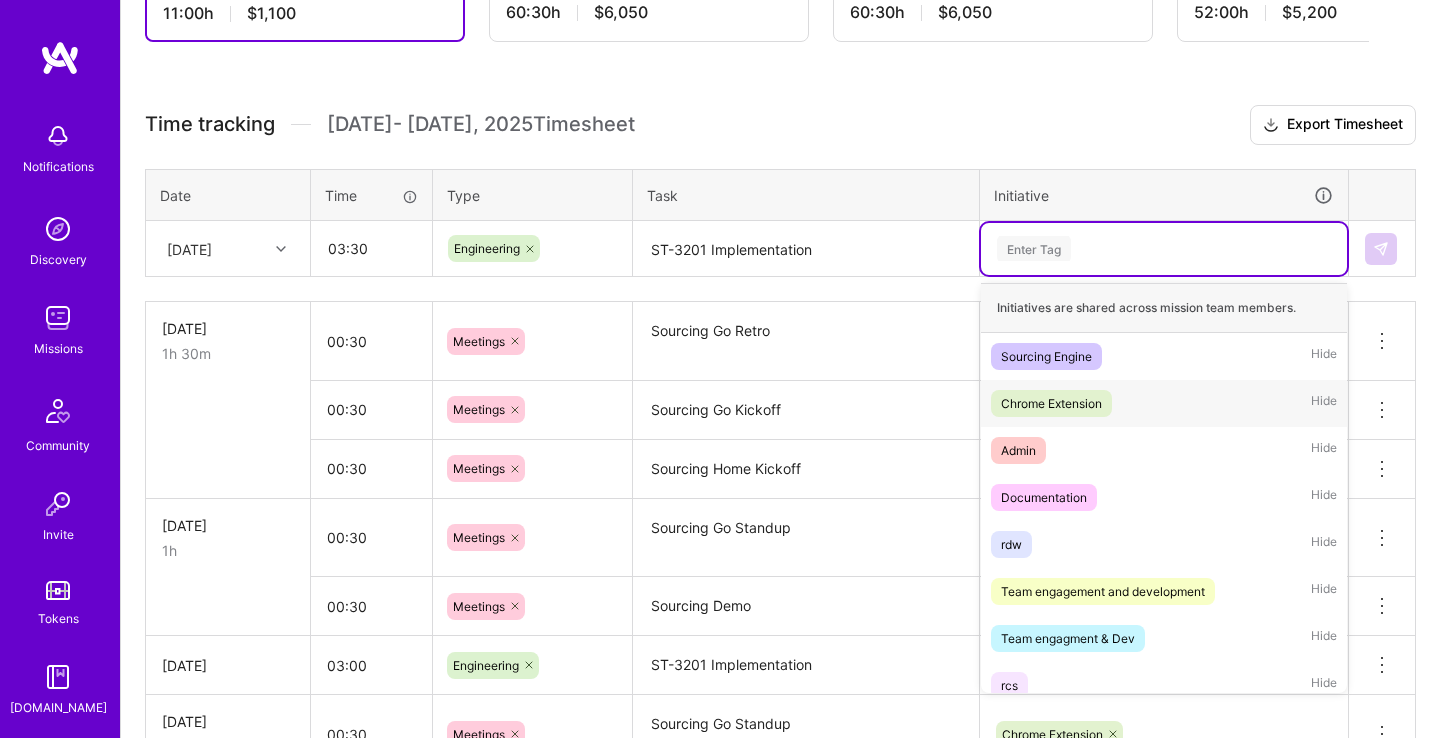 click on "Chrome Extension" at bounding box center (1051, 403) 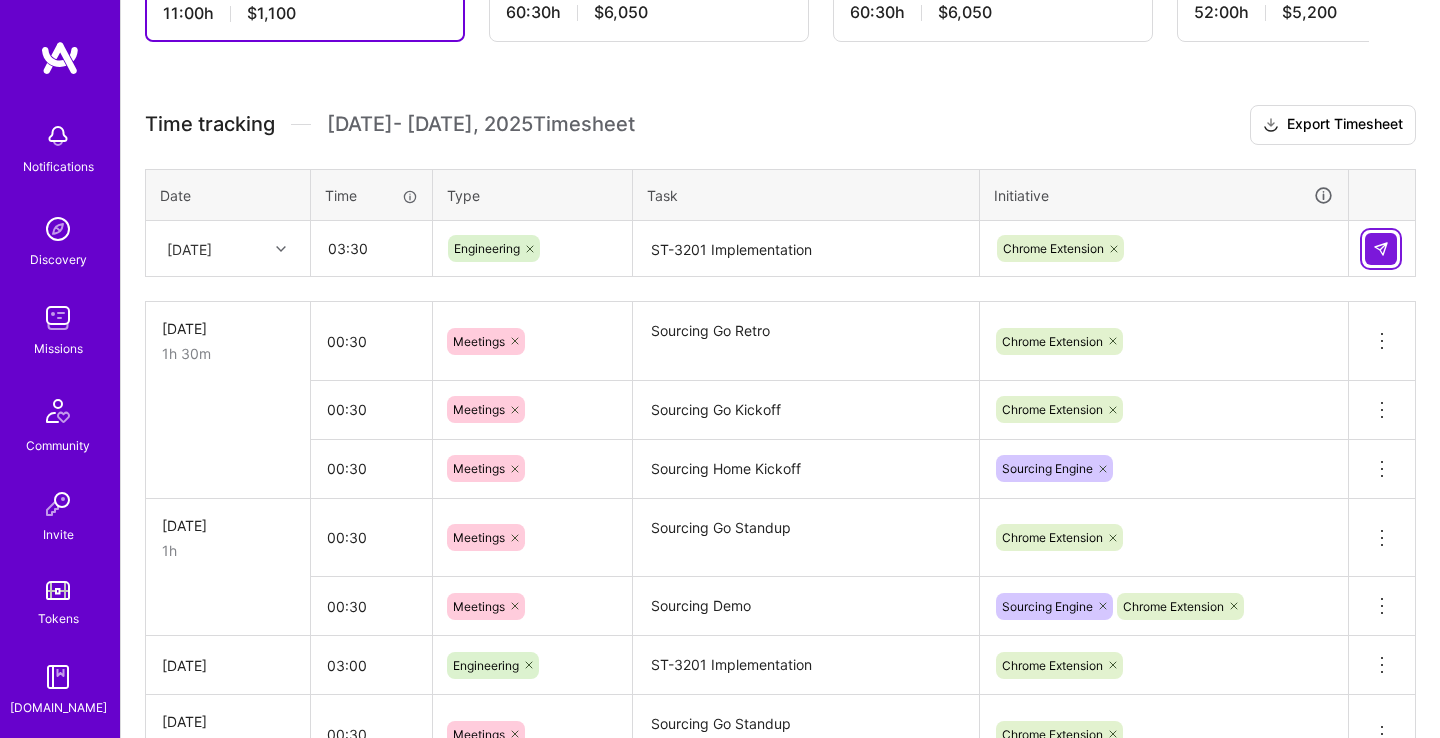 click at bounding box center (1381, 249) 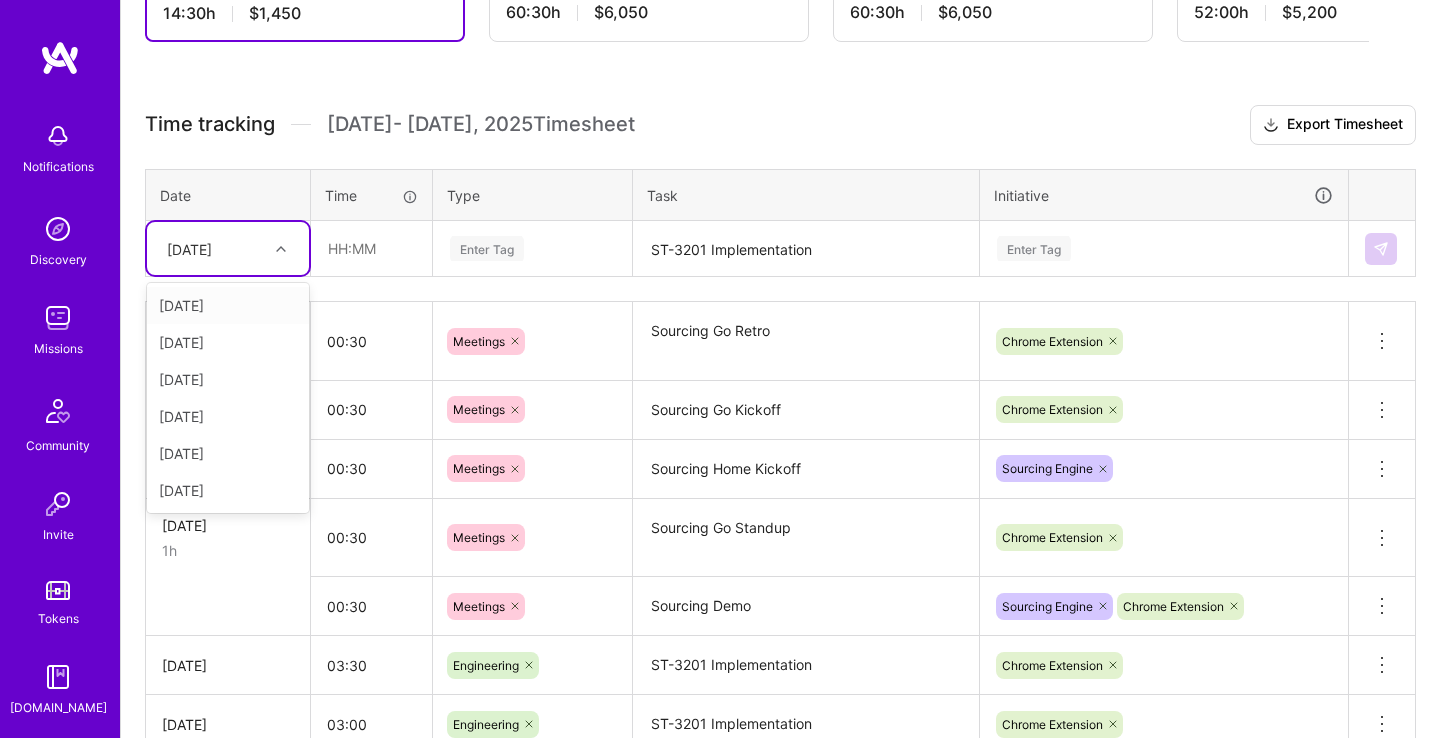 click at bounding box center [283, 249] 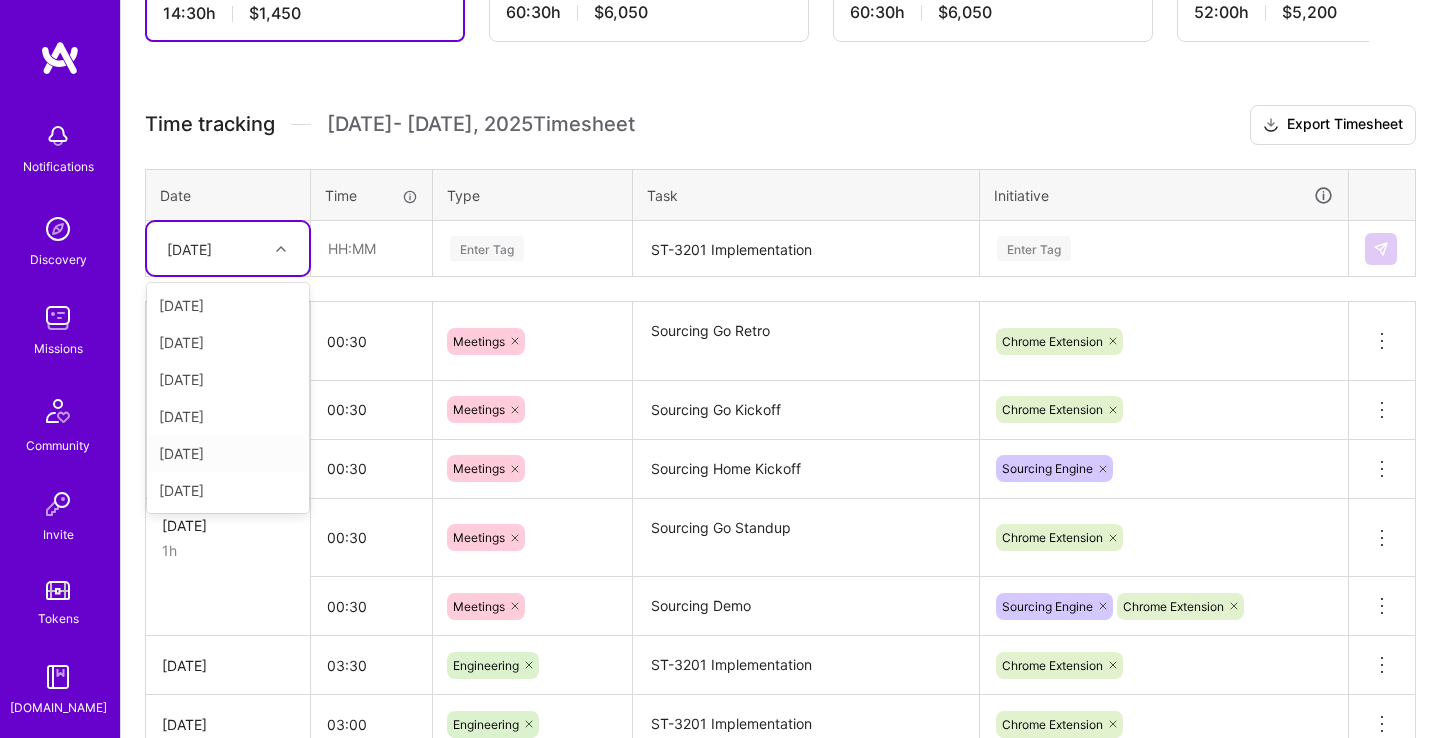 click on "[DATE]" at bounding box center [228, 453] 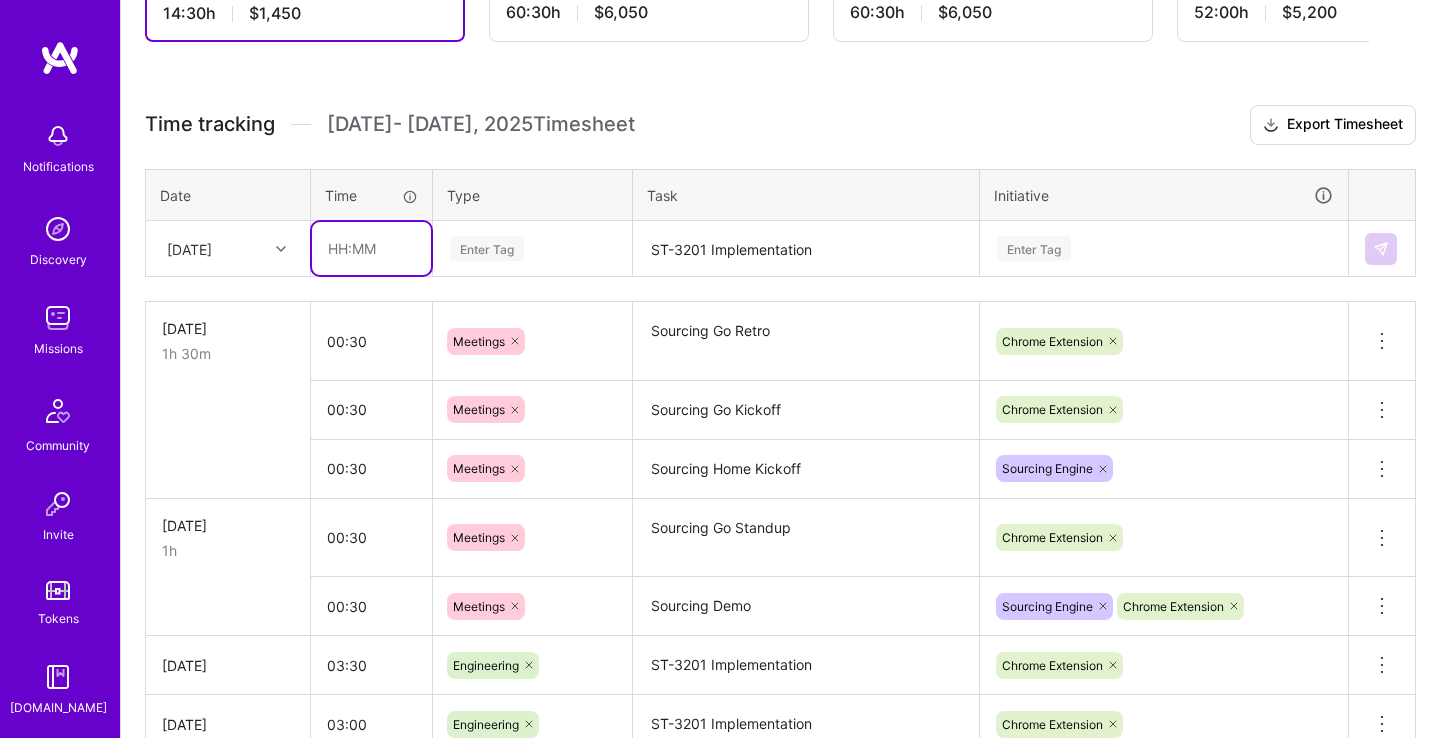 click at bounding box center [371, 248] 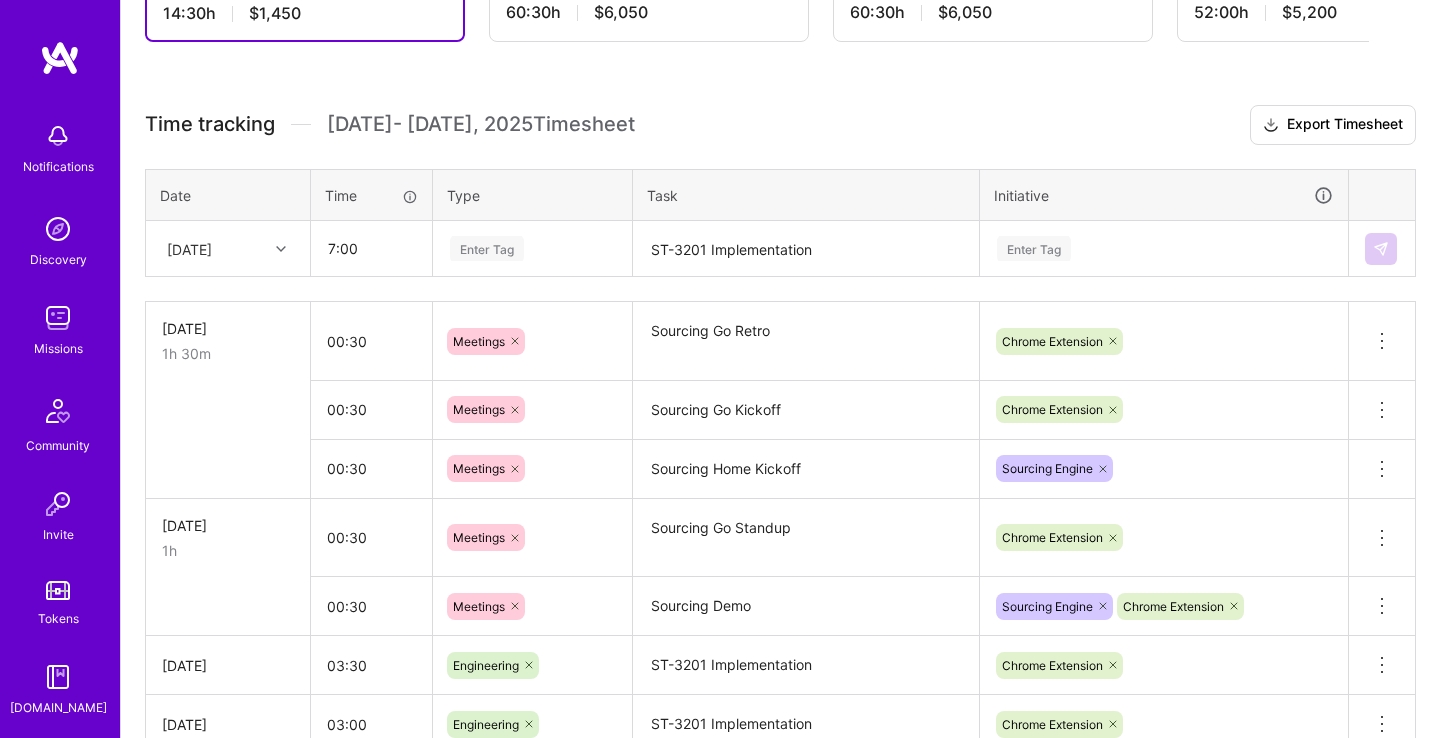 type on "07:00" 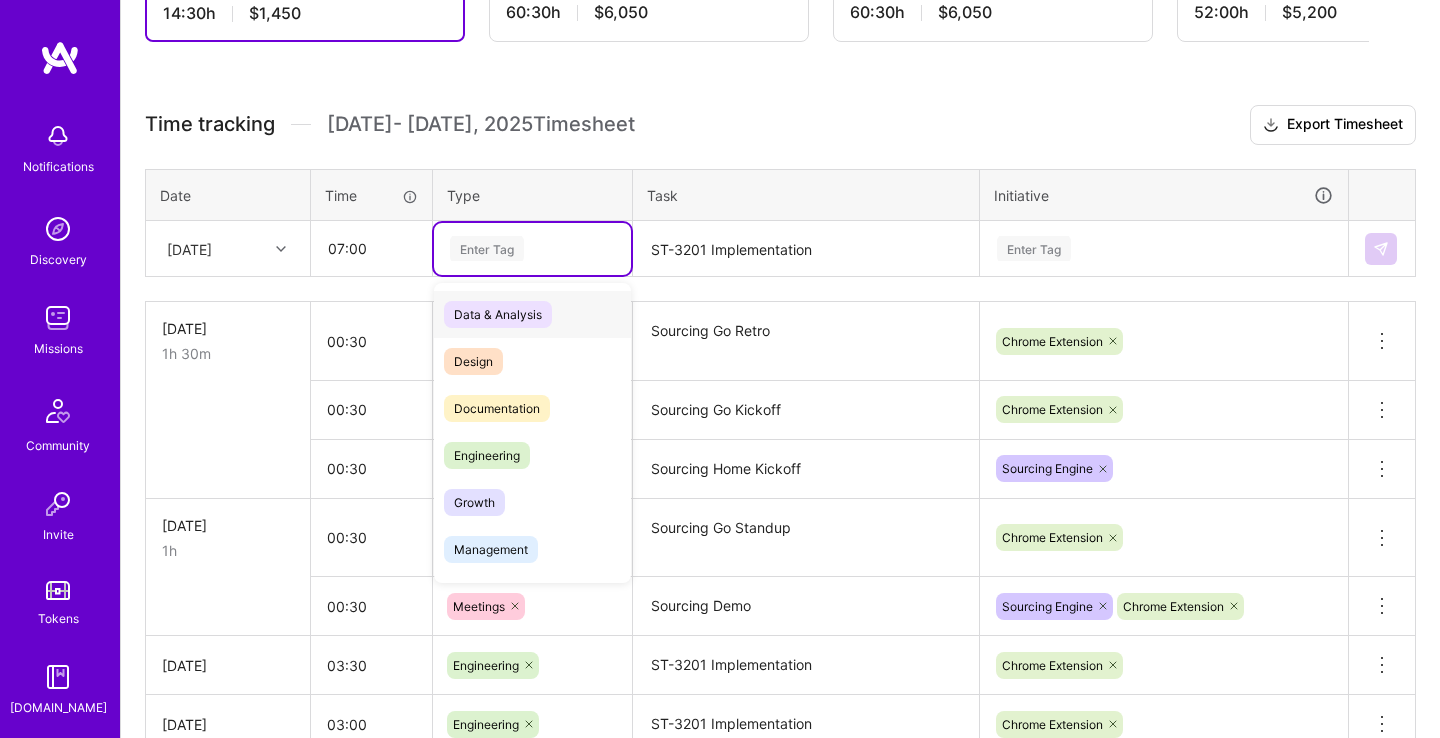click on "Enter Tag" at bounding box center [532, 248] 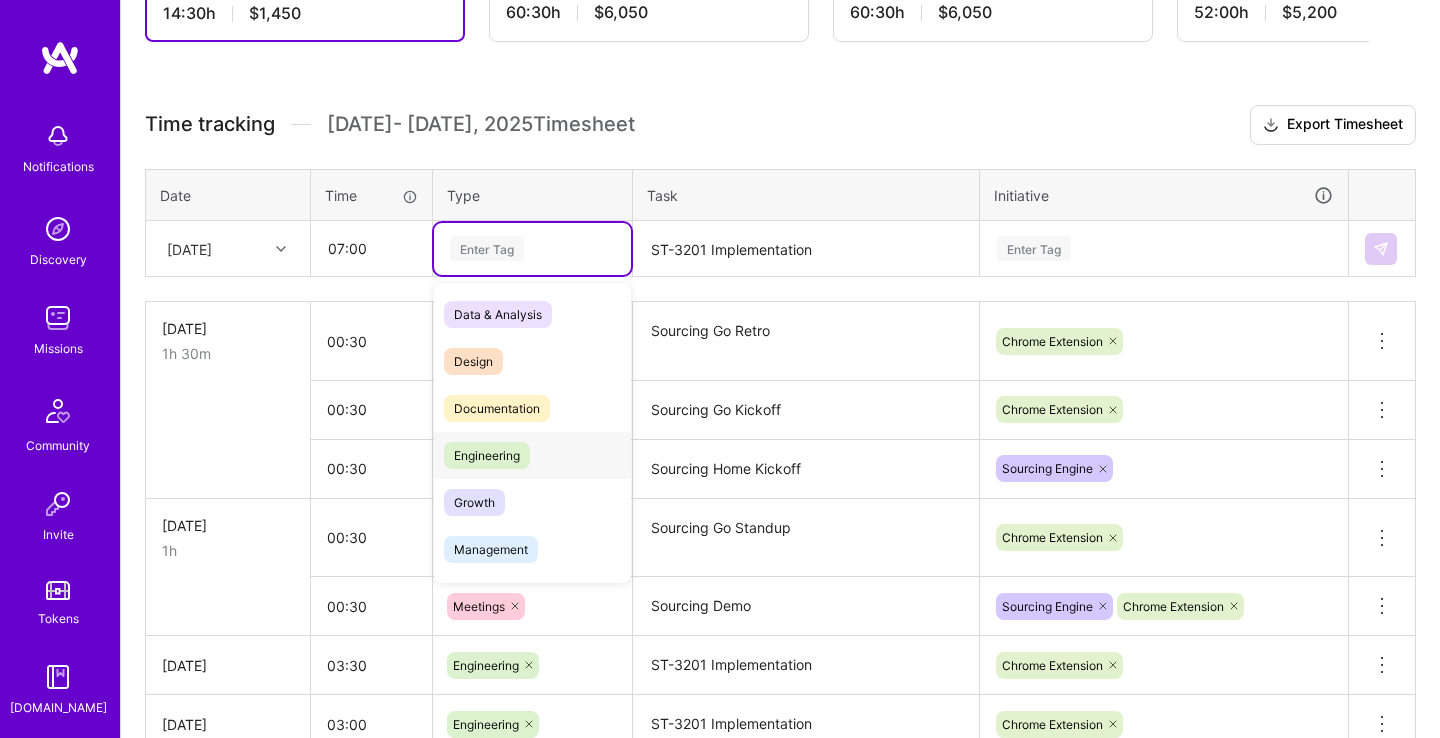 click on "Engineering" at bounding box center (532, 455) 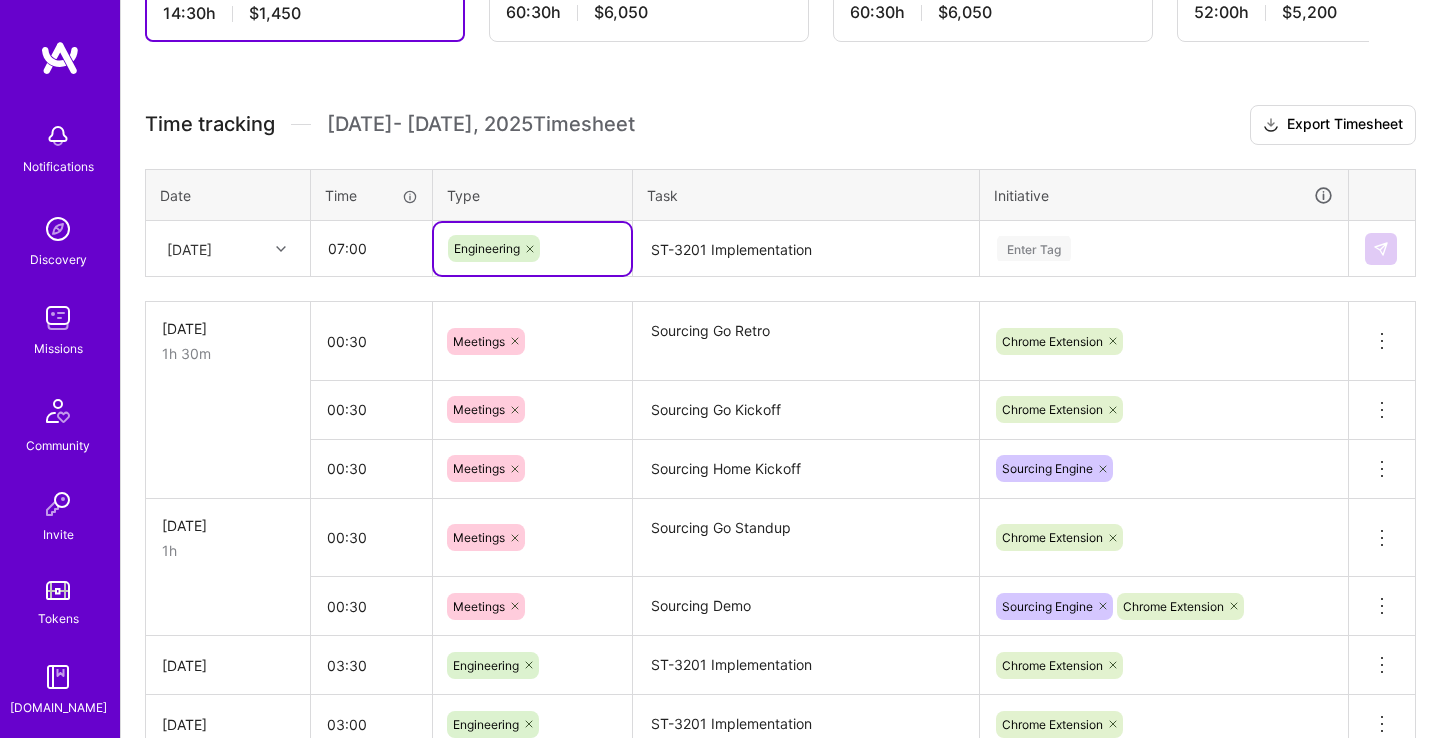 click on "ST-3201 Implementation" at bounding box center (806, 249) 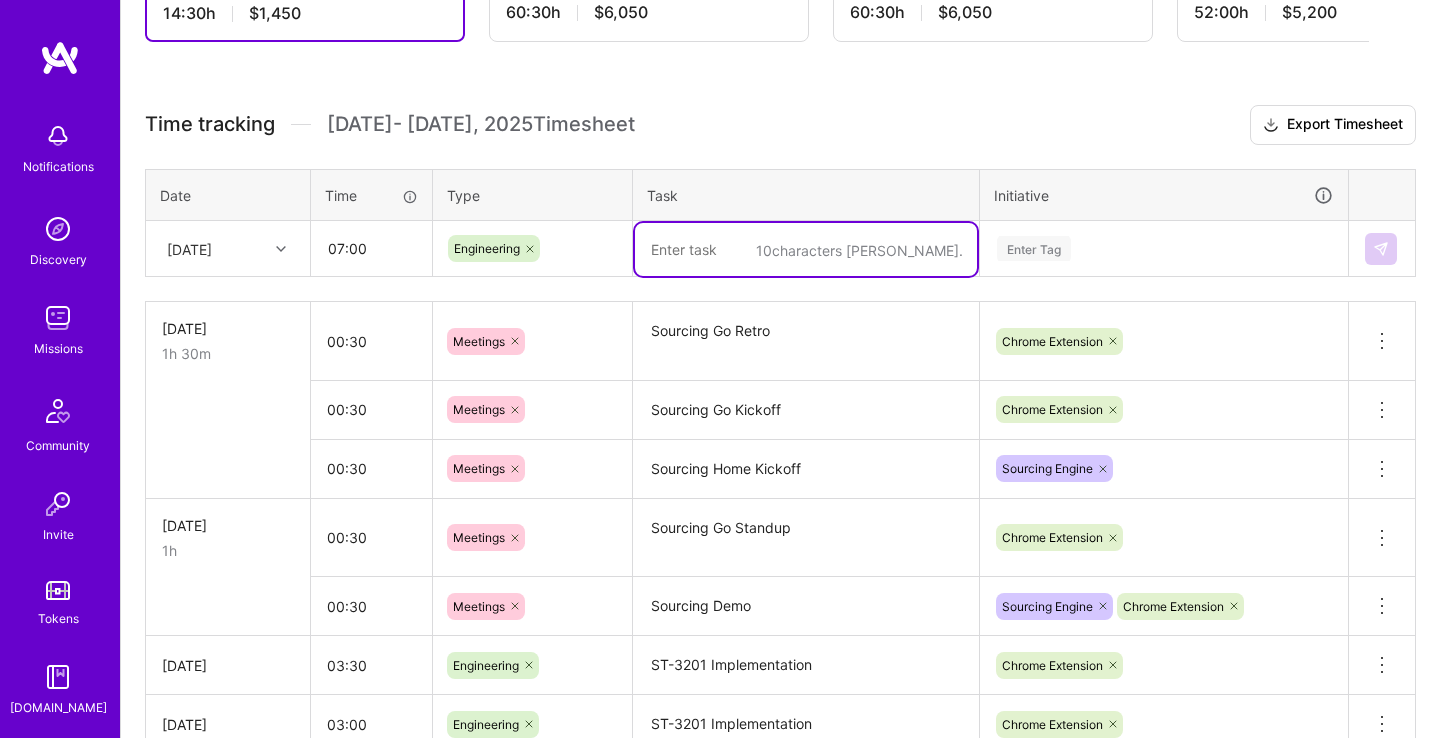 paste on "ST-3201 Implementation" 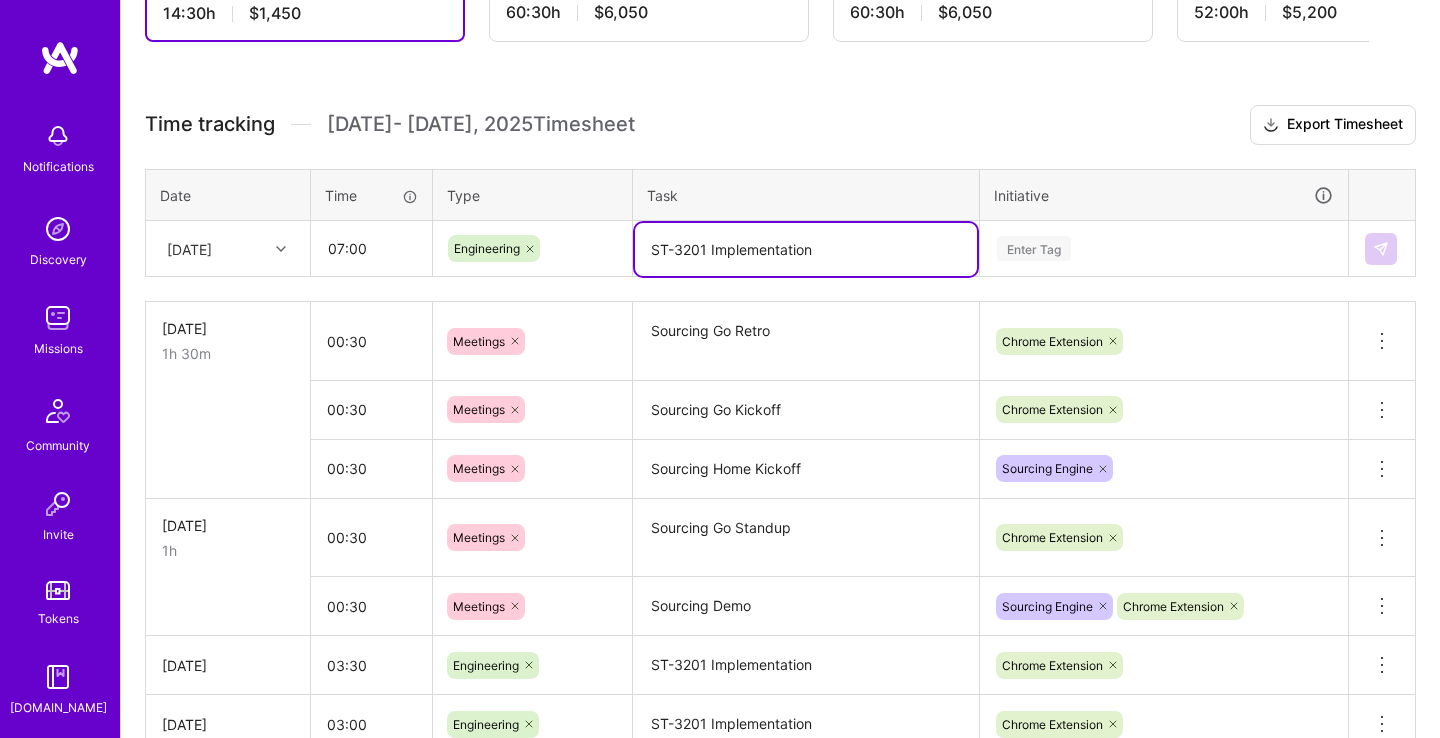 type on "ST-3201 Implementation" 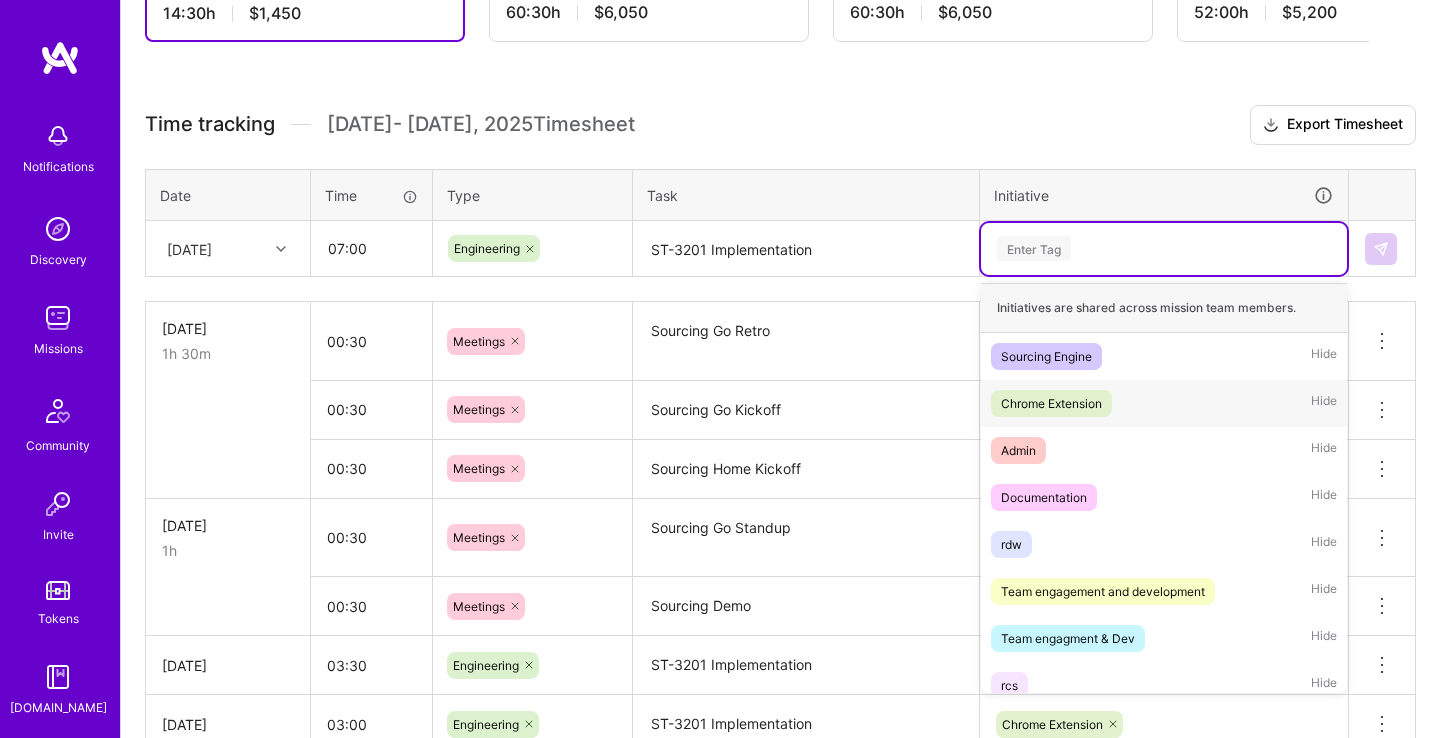 click on "Chrome Extension" at bounding box center [1051, 403] 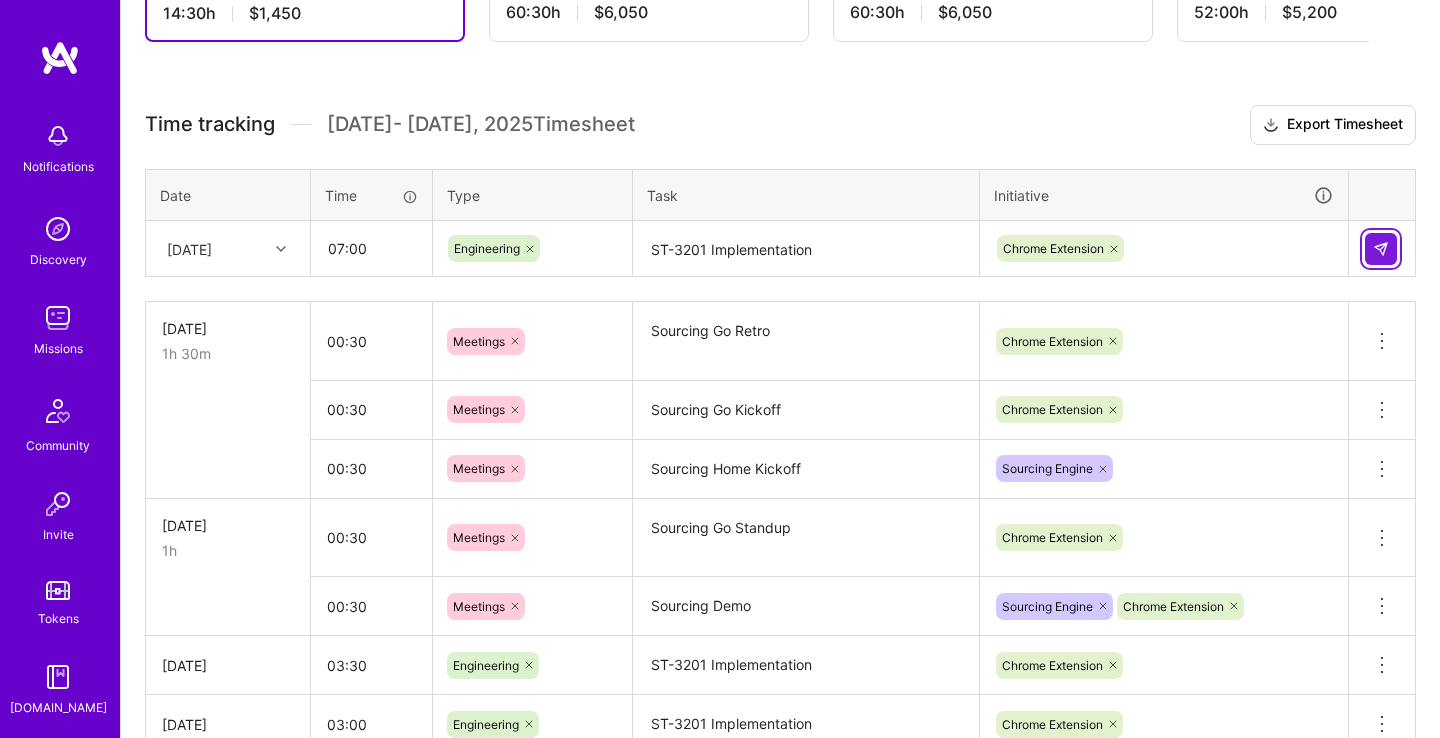 click at bounding box center [1381, 249] 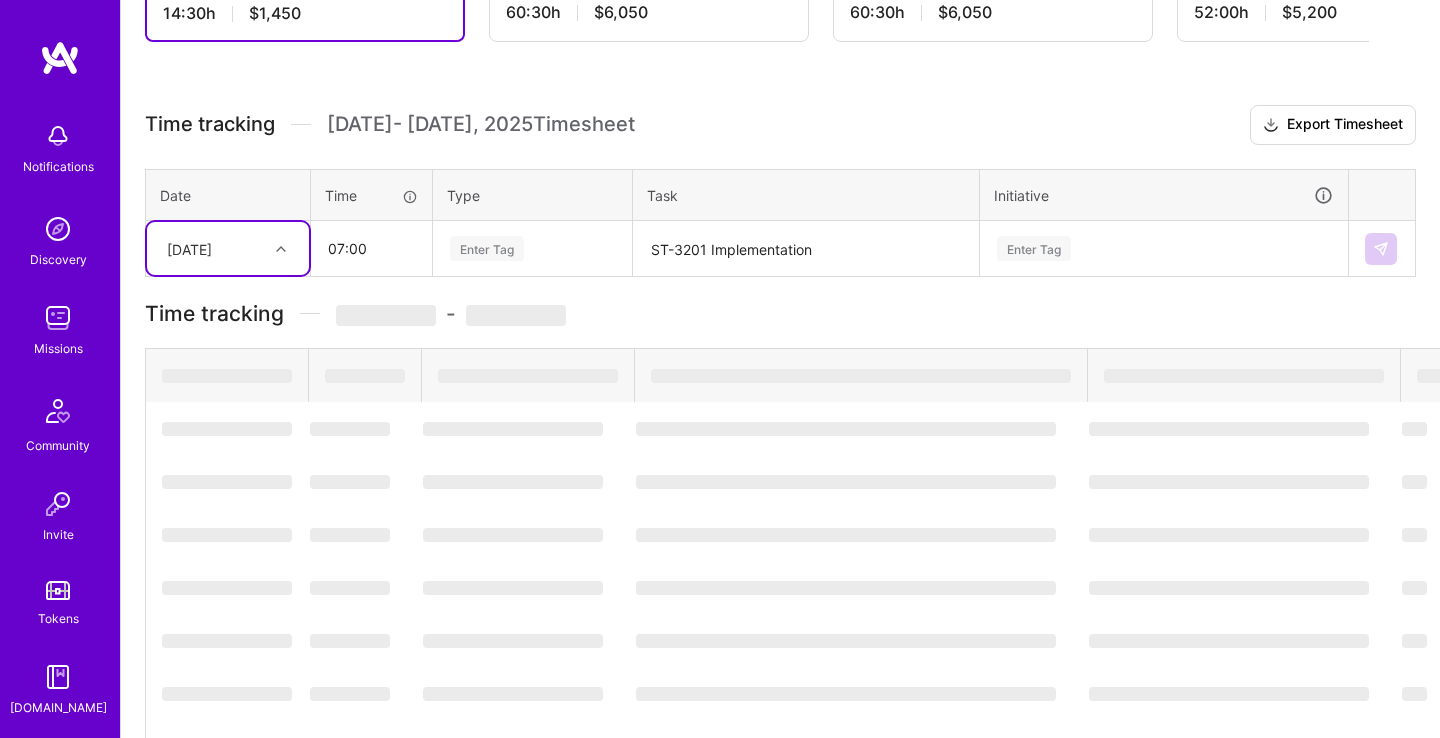 type 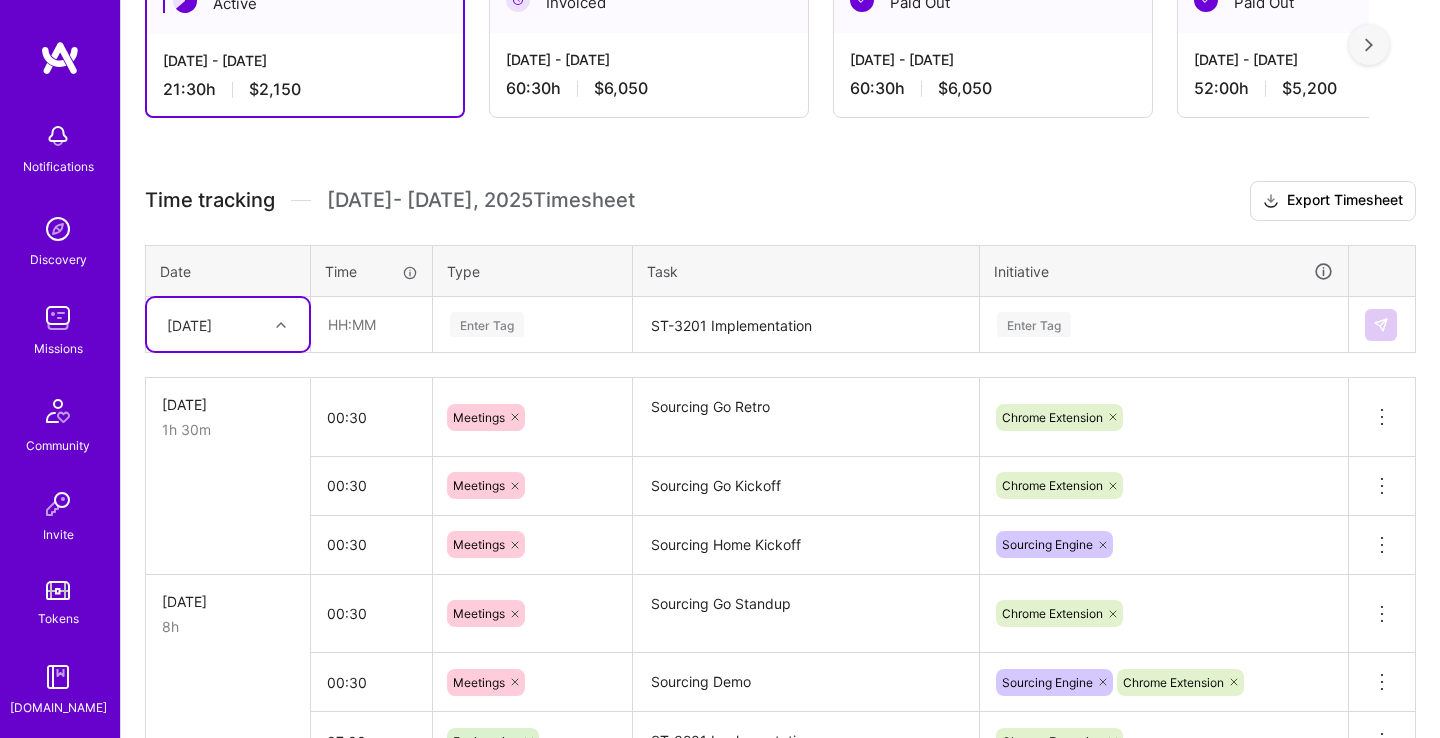 scroll, scrollTop: 157, scrollLeft: 0, axis: vertical 